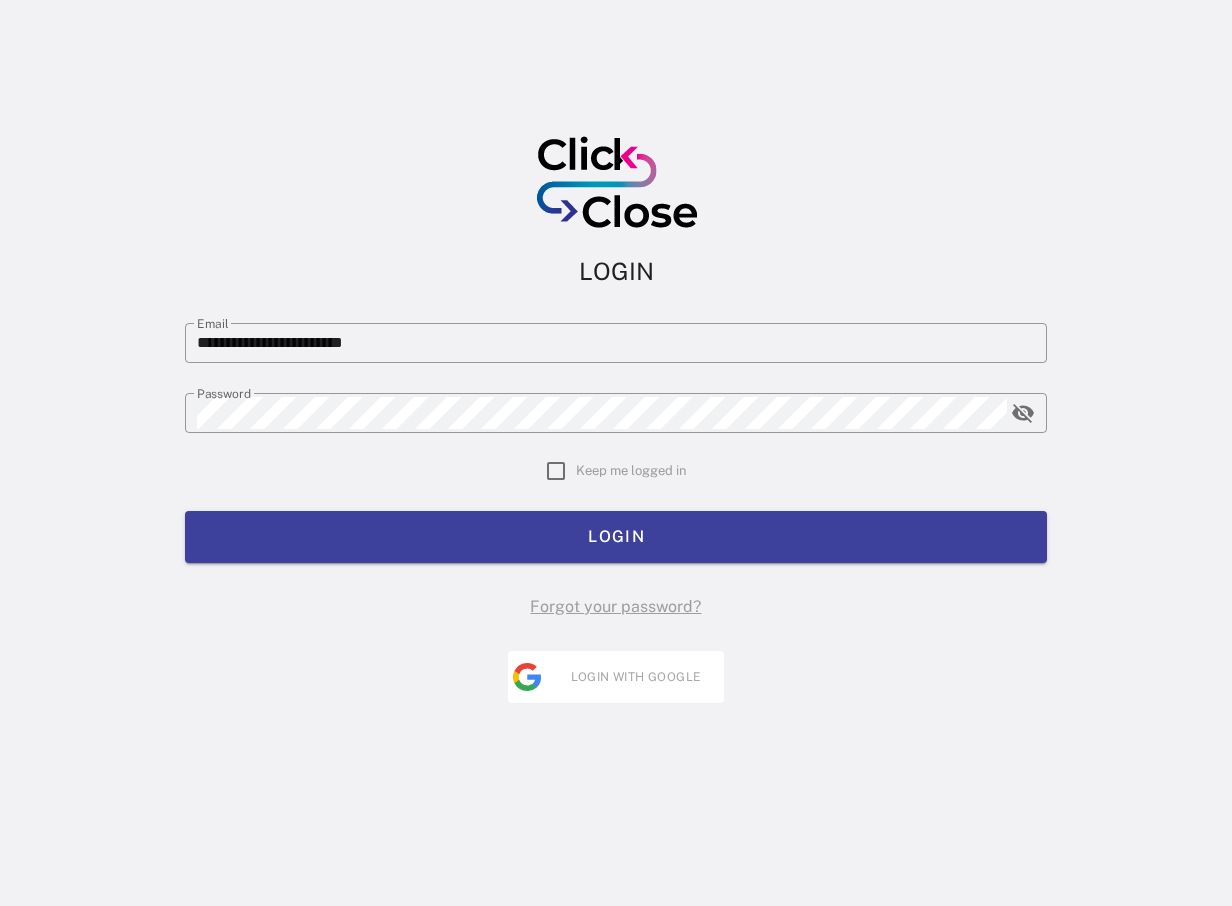 scroll, scrollTop: 0, scrollLeft: 0, axis: both 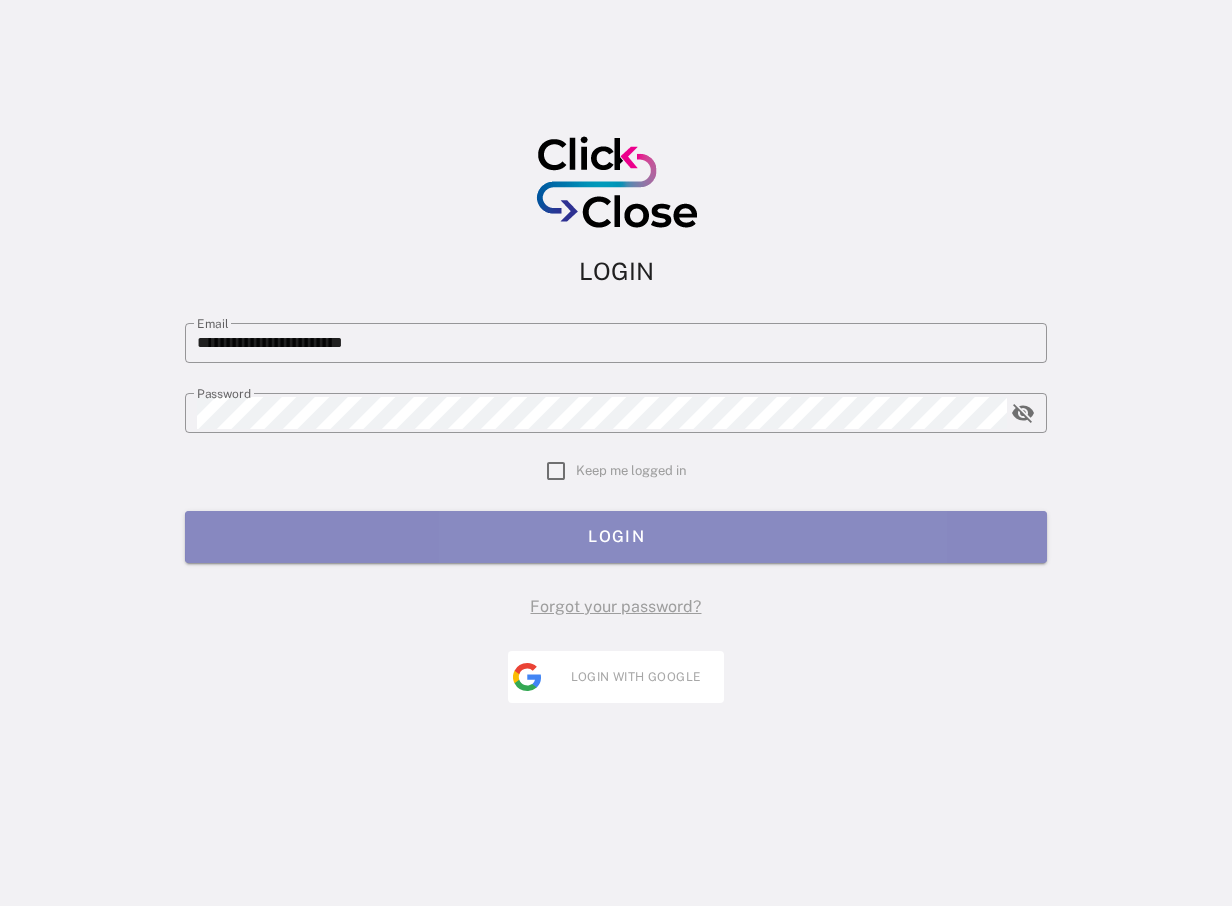click on "LOGIN" at bounding box center (616, 537) 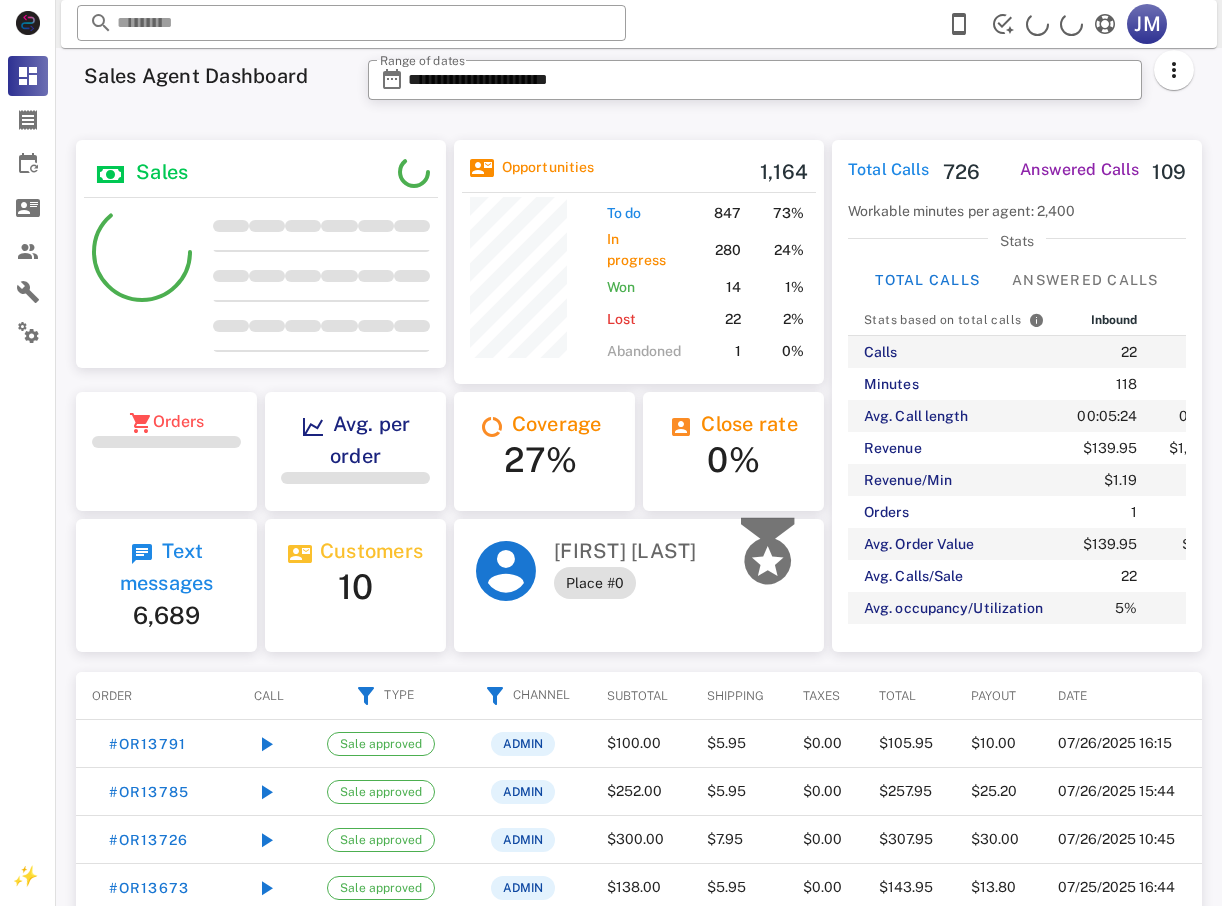 scroll, scrollTop: 0, scrollLeft: 0, axis: both 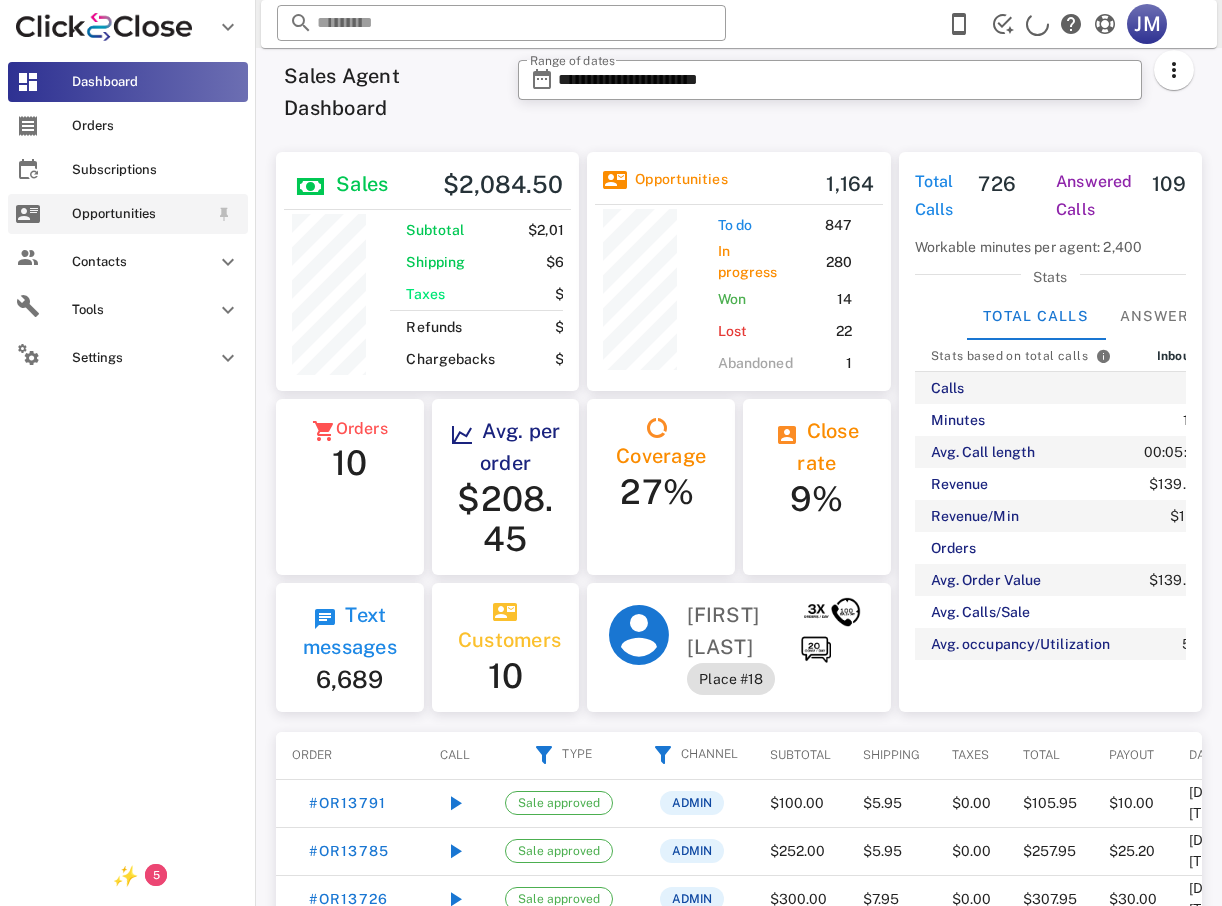 click on "Opportunities" at bounding box center [140, 214] 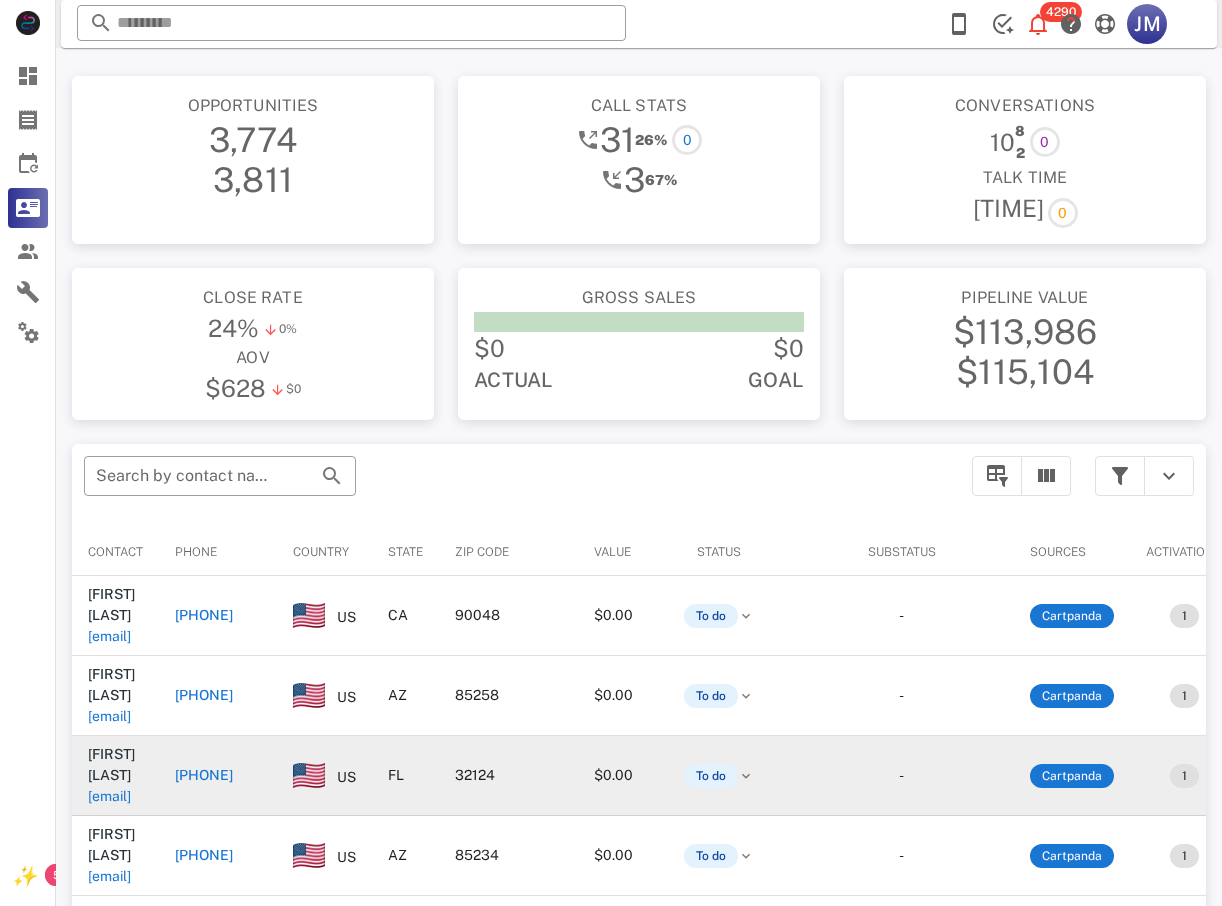 click on "[PHONE]" at bounding box center [204, 775] 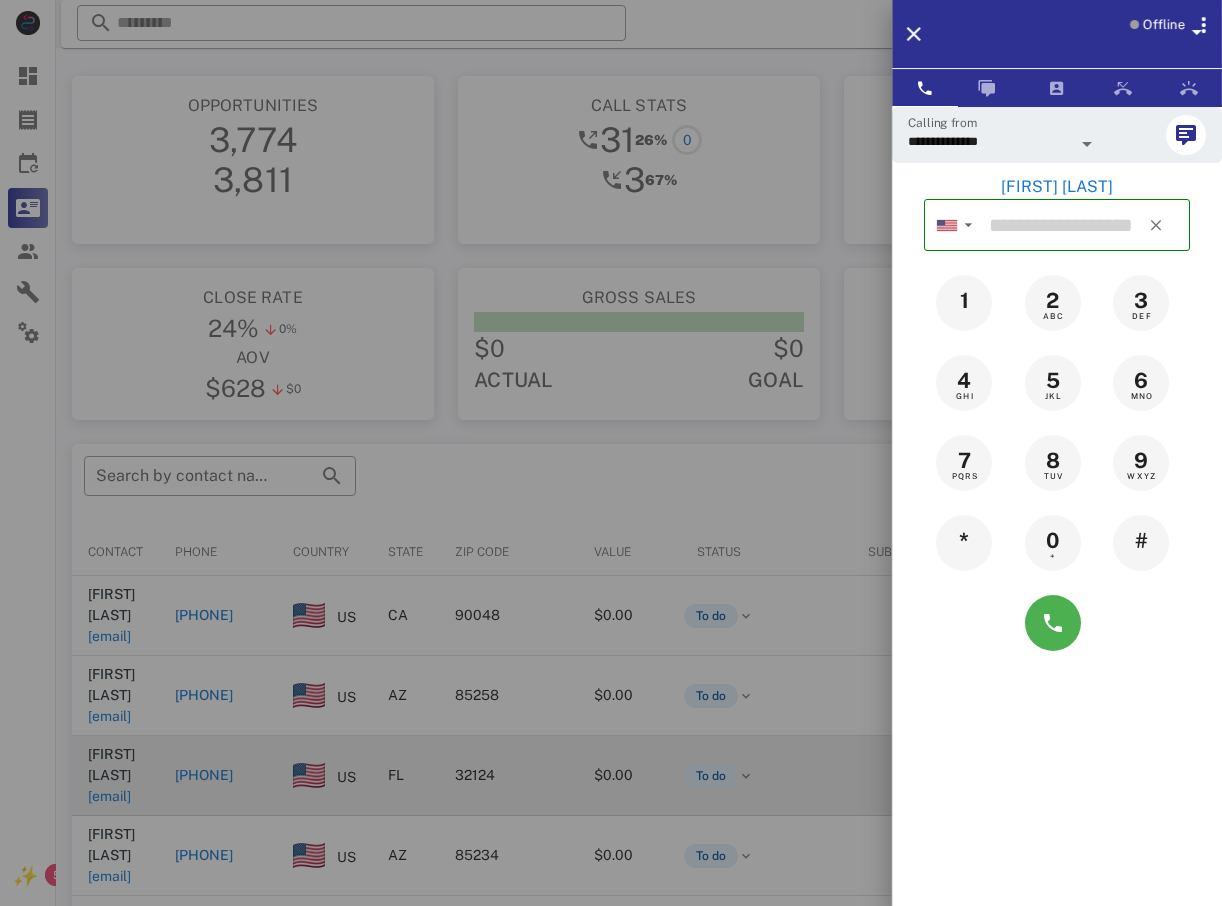 type on "**********" 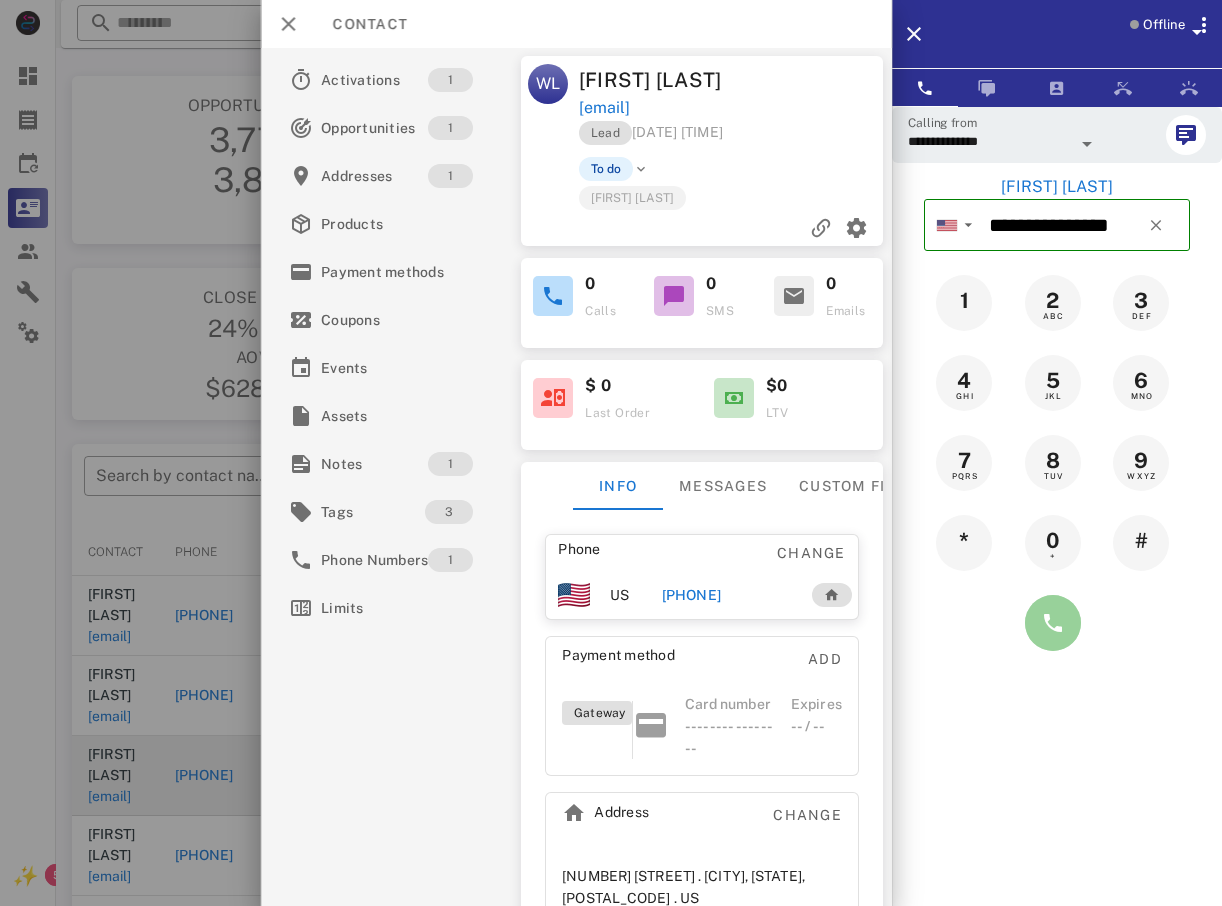 drag, startPoint x: 1070, startPoint y: 640, endPoint x: 1061, endPoint y: 649, distance: 12.727922 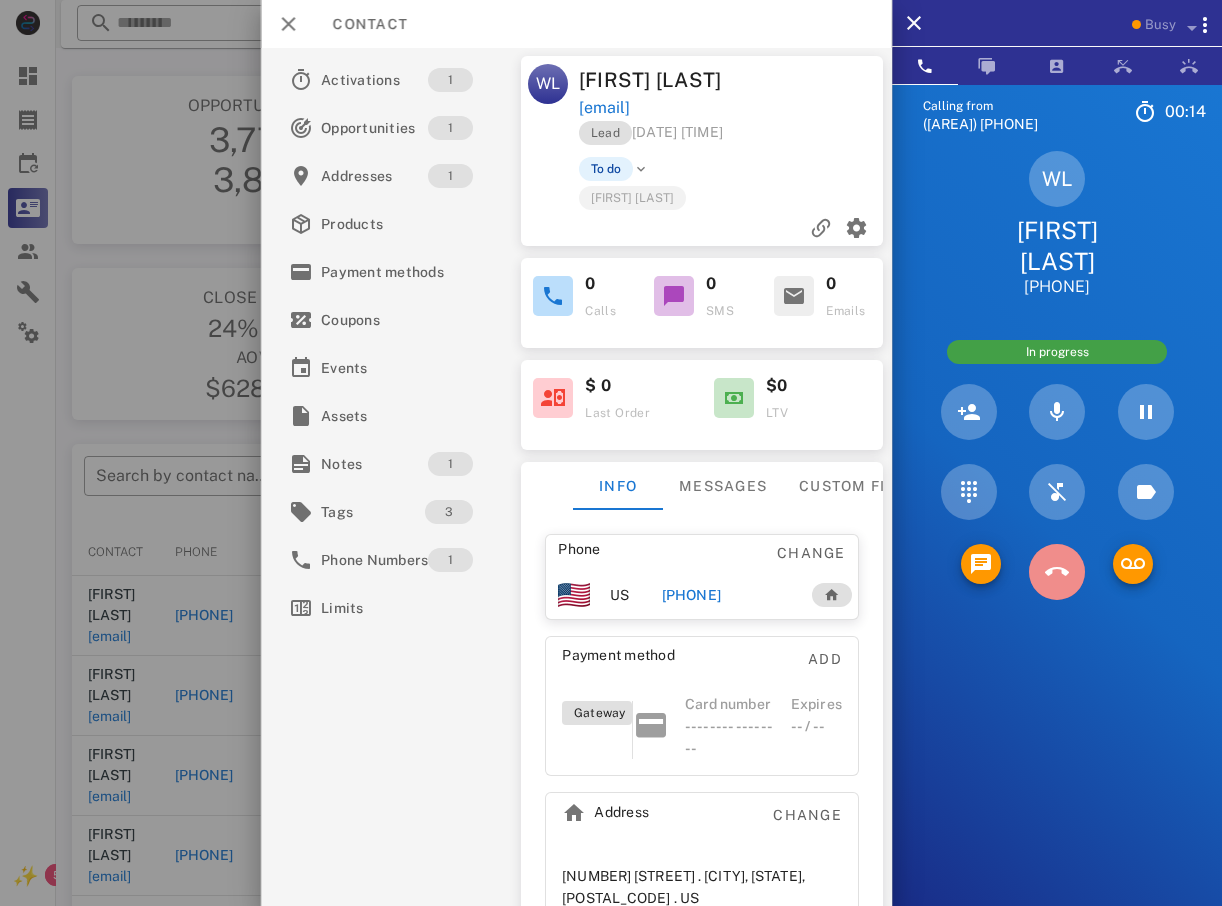 click at bounding box center [1057, 572] 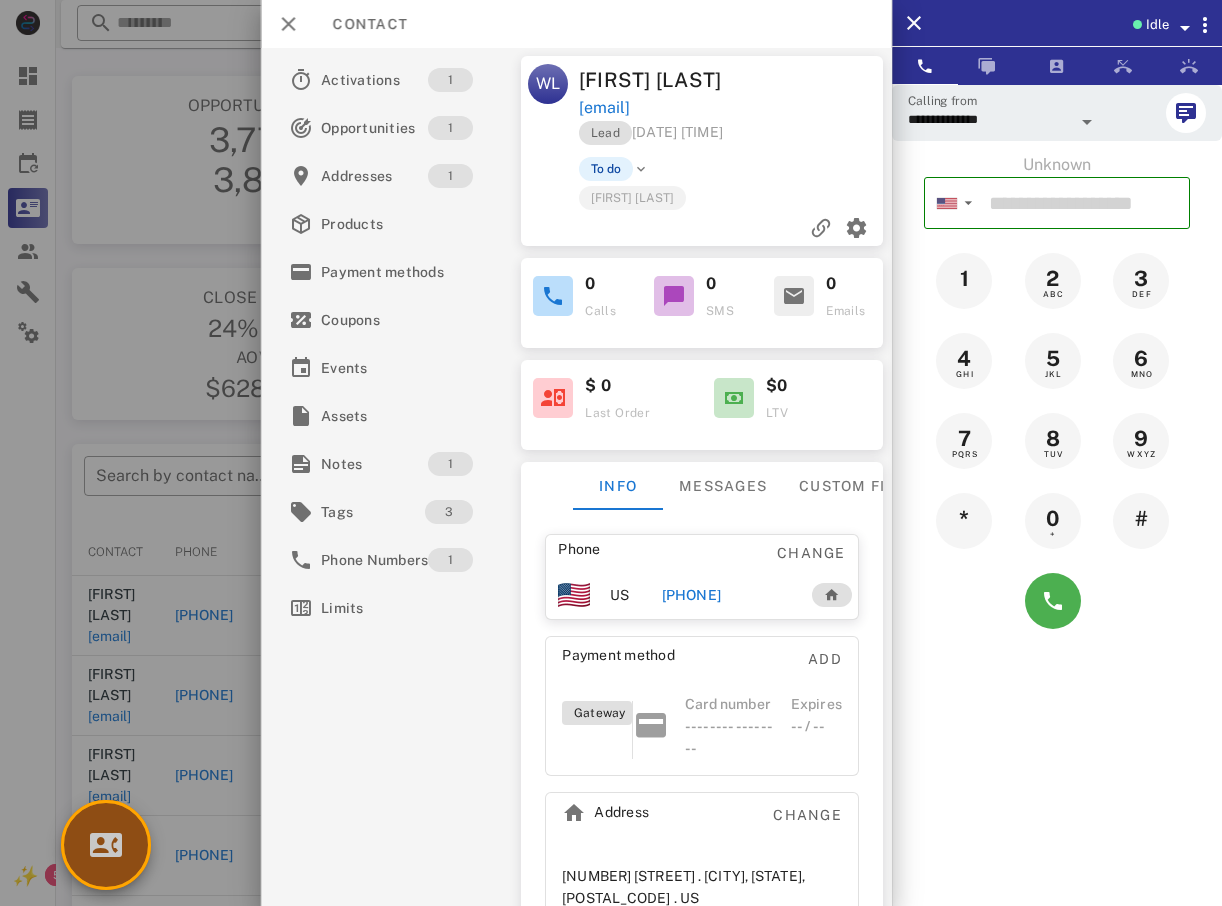 click at bounding box center (106, 845) 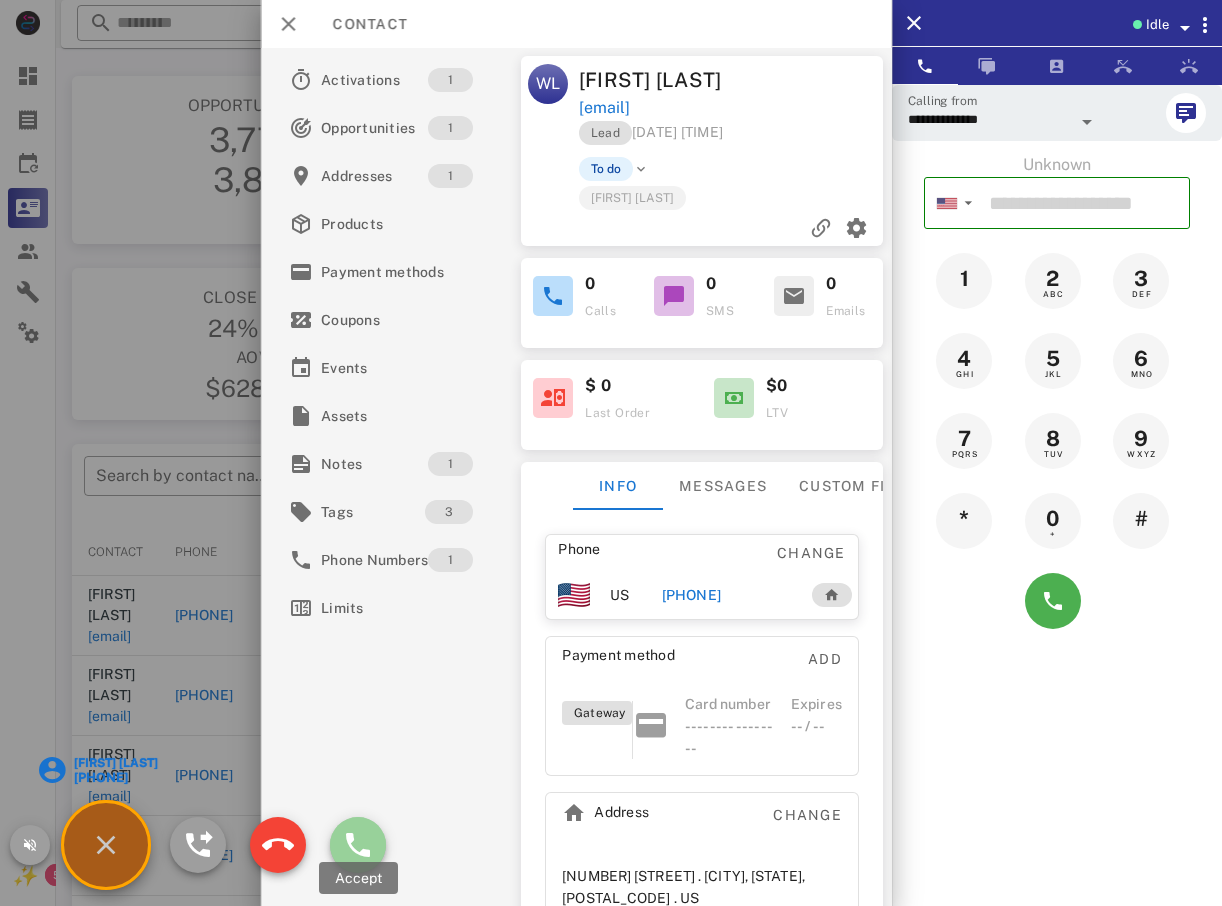 click at bounding box center [358, 845] 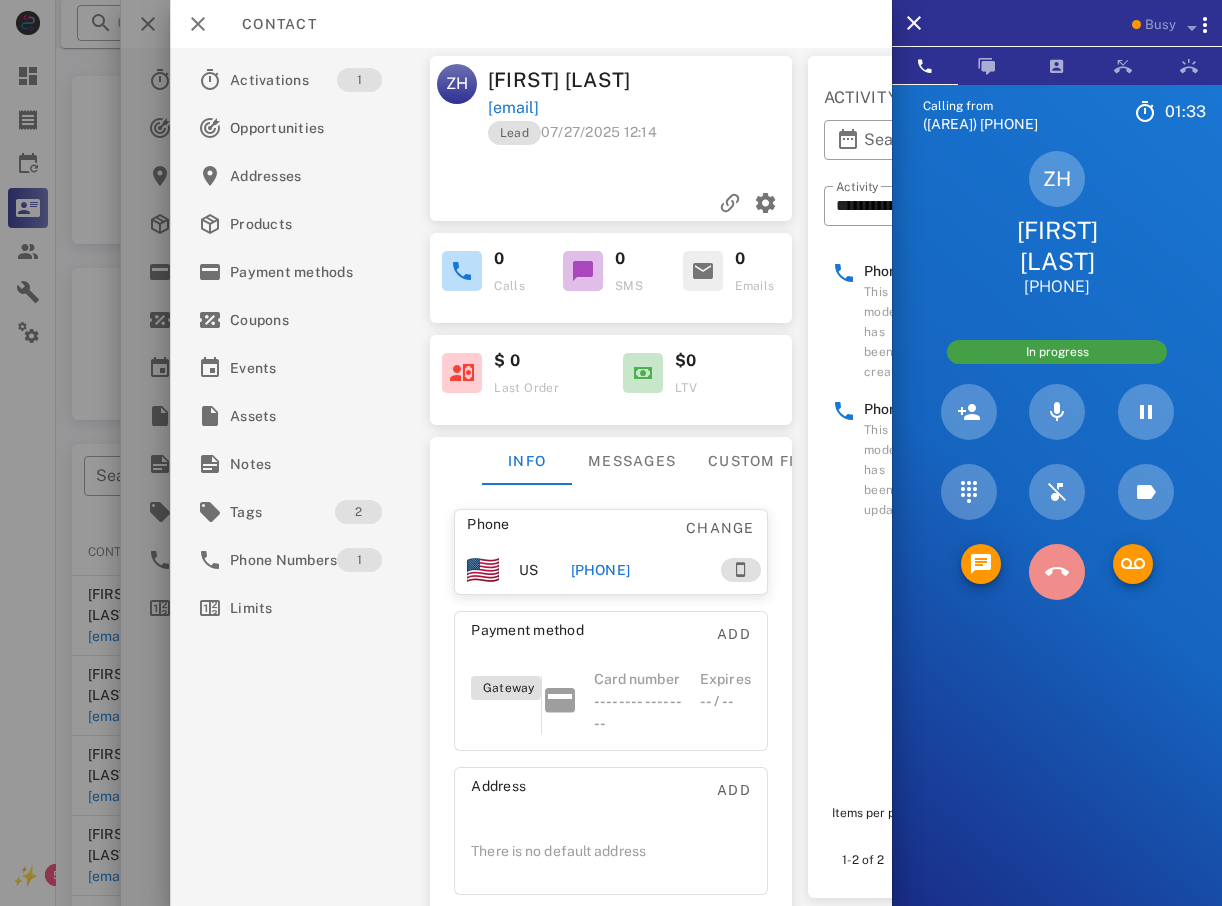 click at bounding box center [1057, 572] 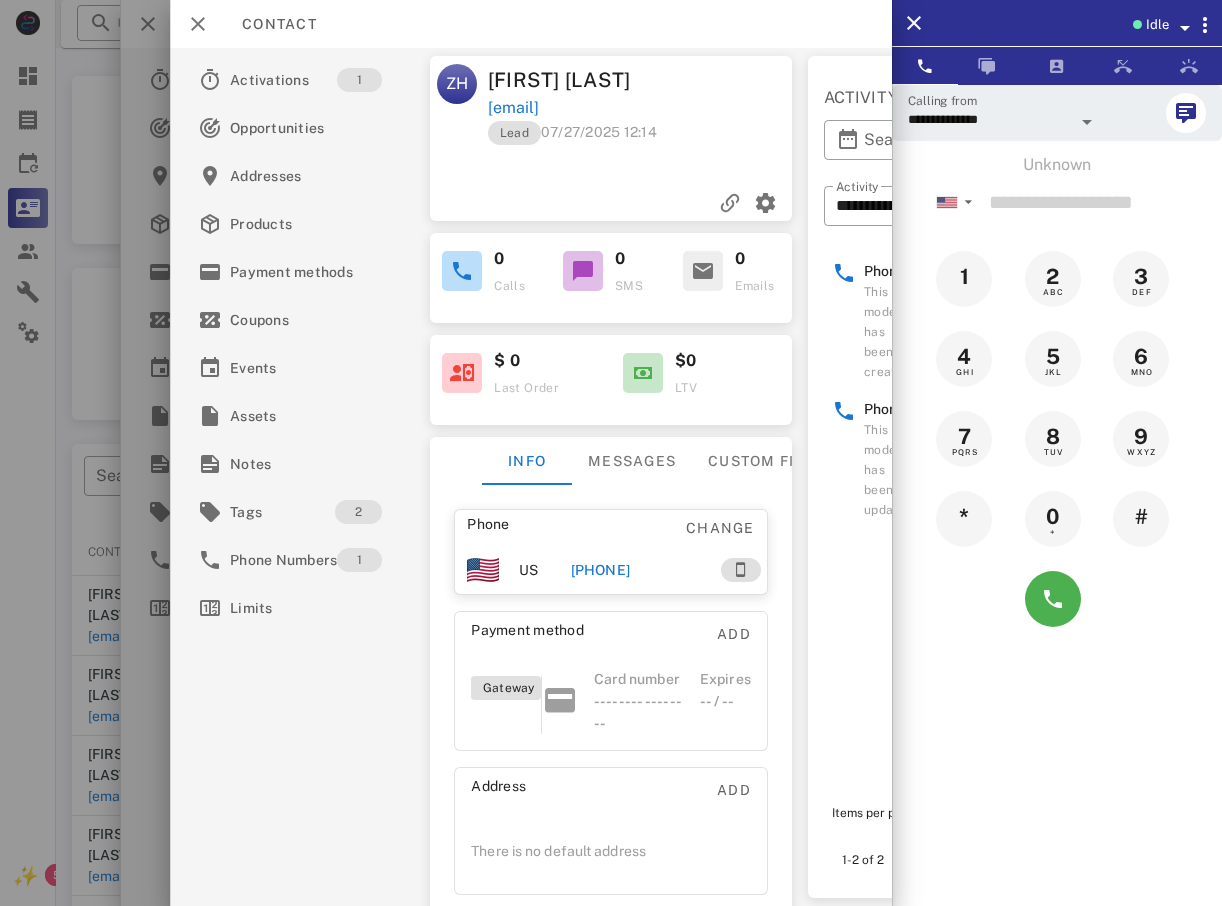 click at bounding box center (611, 453) 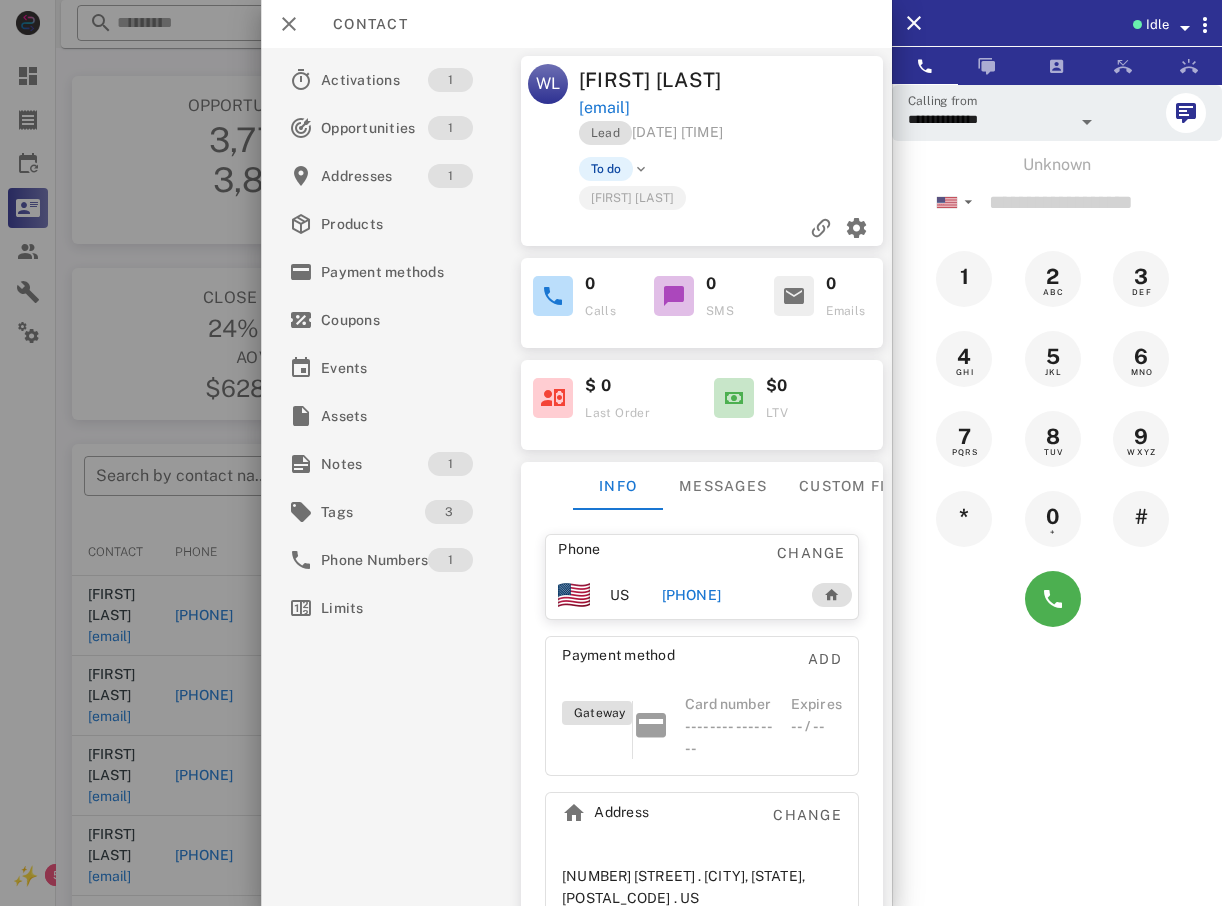 click at bounding box center (611, 453) 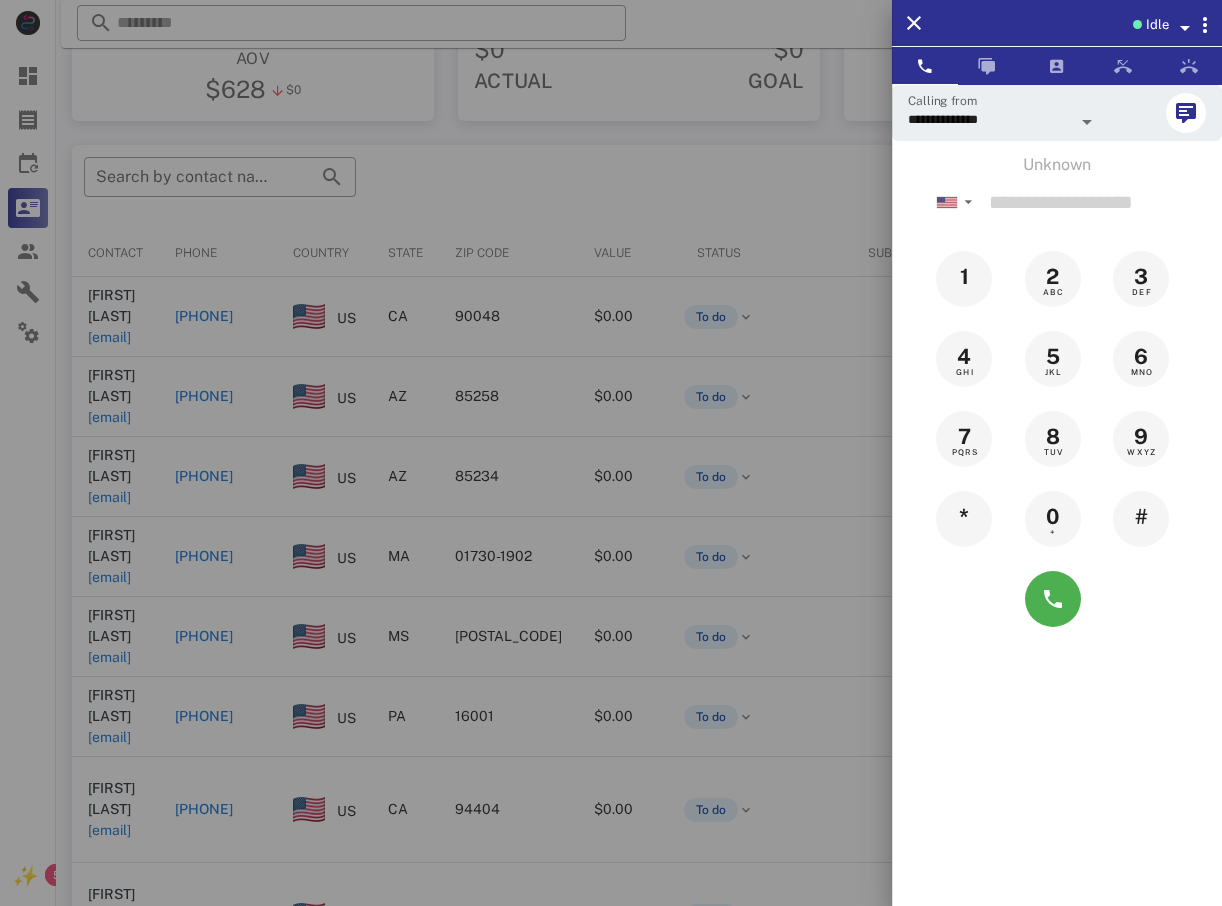 scroll, scrollTop: 300, scrollLeft: 0, axis: vertical 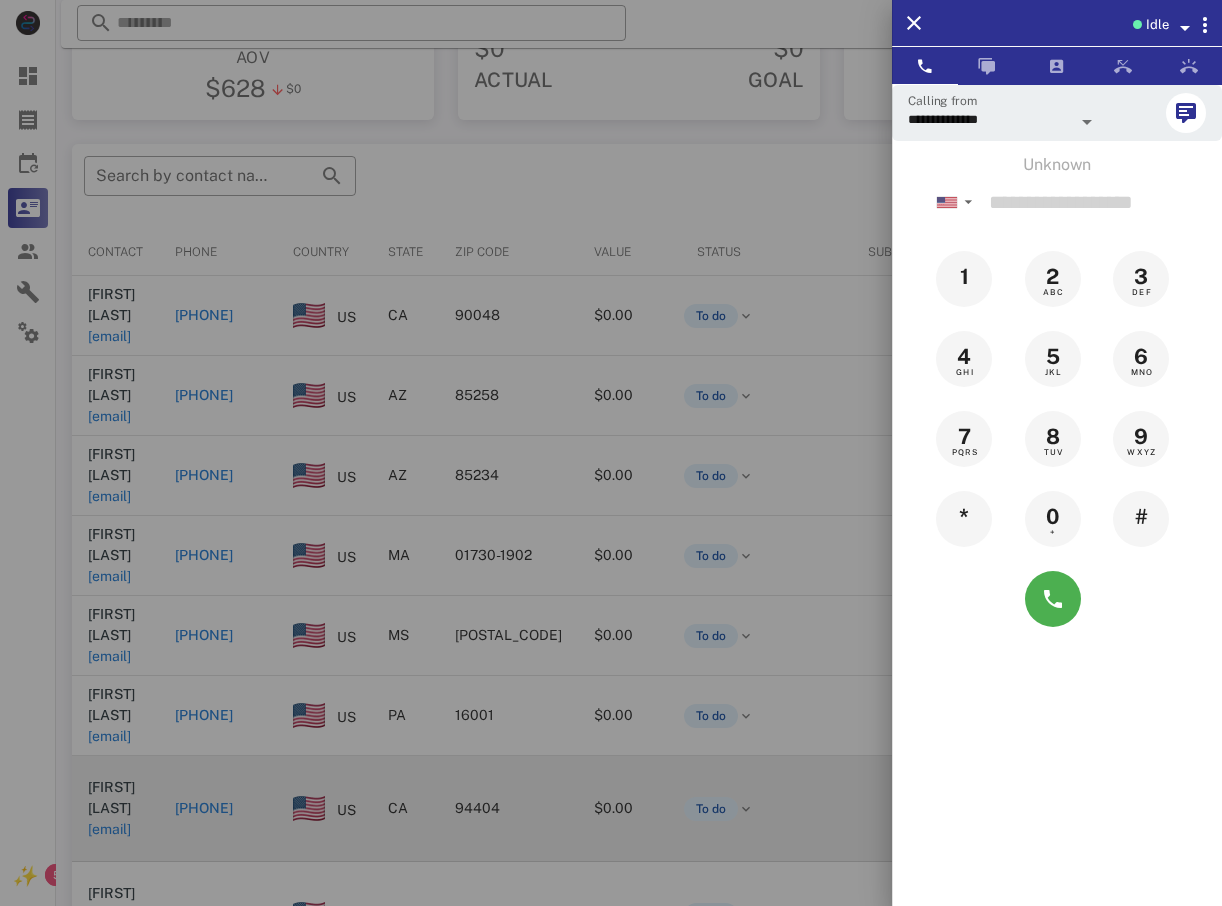 click at bounding box center (611, 453) 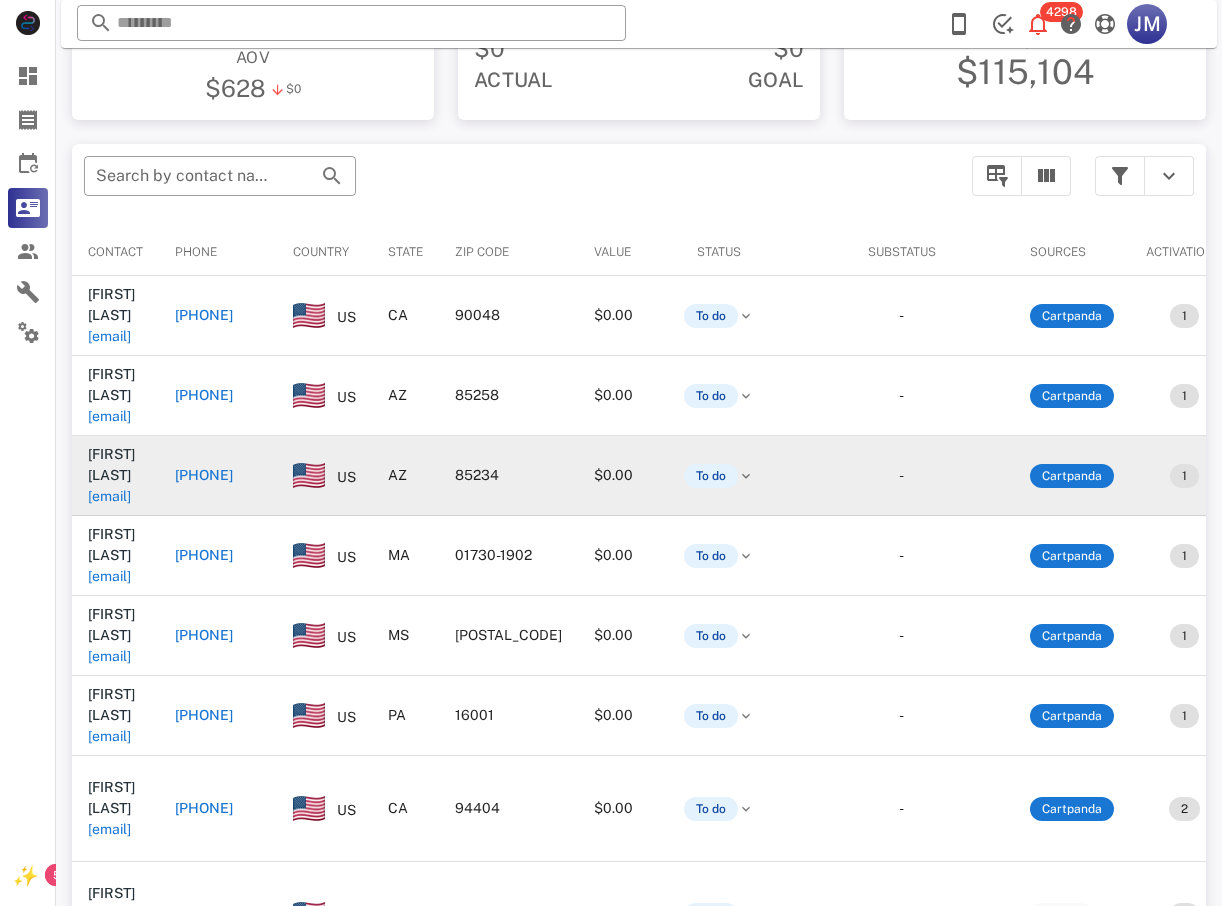 click on "[PHONE]" at bounding box center [204, 475] 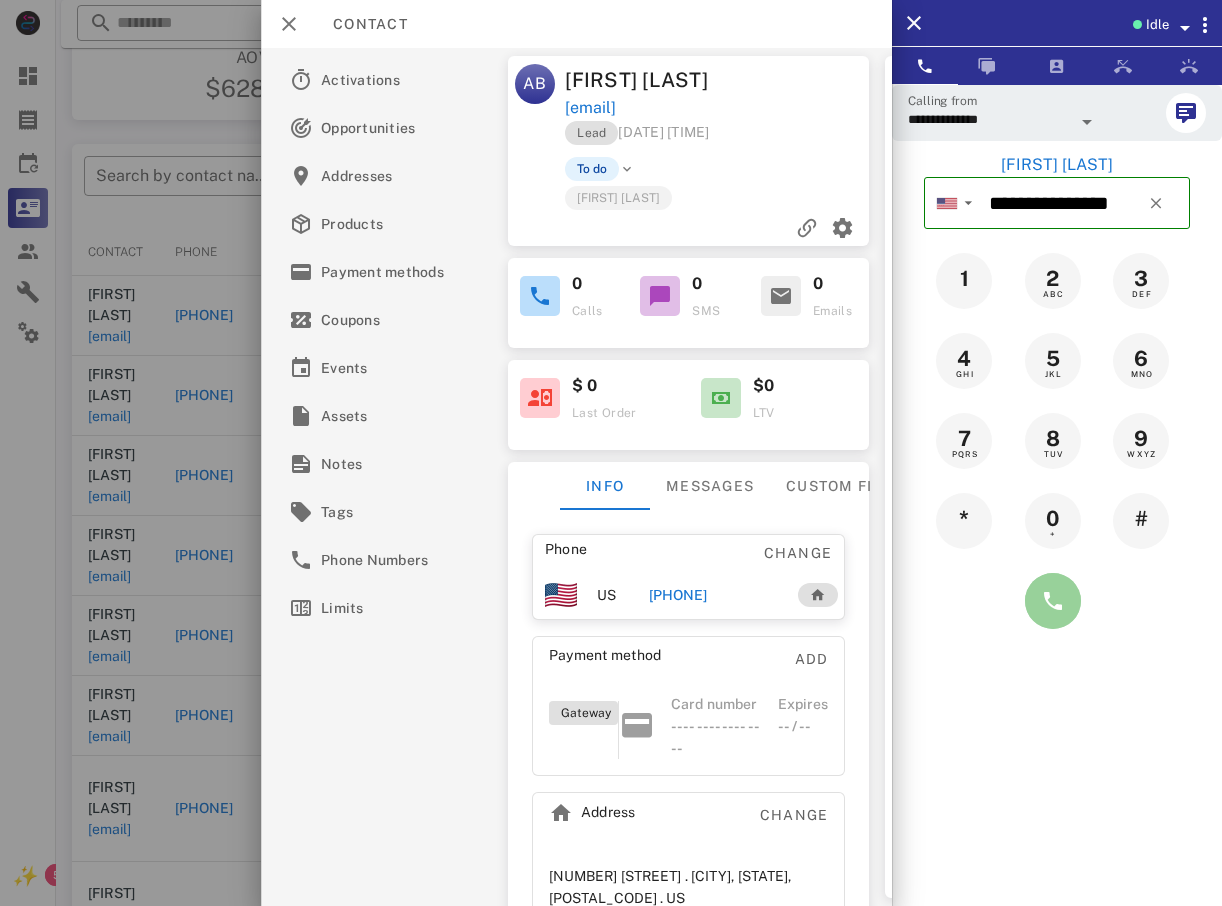 click at bounding box center (1053, 601) 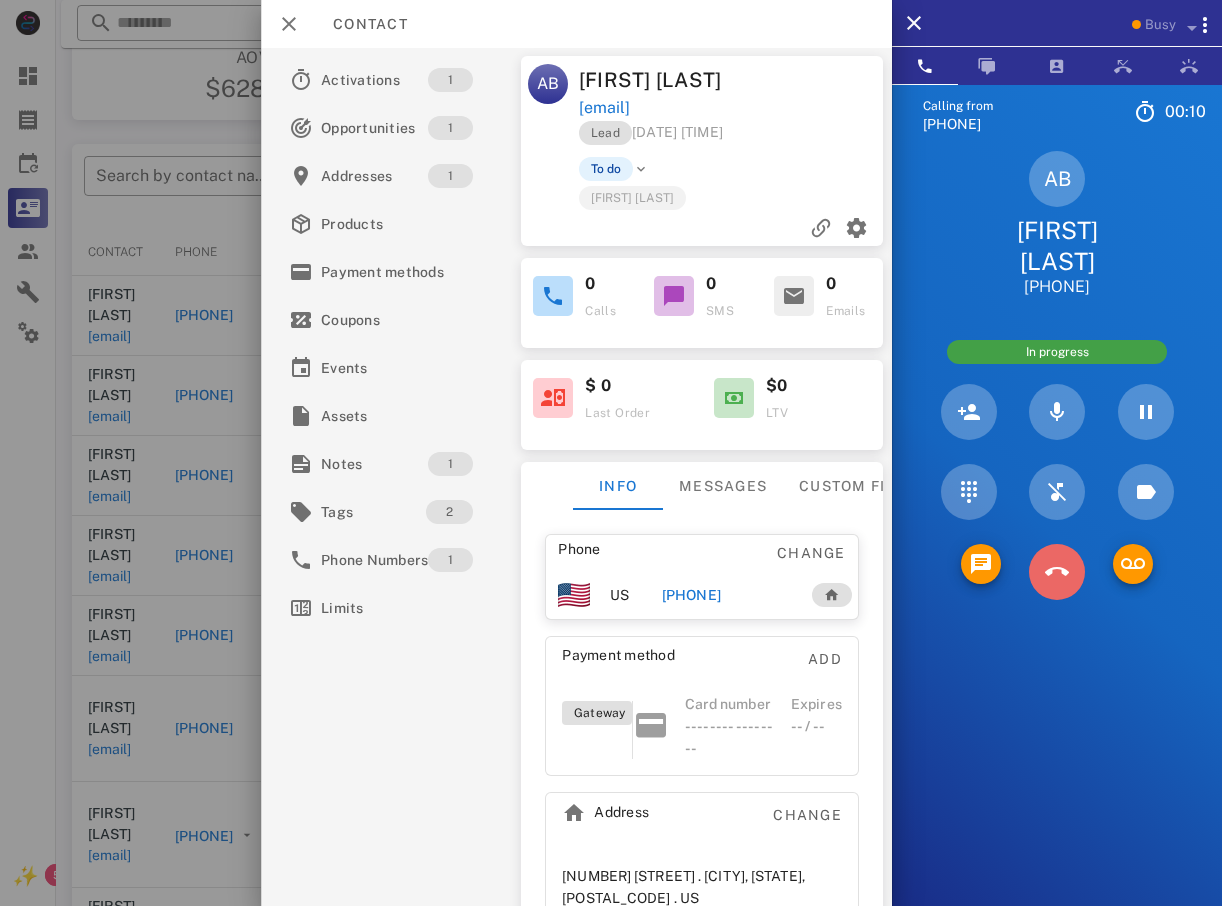 drag, startPoint x: 1044, startPoint y: 520, endPoint x: 909, endPoint y: 537, distance: 136.06616 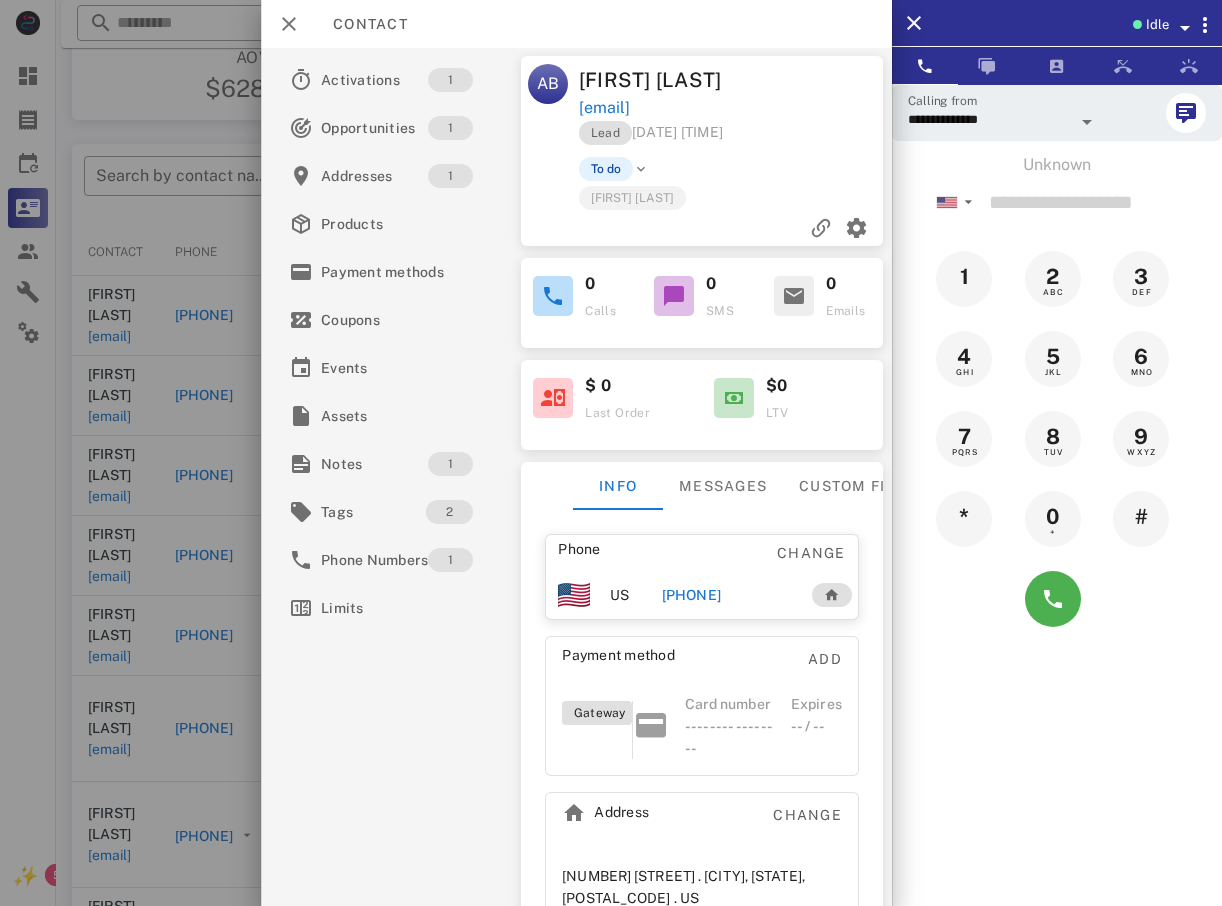 click at bounding box center [611, 453] 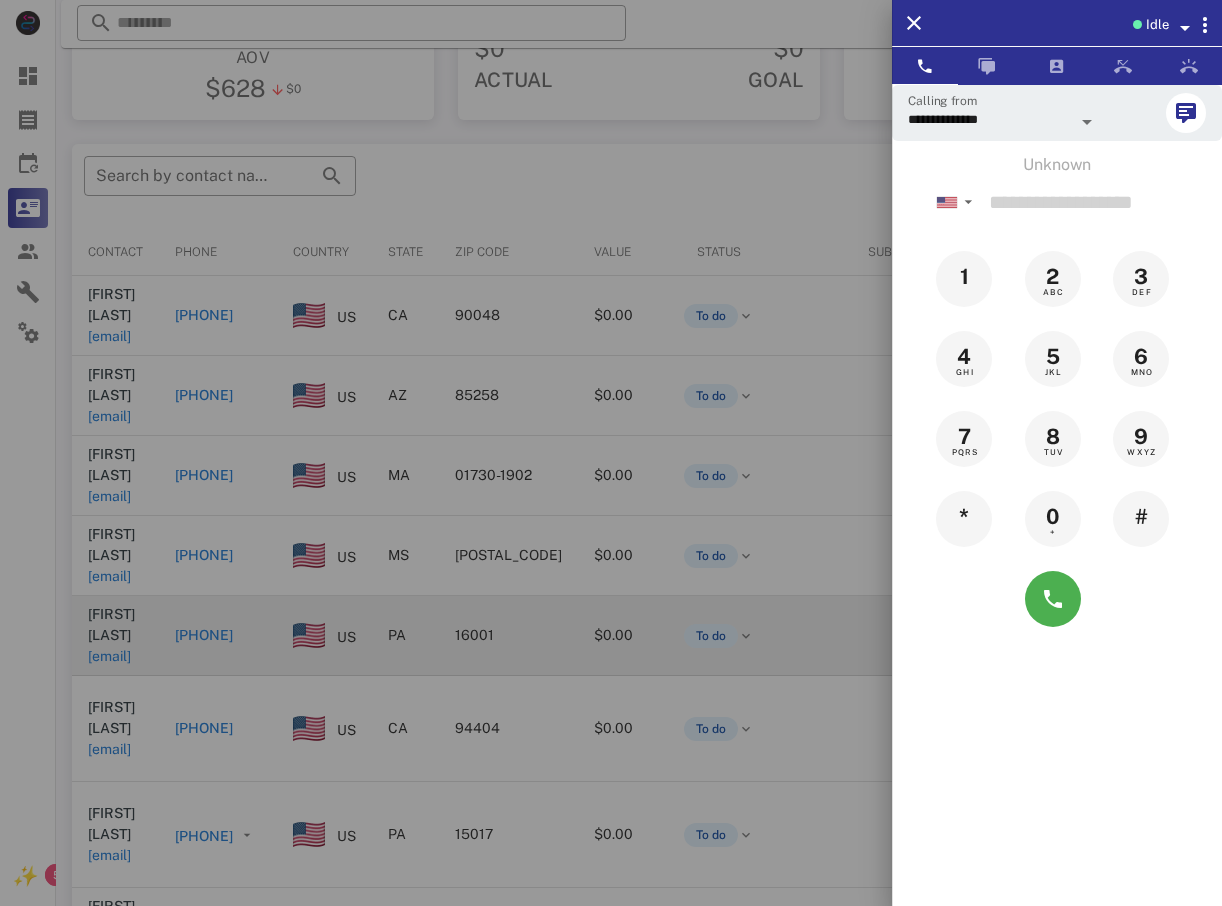 drag, startPoint x: 104, startPoint y: 557, endPoint x: 119, endPoint y: 552, distance: 15.811388 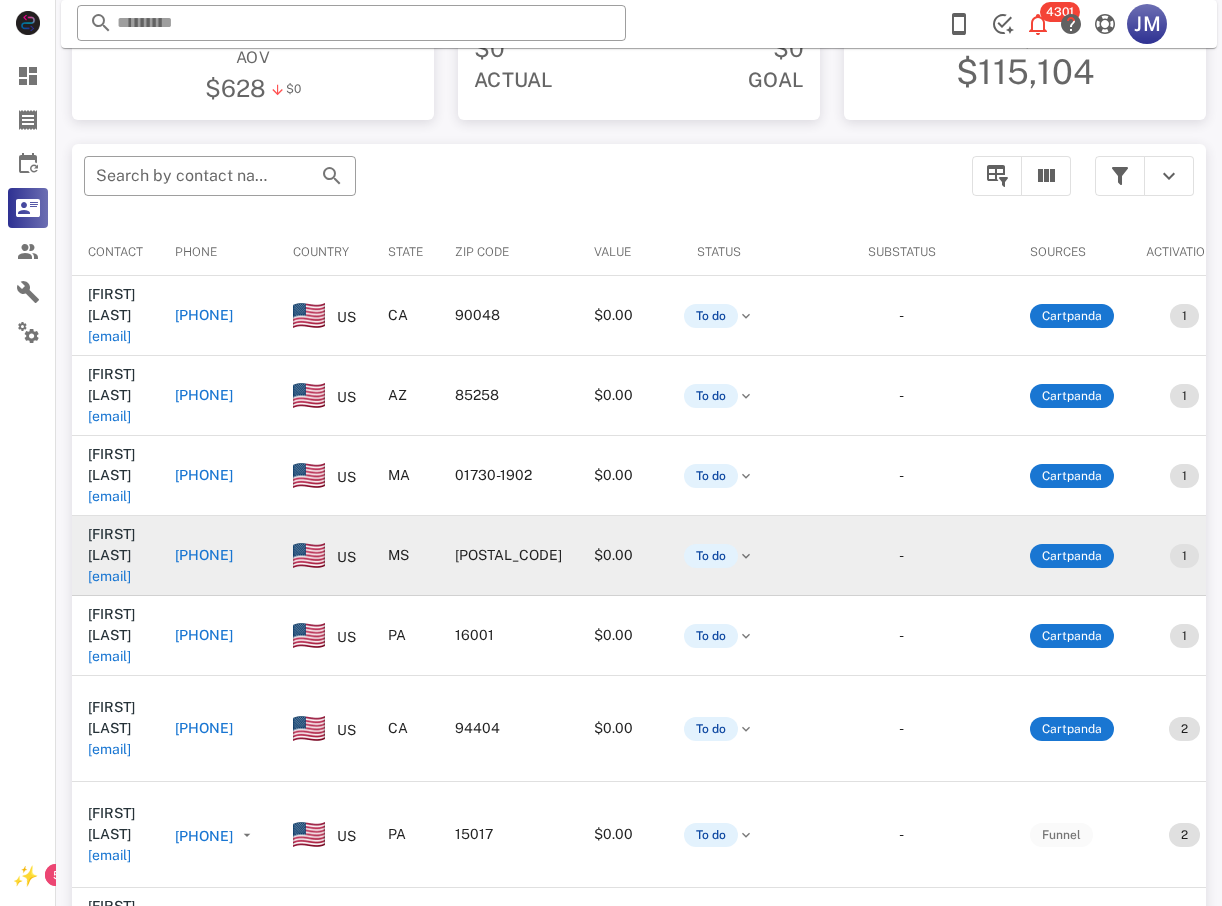 click on "[PHONE]" at bounding box center [204, 555] 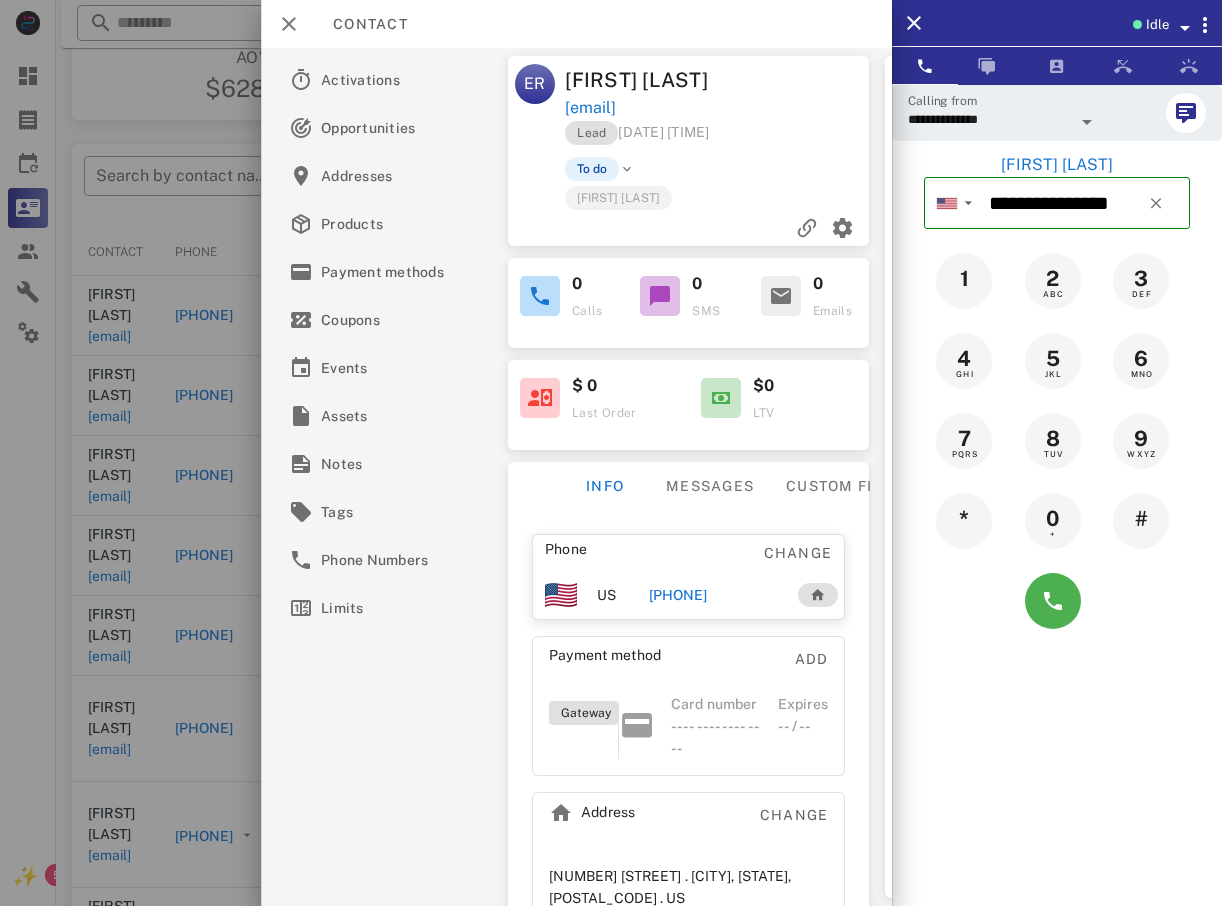click at bounding box center (611, 453) 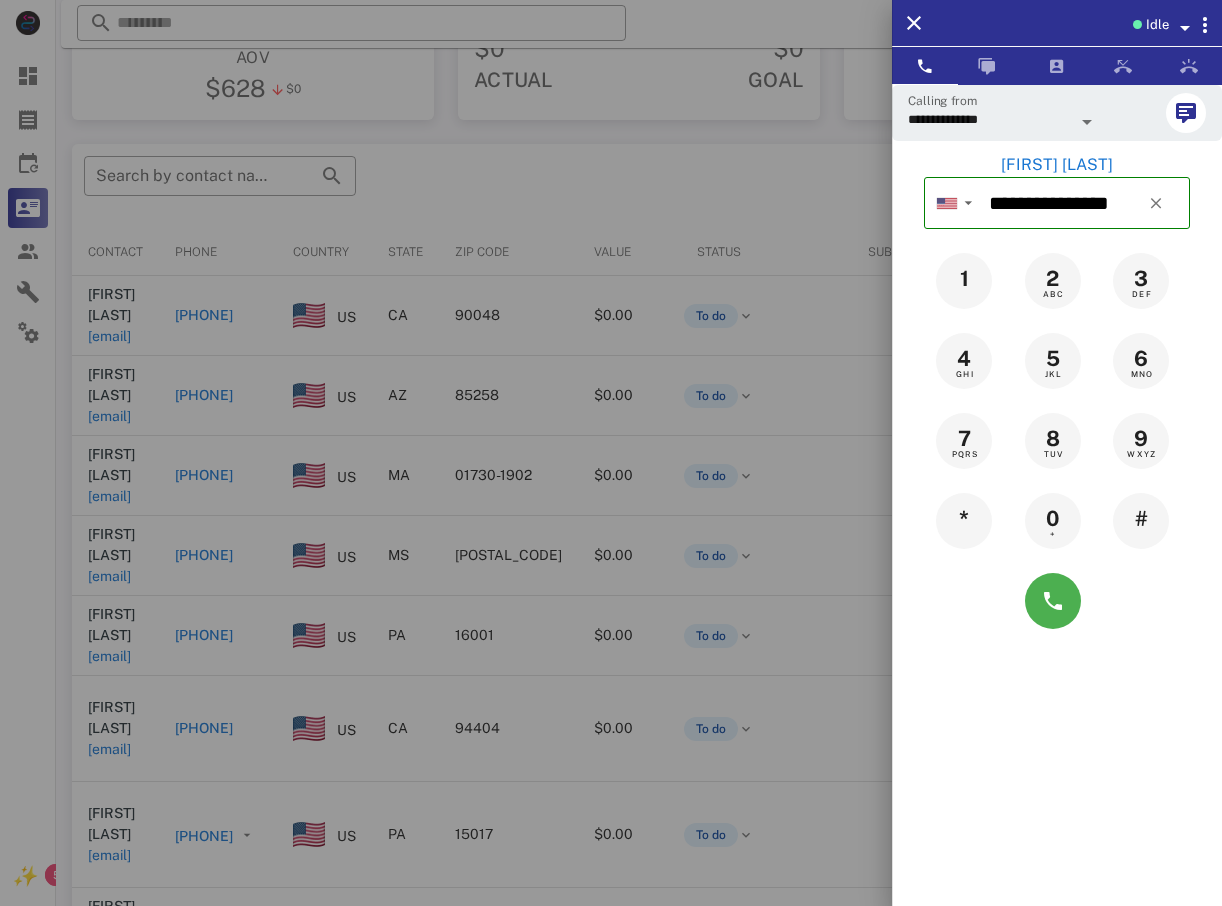 click at bounding box center (611, 453) 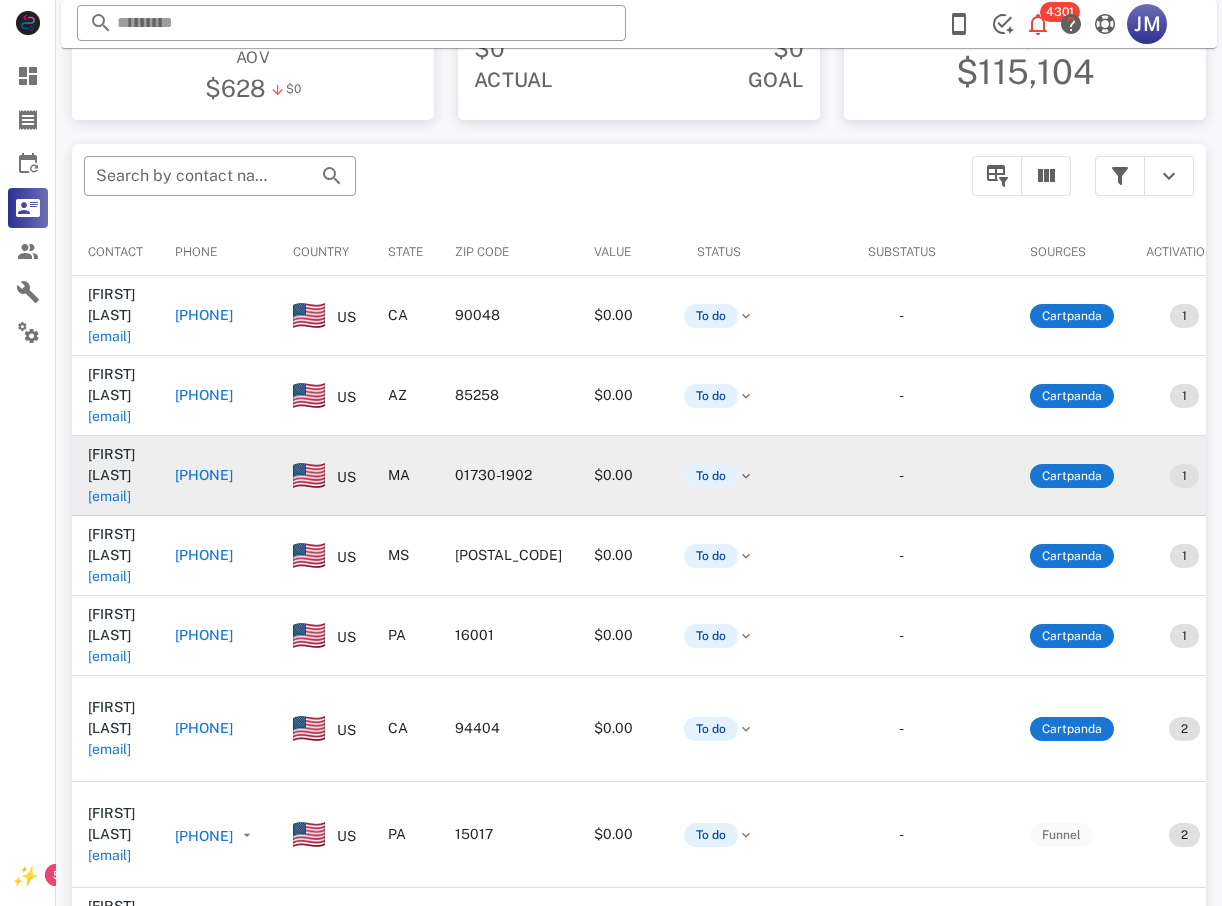 click on "[PHONE]" at bounding box center [204, 475] 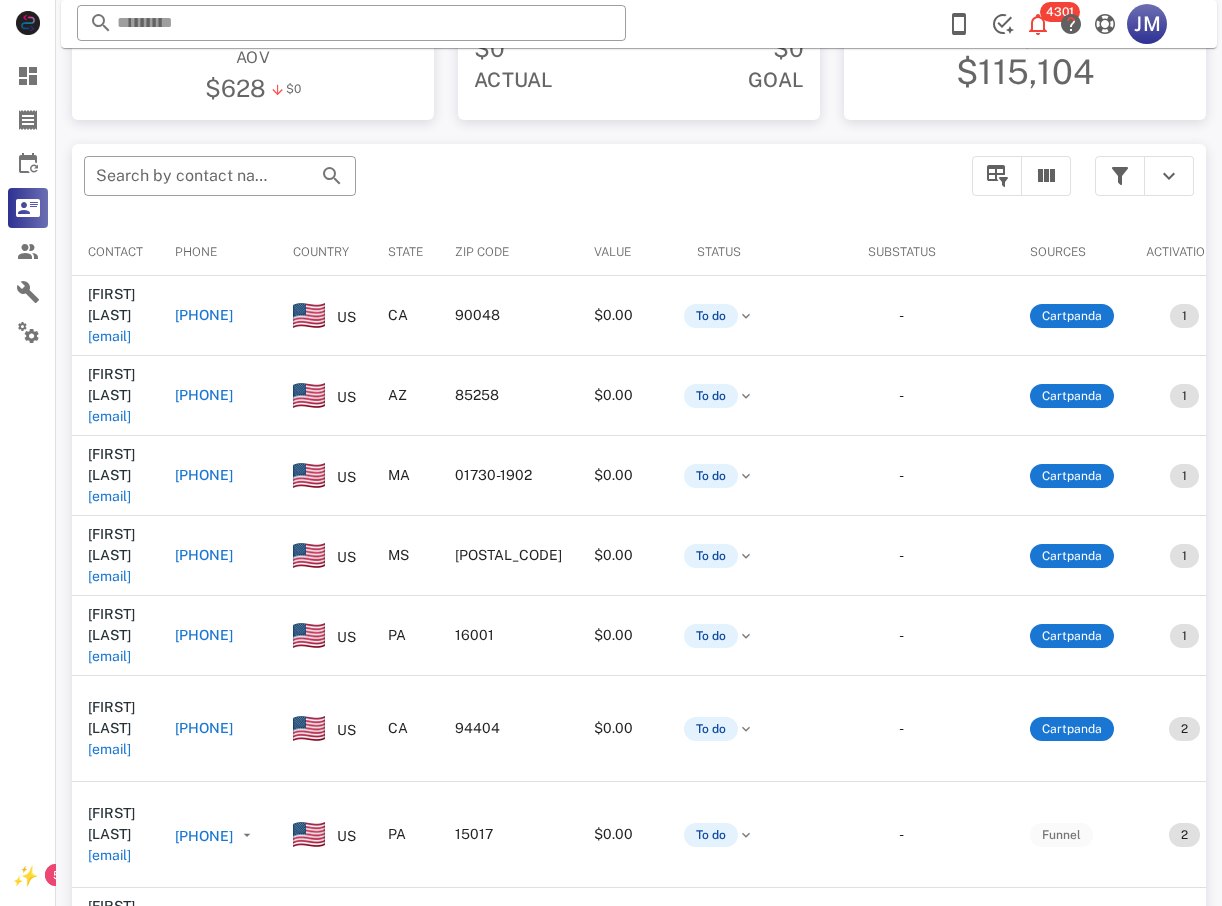 type on "**********" 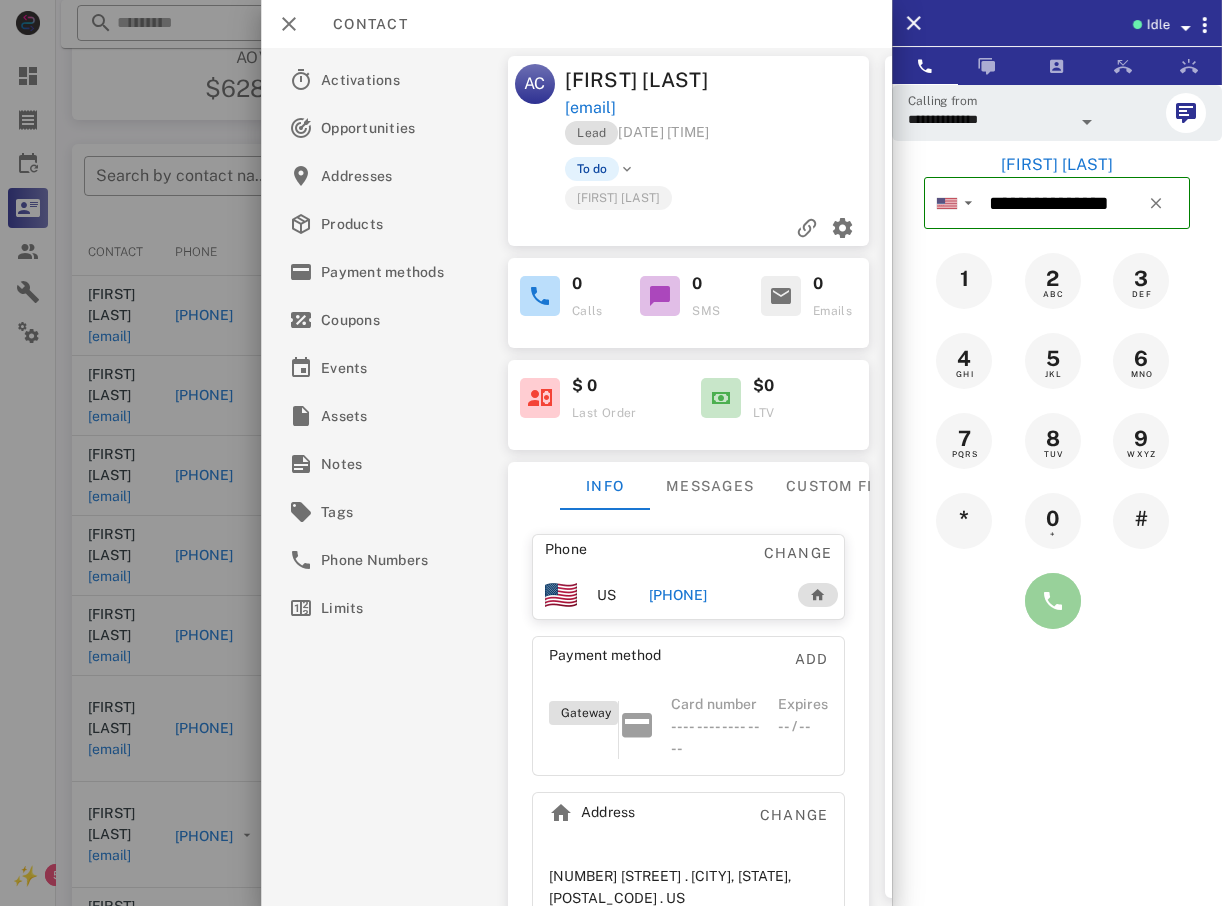 click at bounding box center (1053, 601) 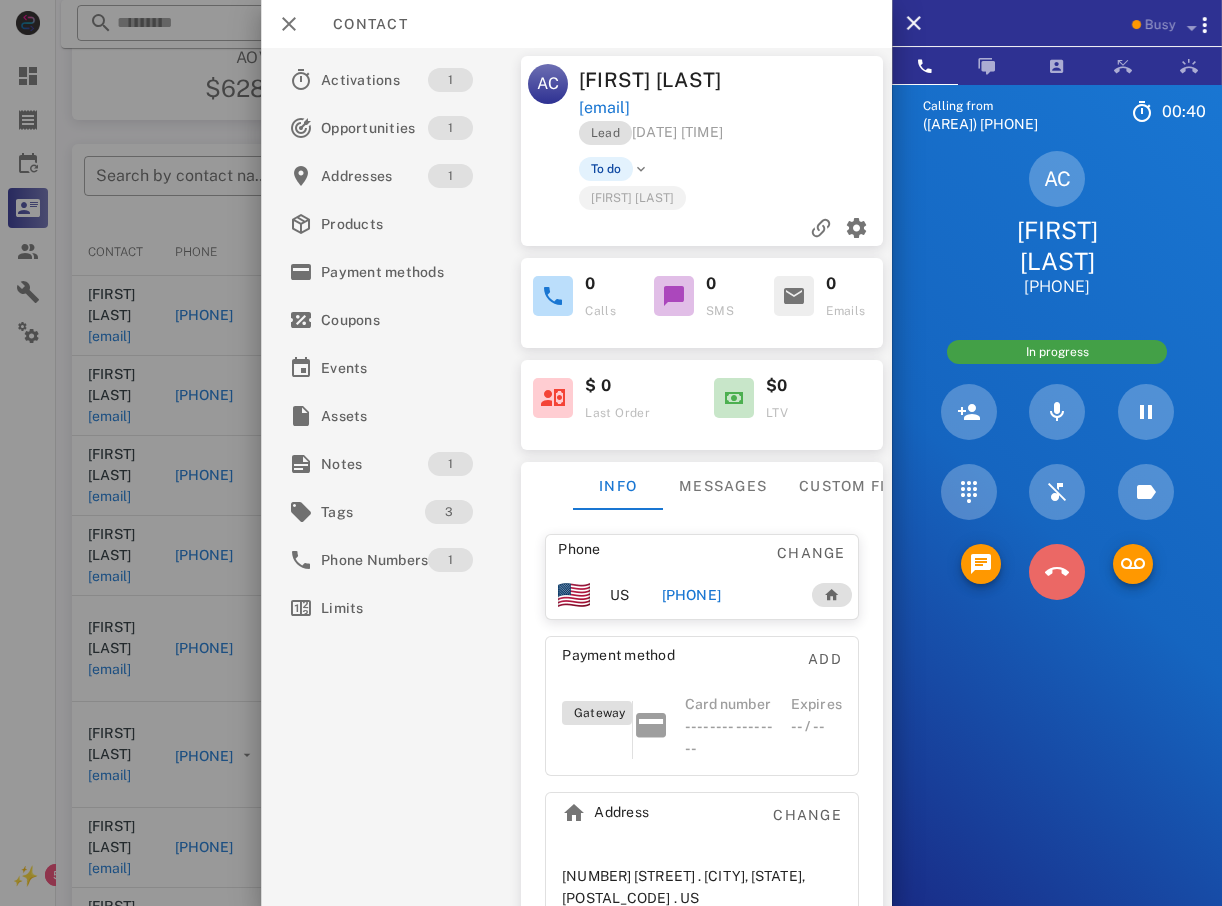 click at bounding box center (1057, 572) 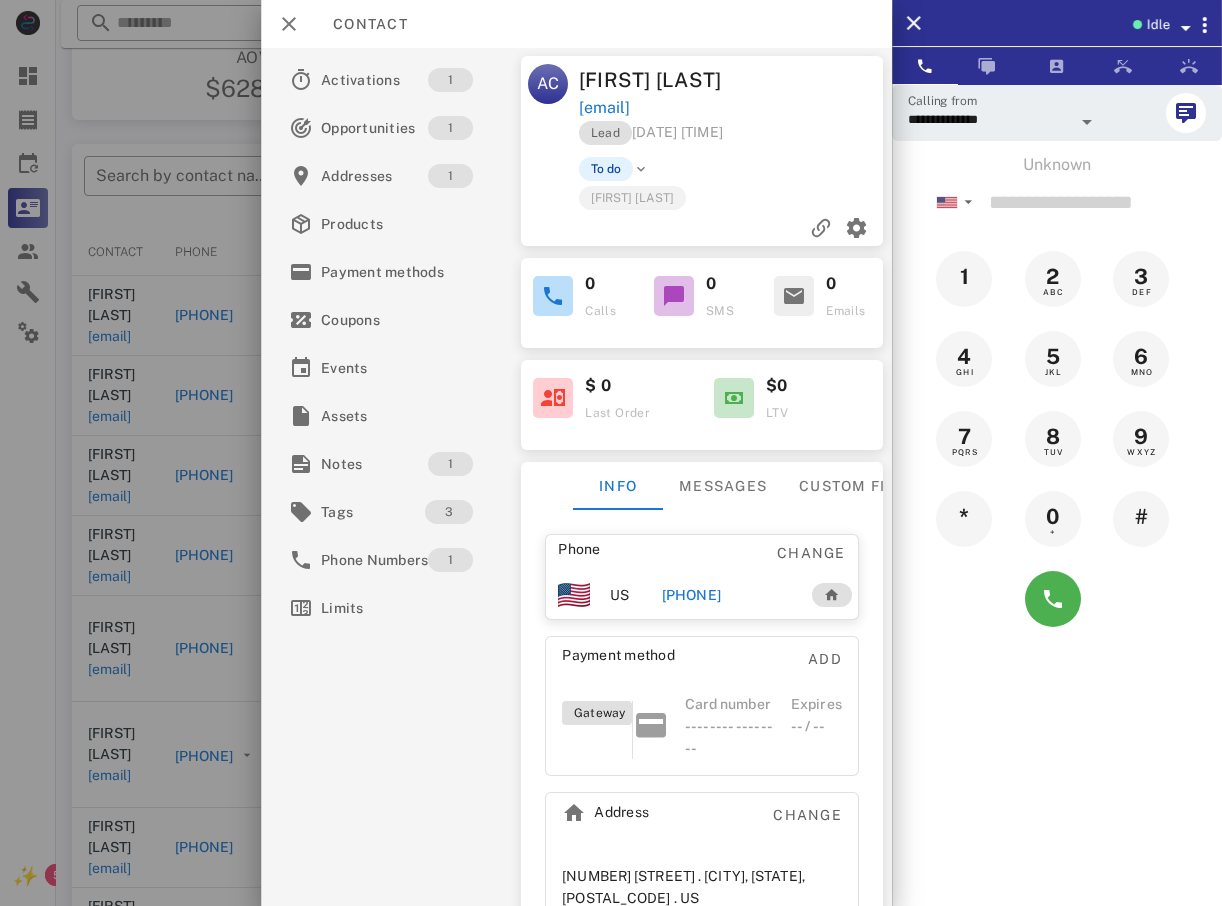 click at bounding box center (611, 453) 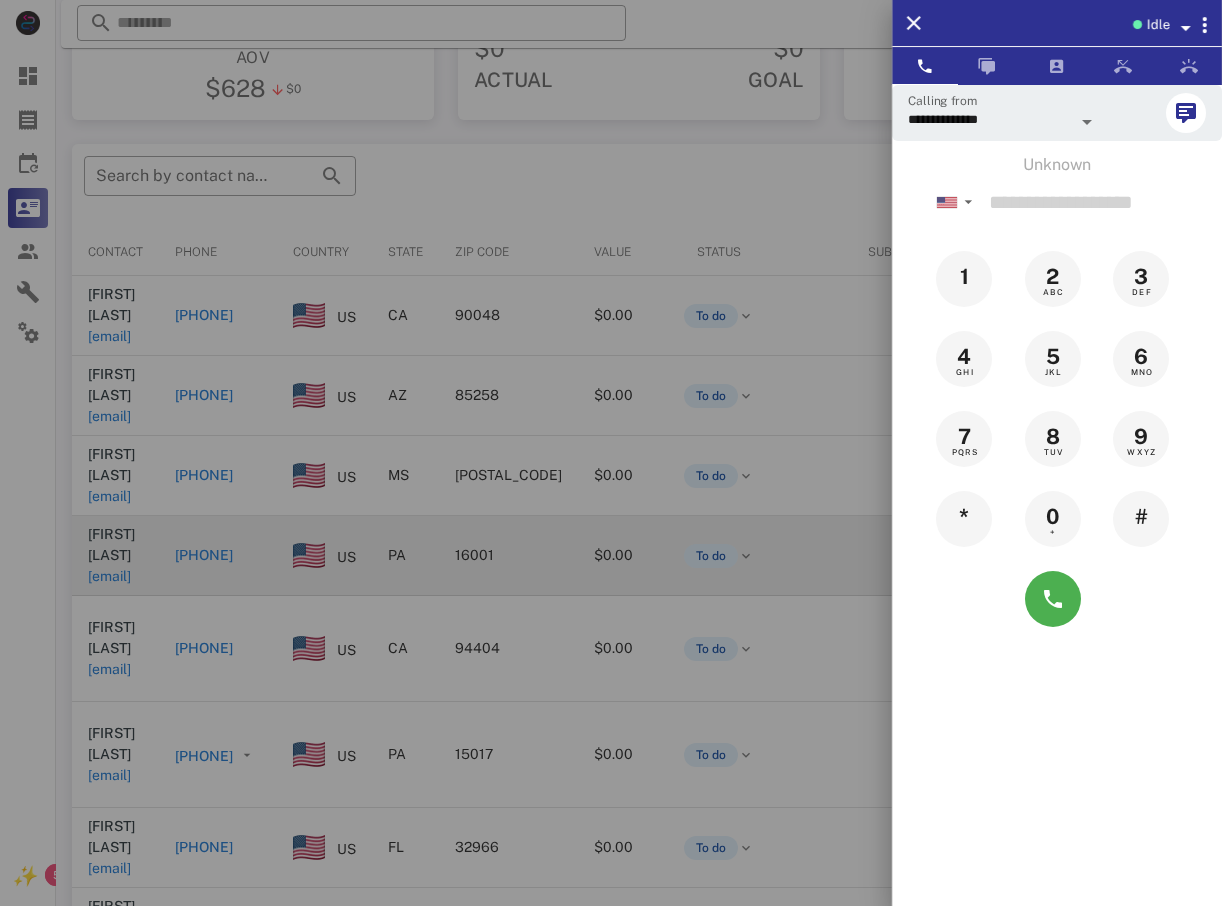 drag, startPoint x: 411, startPoint y: 485, endPoint x: 424, endPoint y: 481, distance: 13.601471 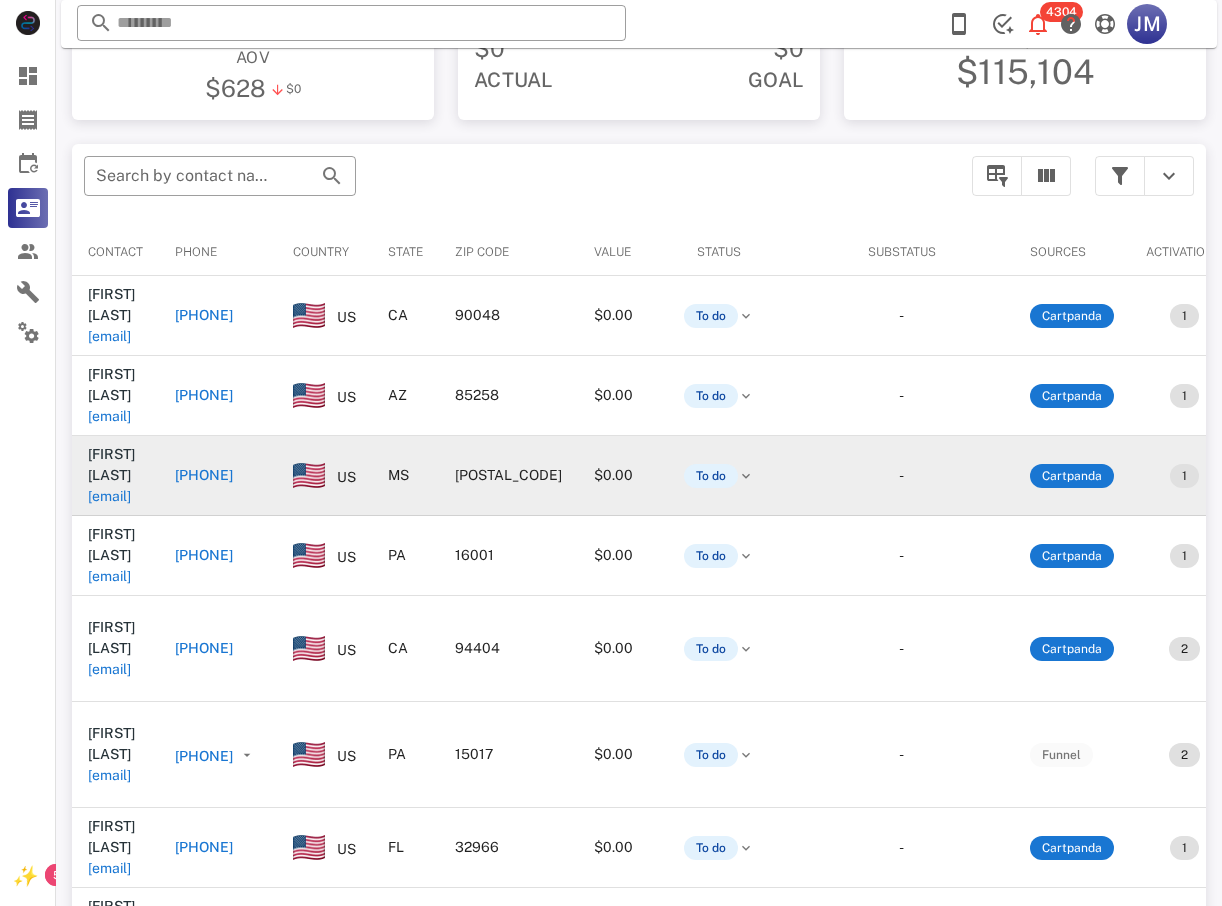 click on "[PHONE]" at bounding box center (218, 476) 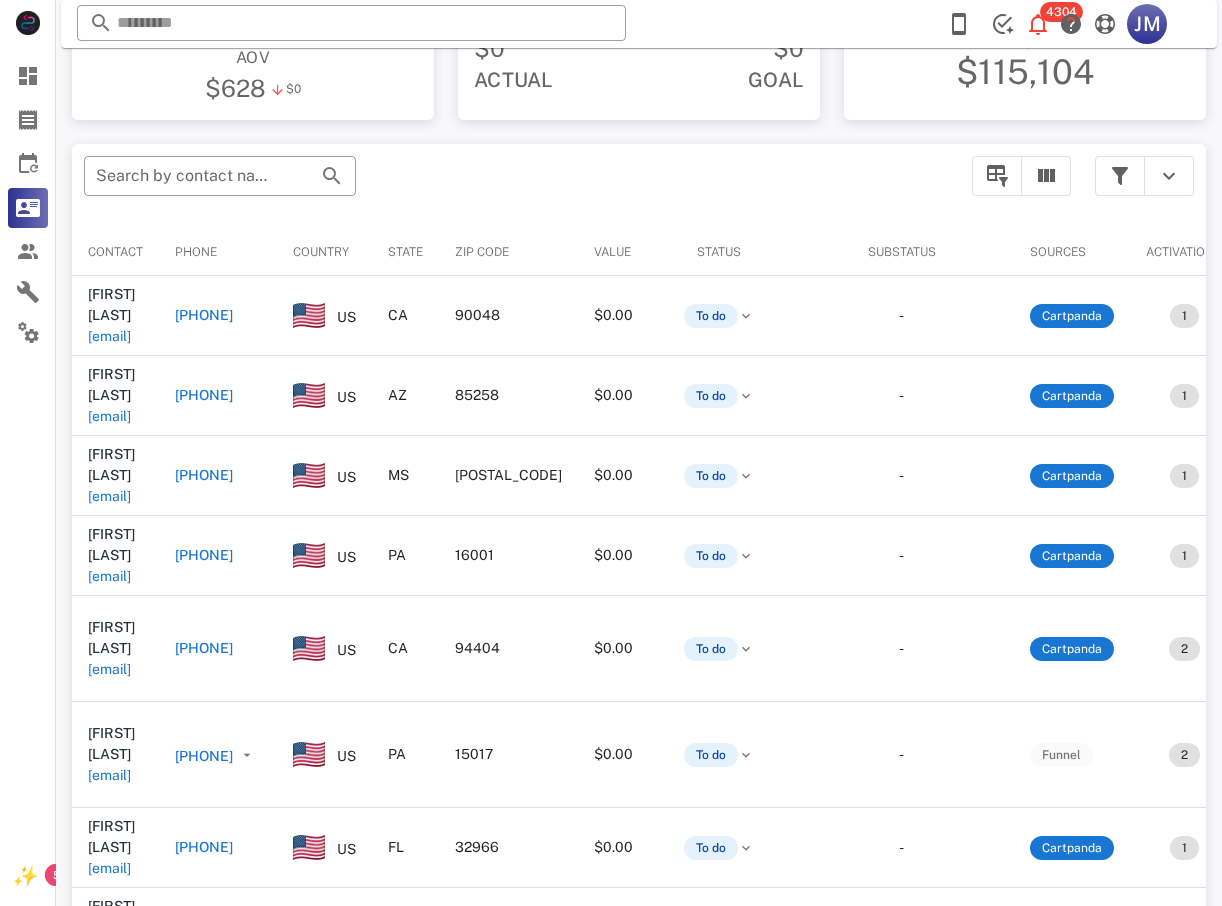 click on "[PHONE]" at bounding box center (204, 475) 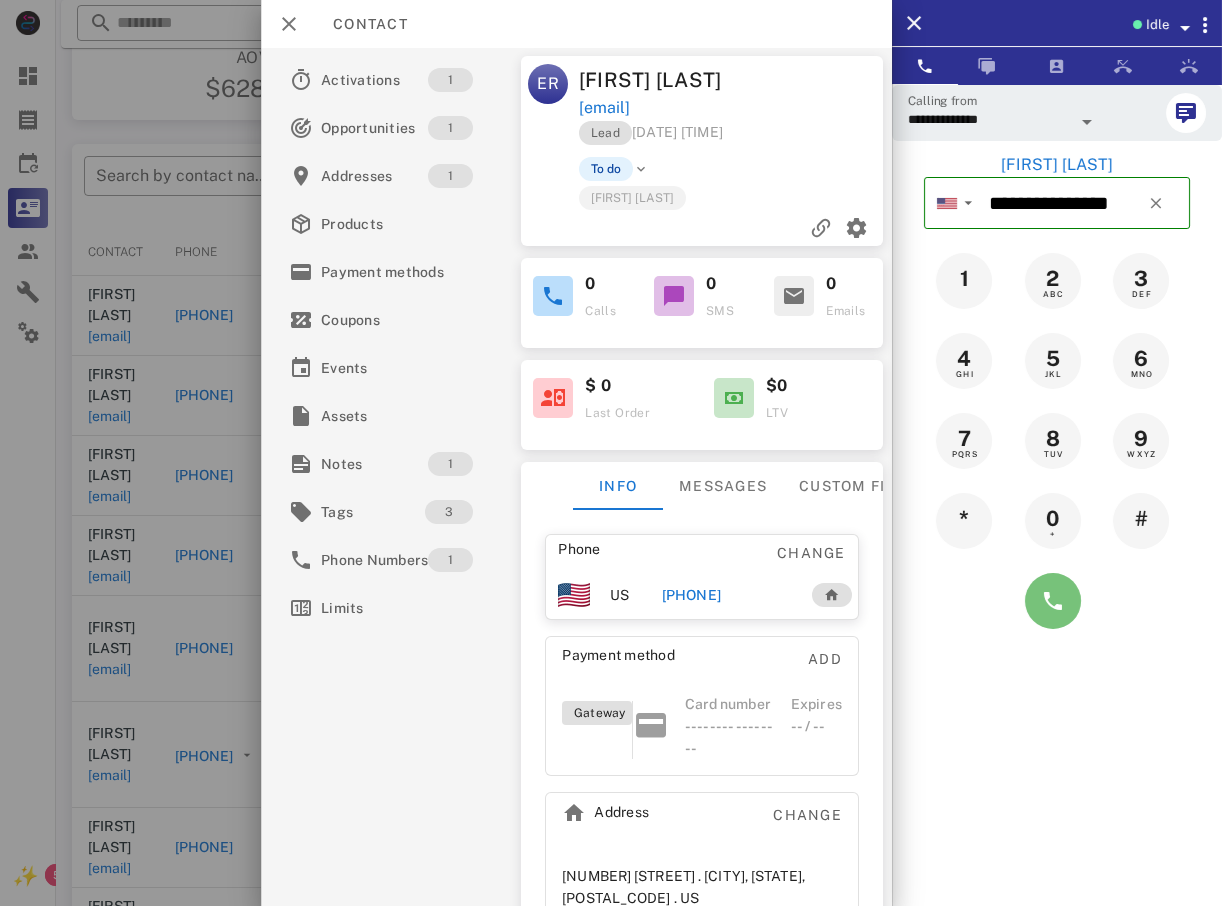click at bounding box center [1053, 601] 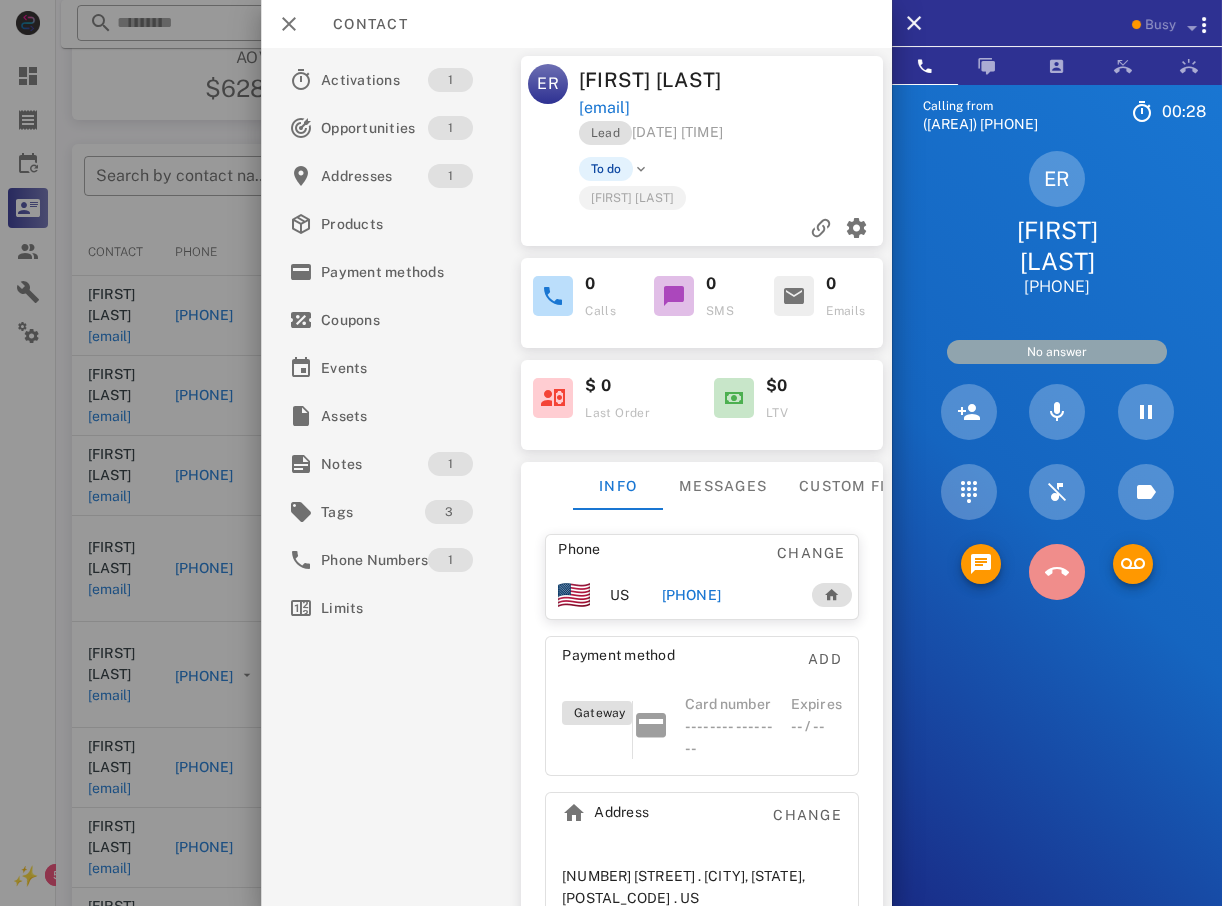 click at bounding box center (1057, 572) 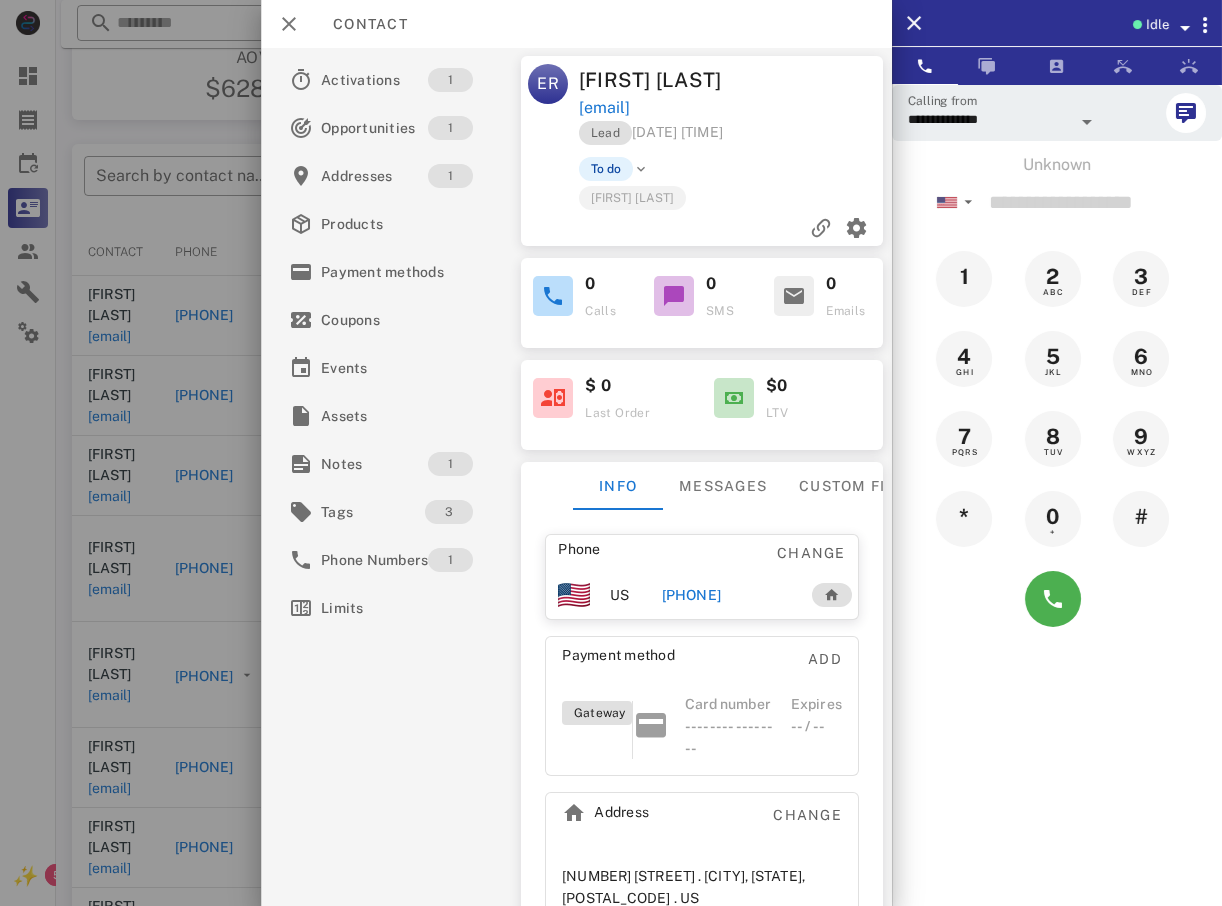 click at bounding box center (611, 453) 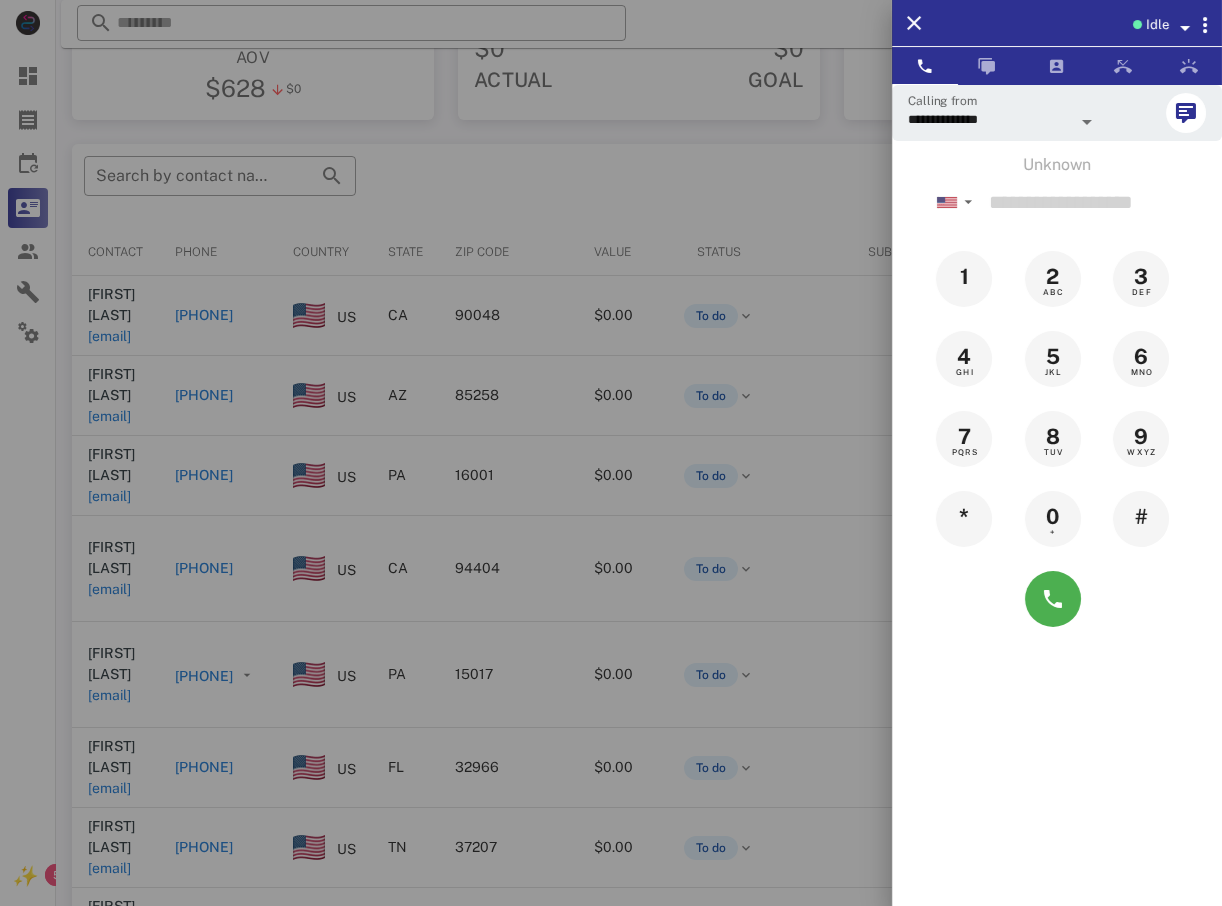 click at bounding box center [611, 453] 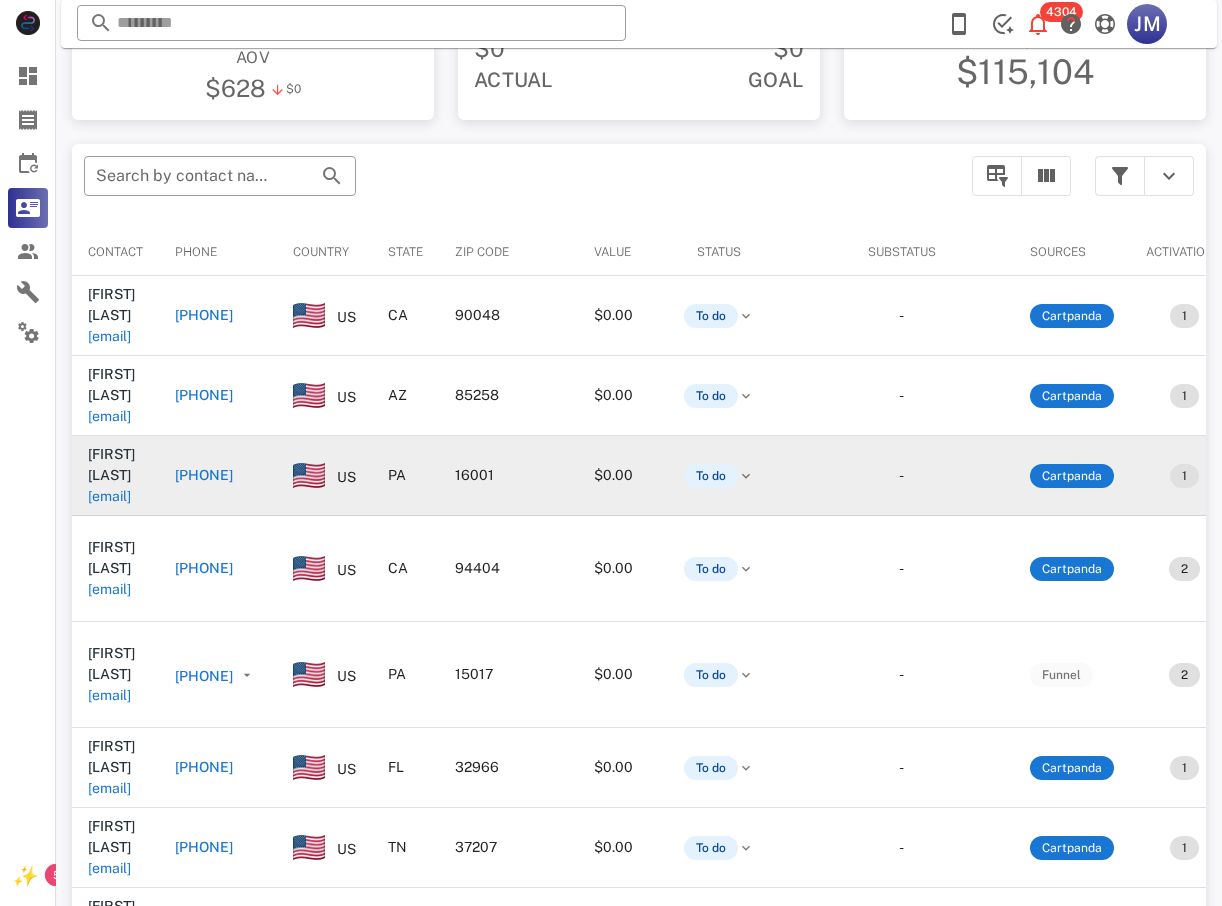 click on "[PHONE]" at bounding box center (204, 475) 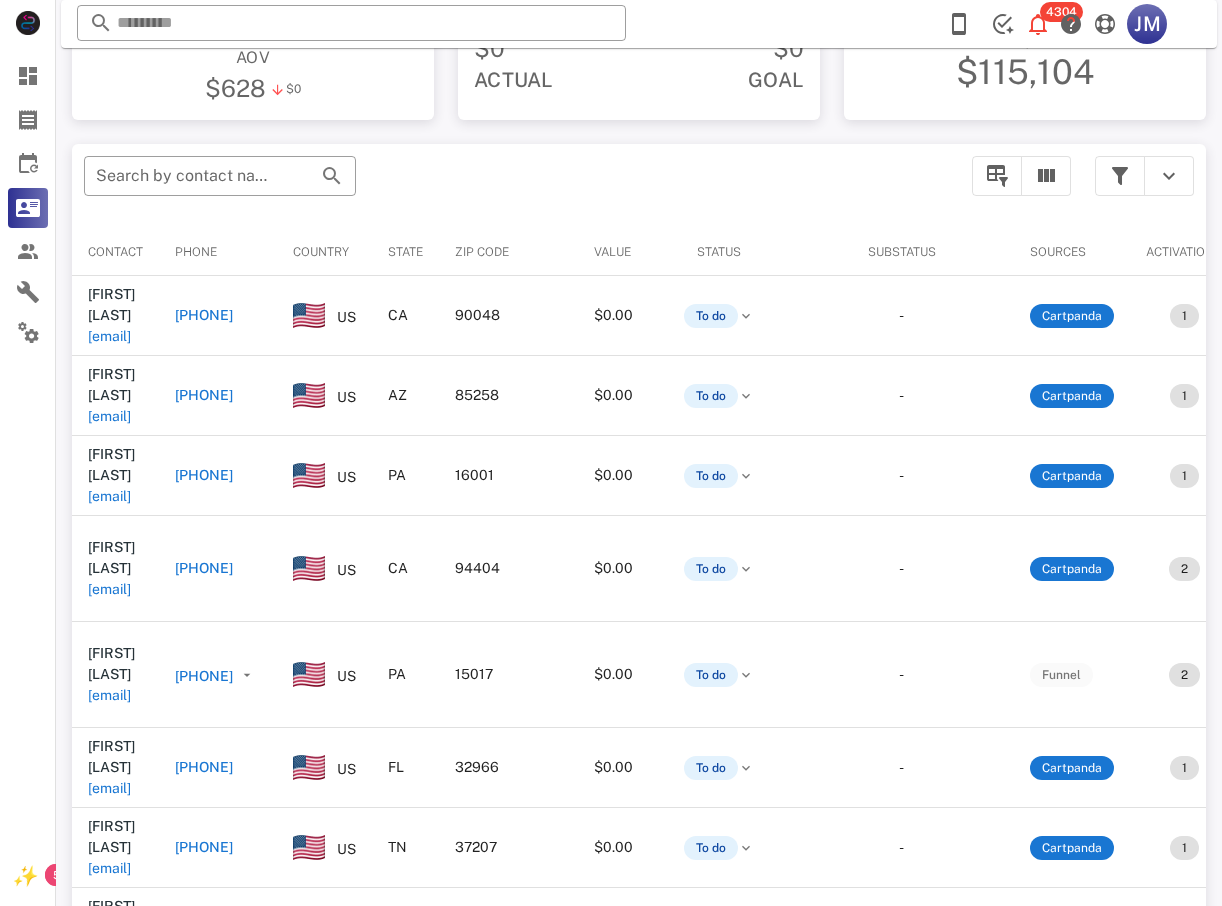 type on "**********" 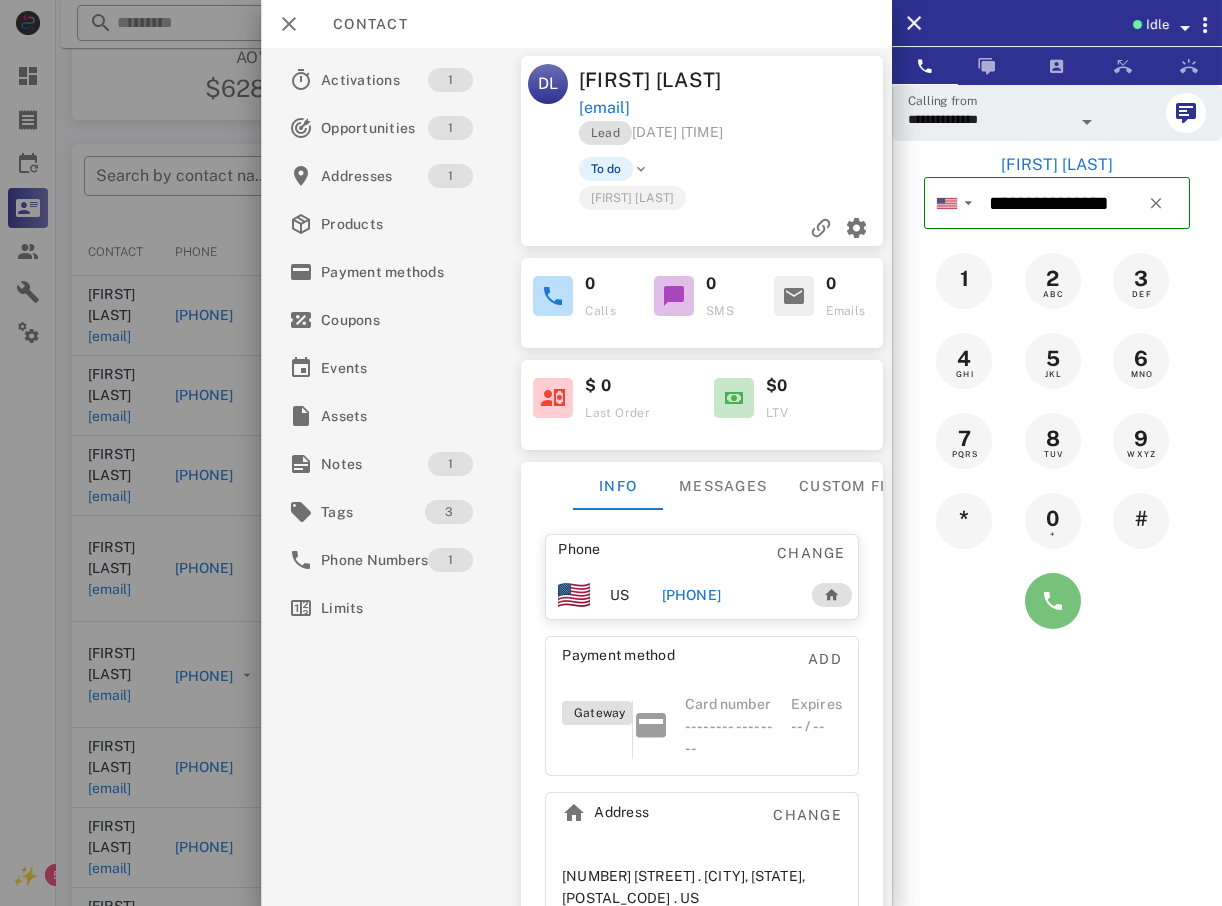click at bounding box center [1053, 601] 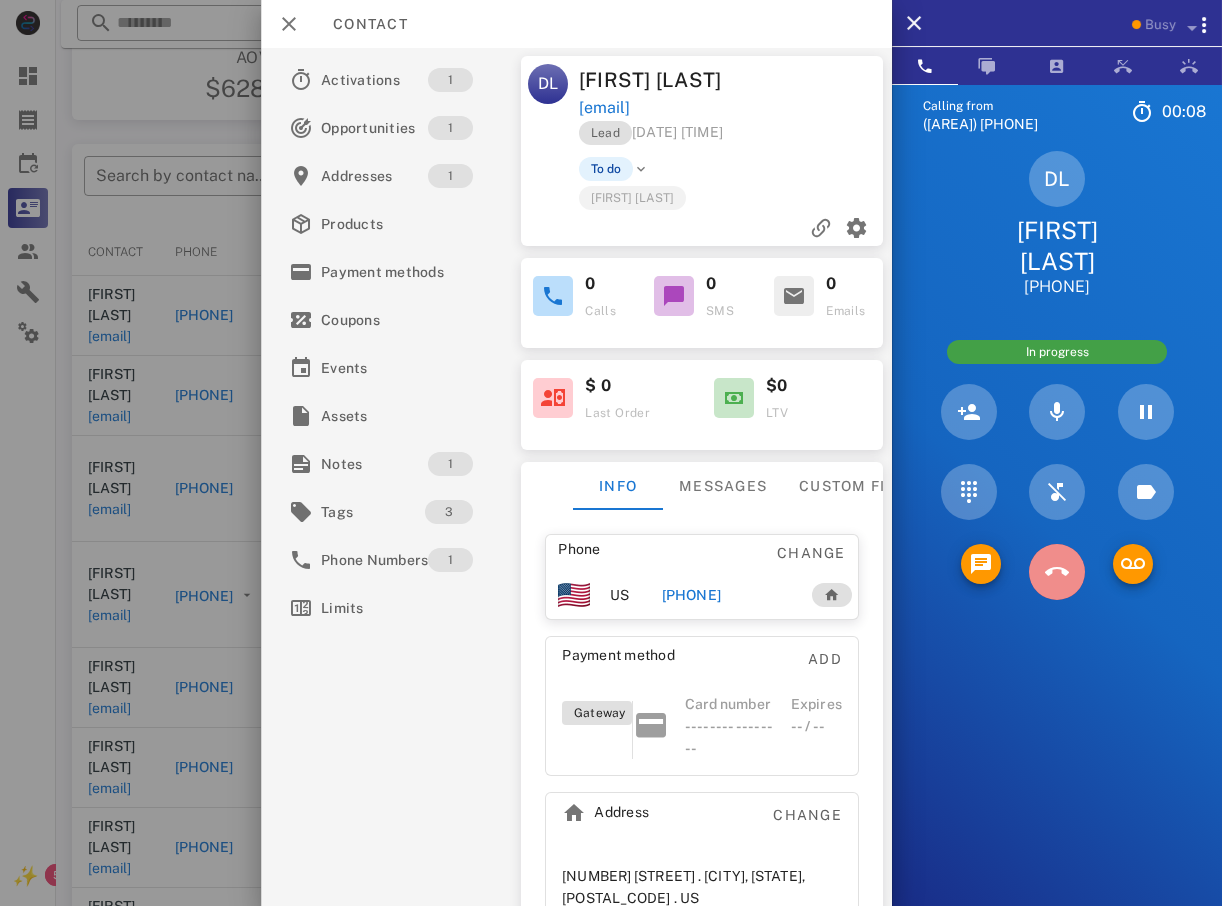 click at bounding box center [1057, 572] 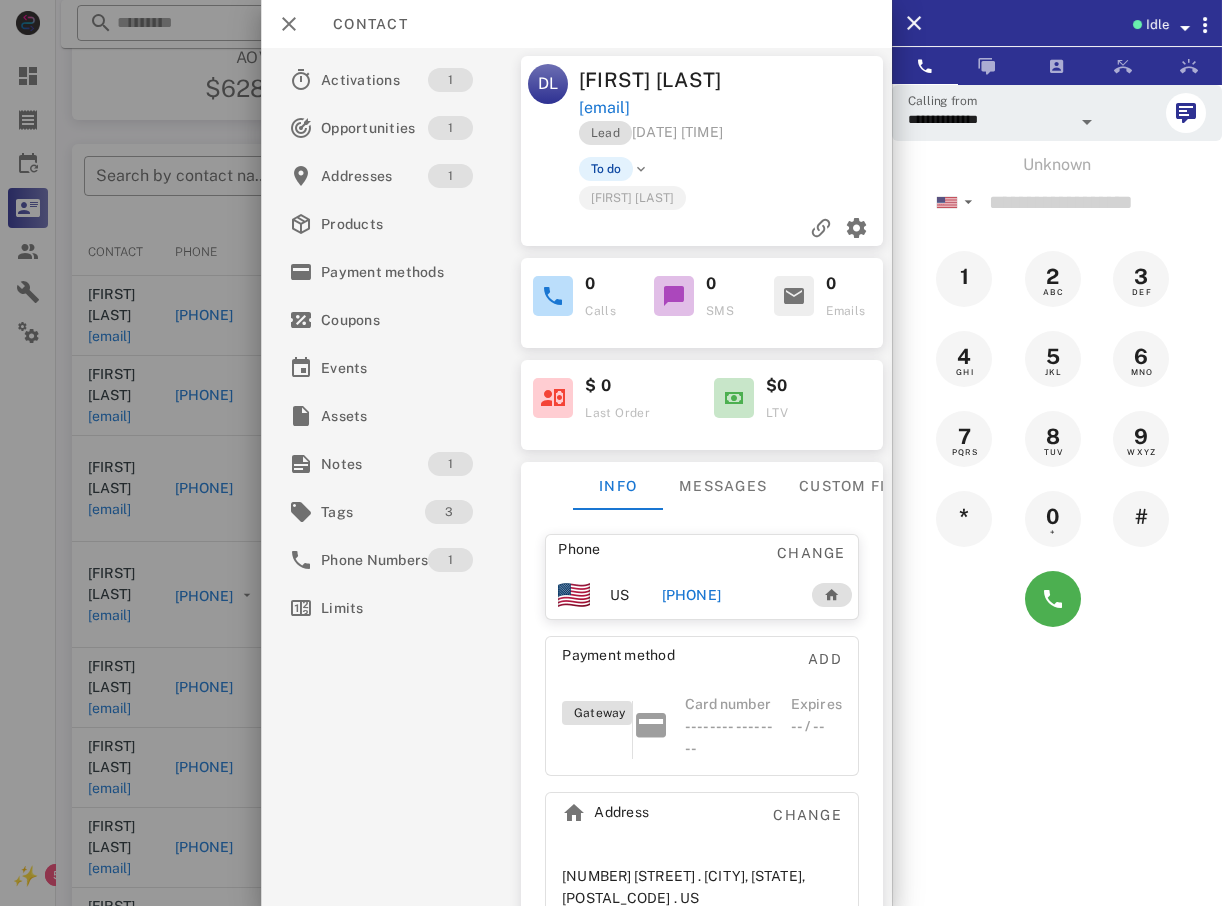 click at bounding box center [611, 453] 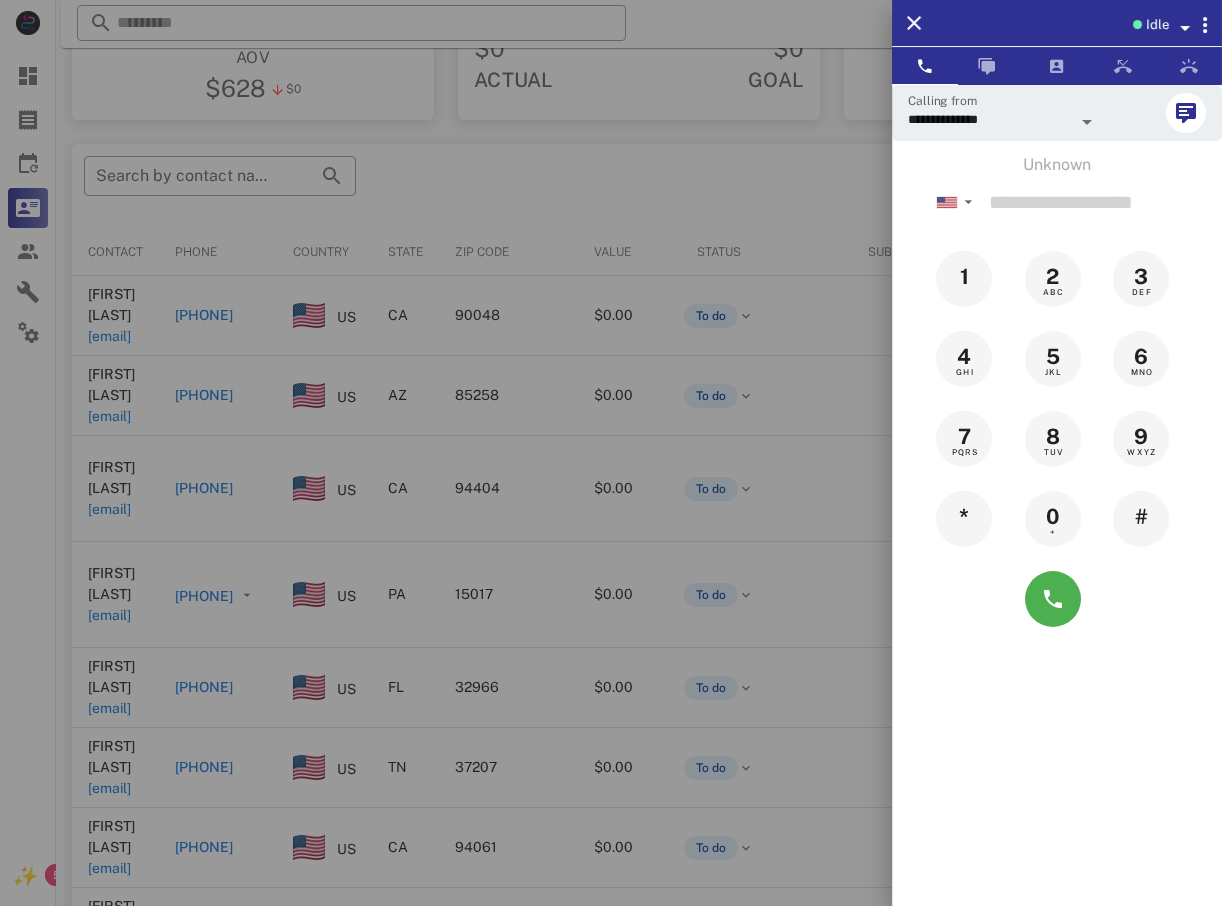 click at bounding box center (611, 453) 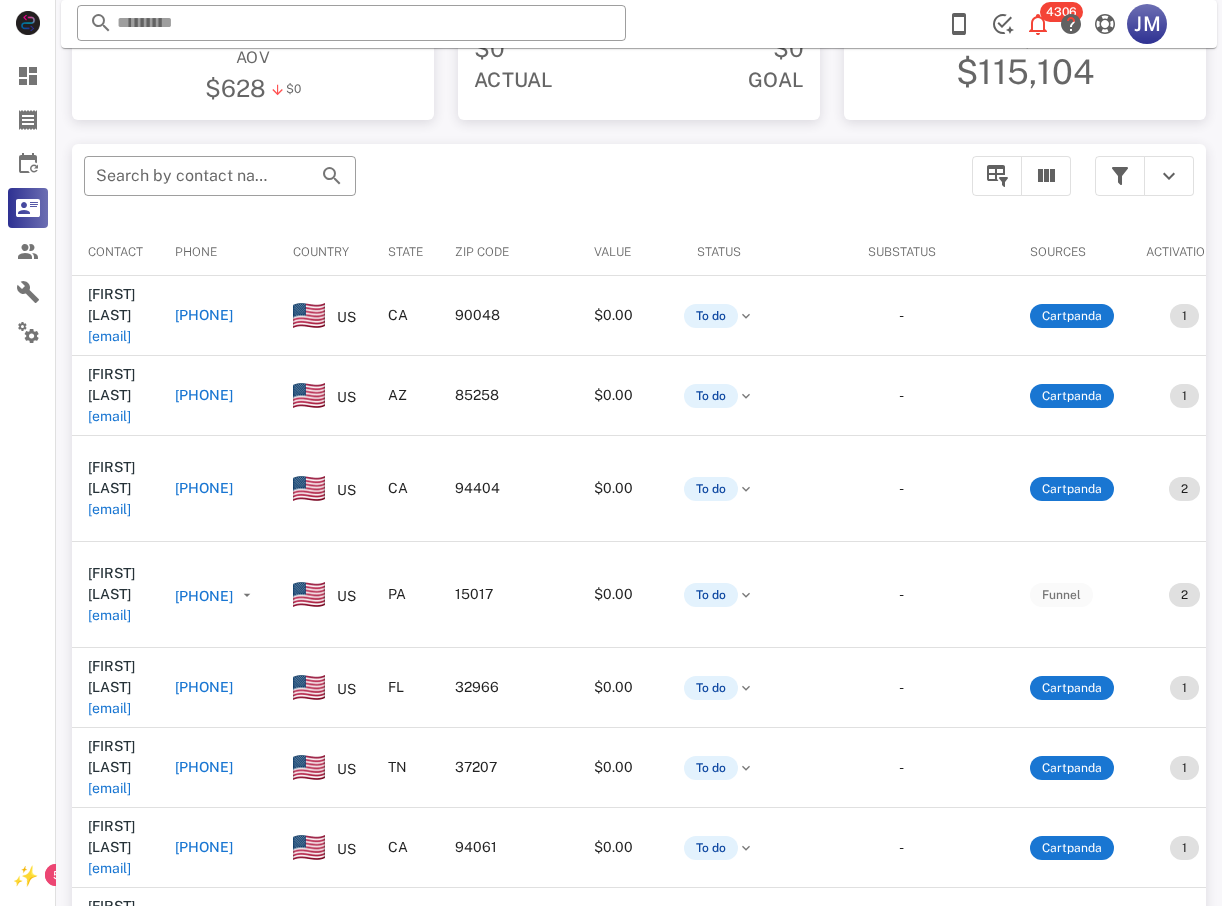 drag, startPoint x: 383, startPoint y: 450, endPoint x: 382, endPoint y: 463, distance: 13.038404 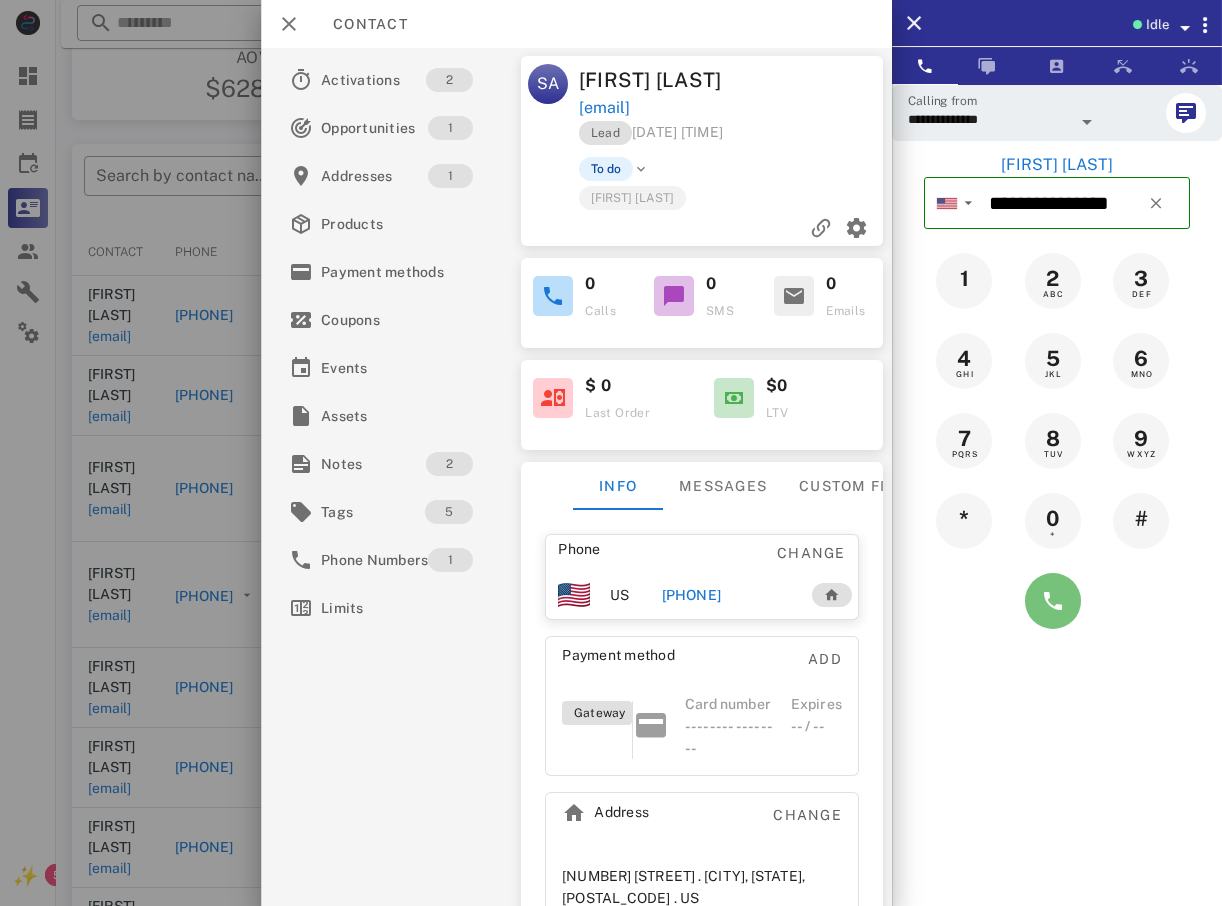 drag, startPoint x: 1040, startPoint y: 594, endPoint x: 984, endPoint y: 642, distance: 73.756355 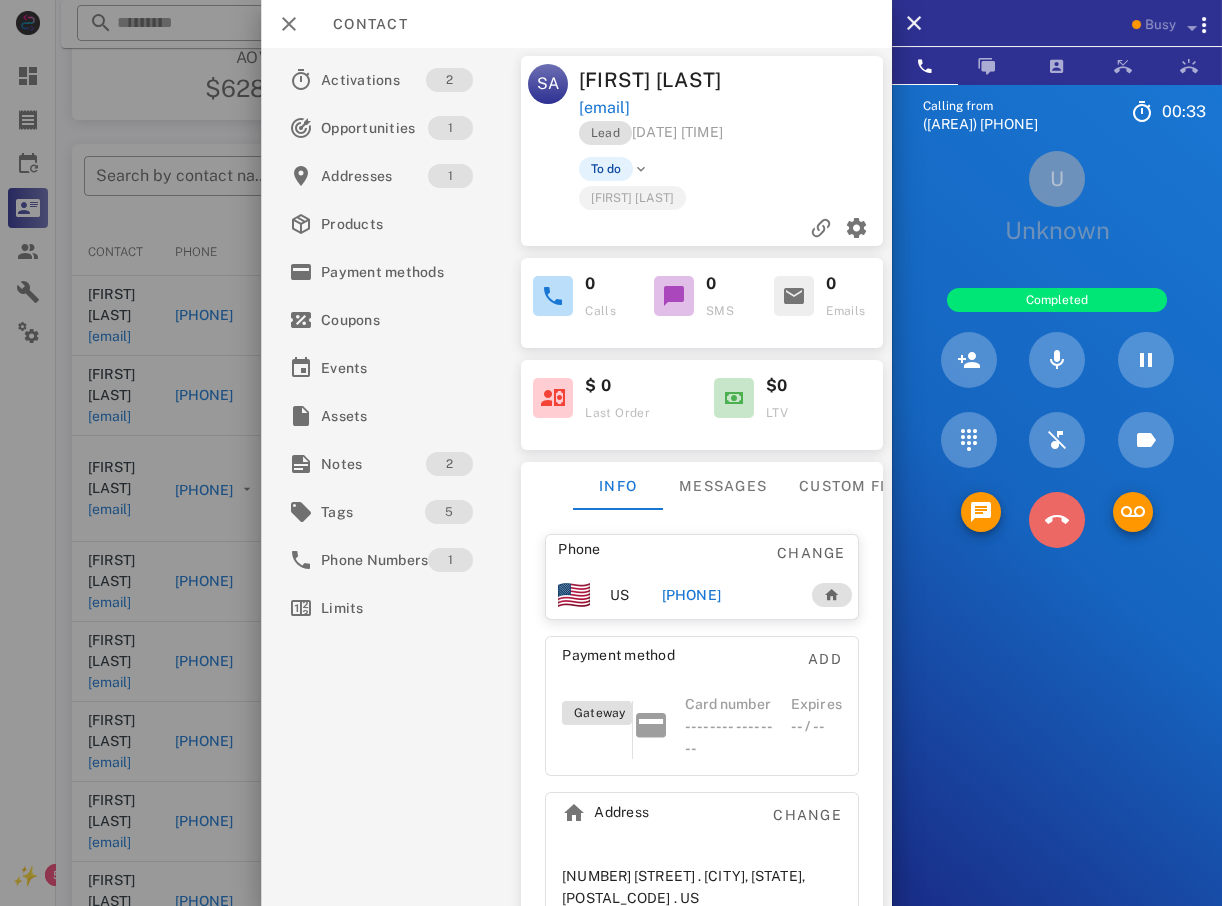 click at bounding box center [1057, 520] 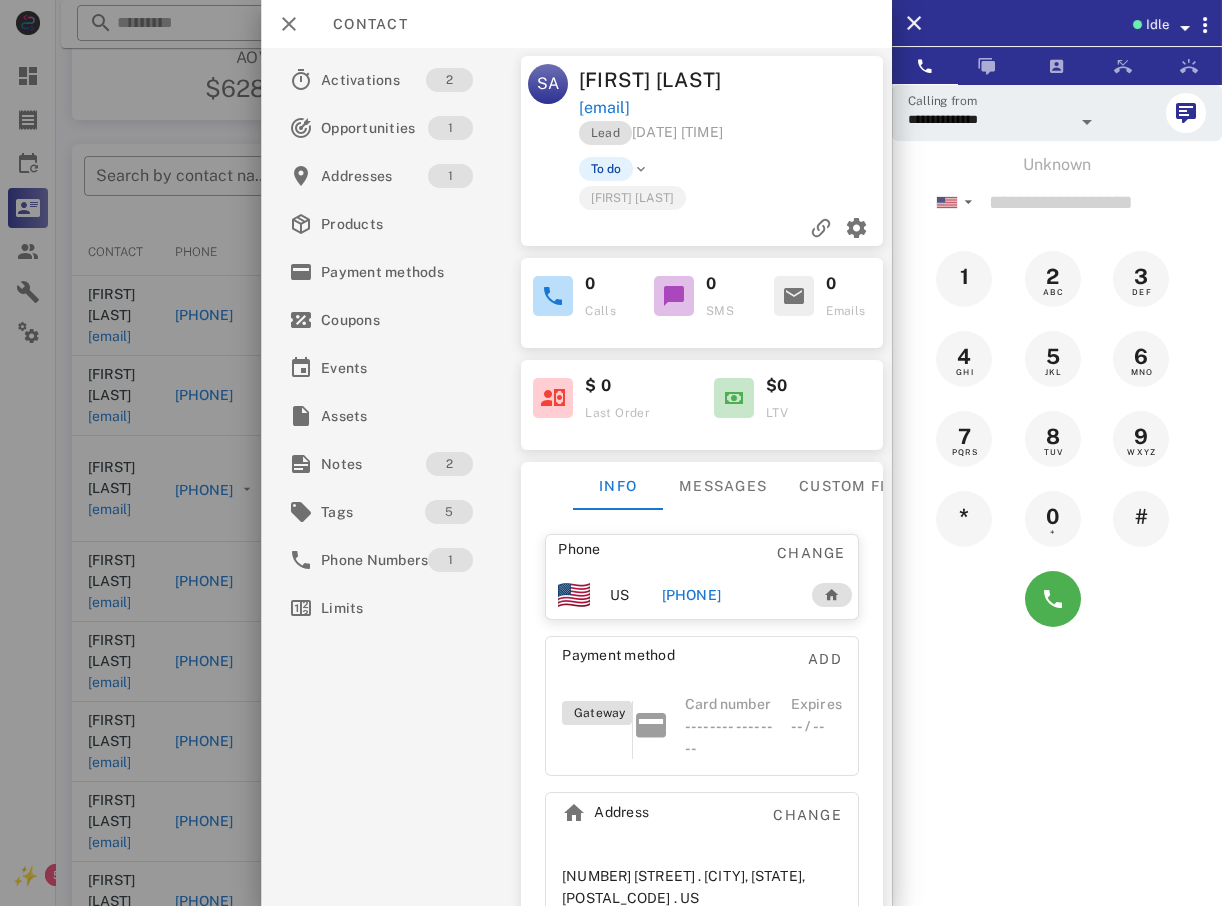 click at bounding box center (611, 453) 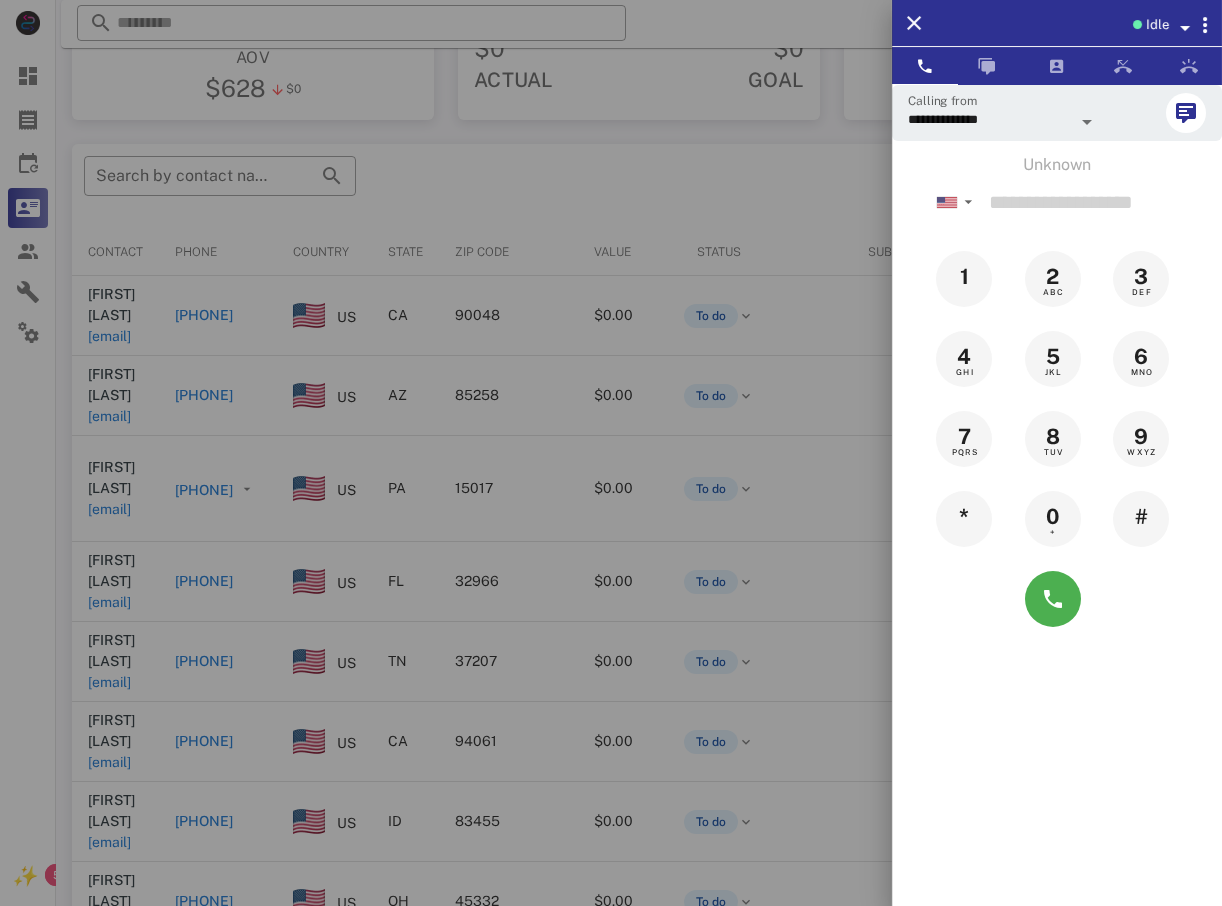 click at bounding box center [611, 453] 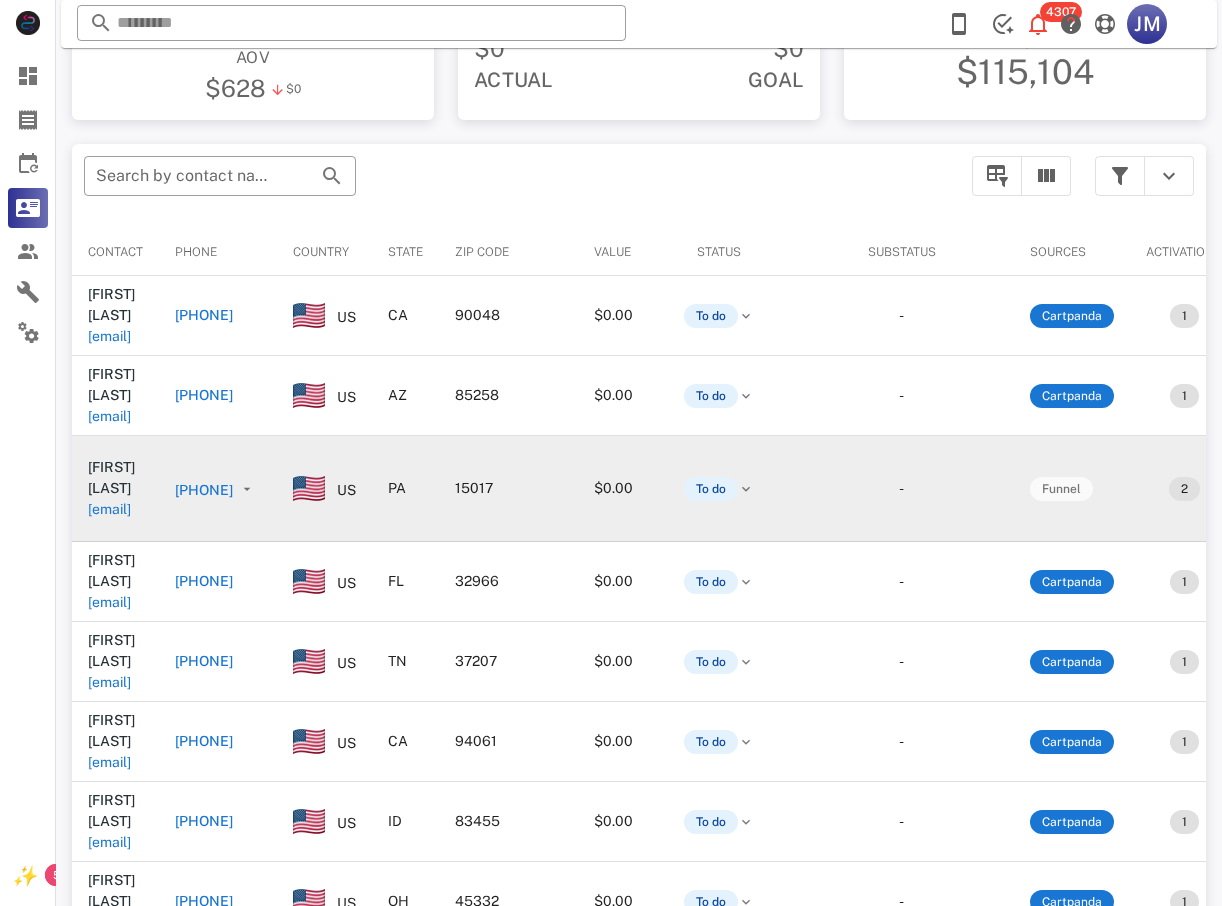 click on "[PHONE]" at bounding box center [204, 490] 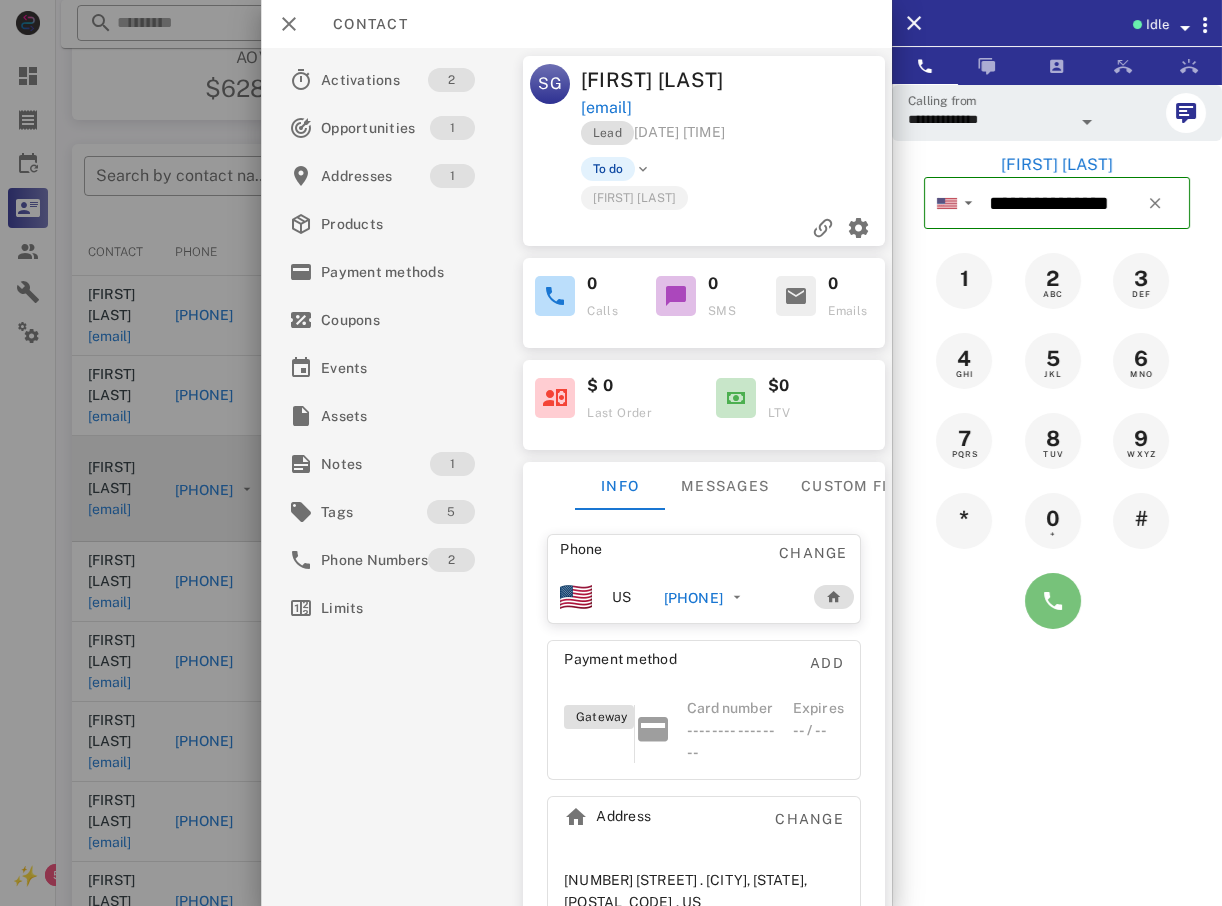 click at bounding box center [1053, 601] 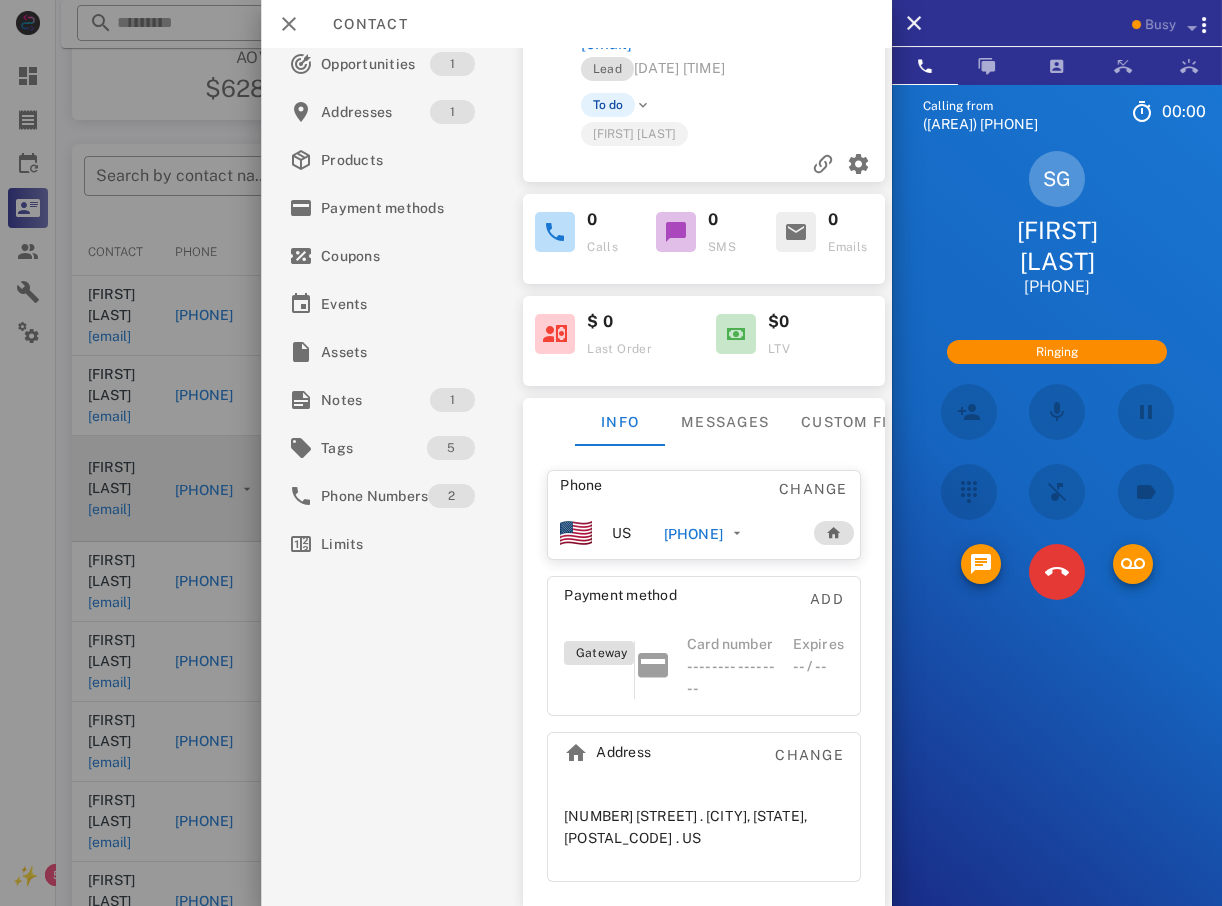 scroll, scrollTop: 106, scrollLeft: 0, axis: vertical 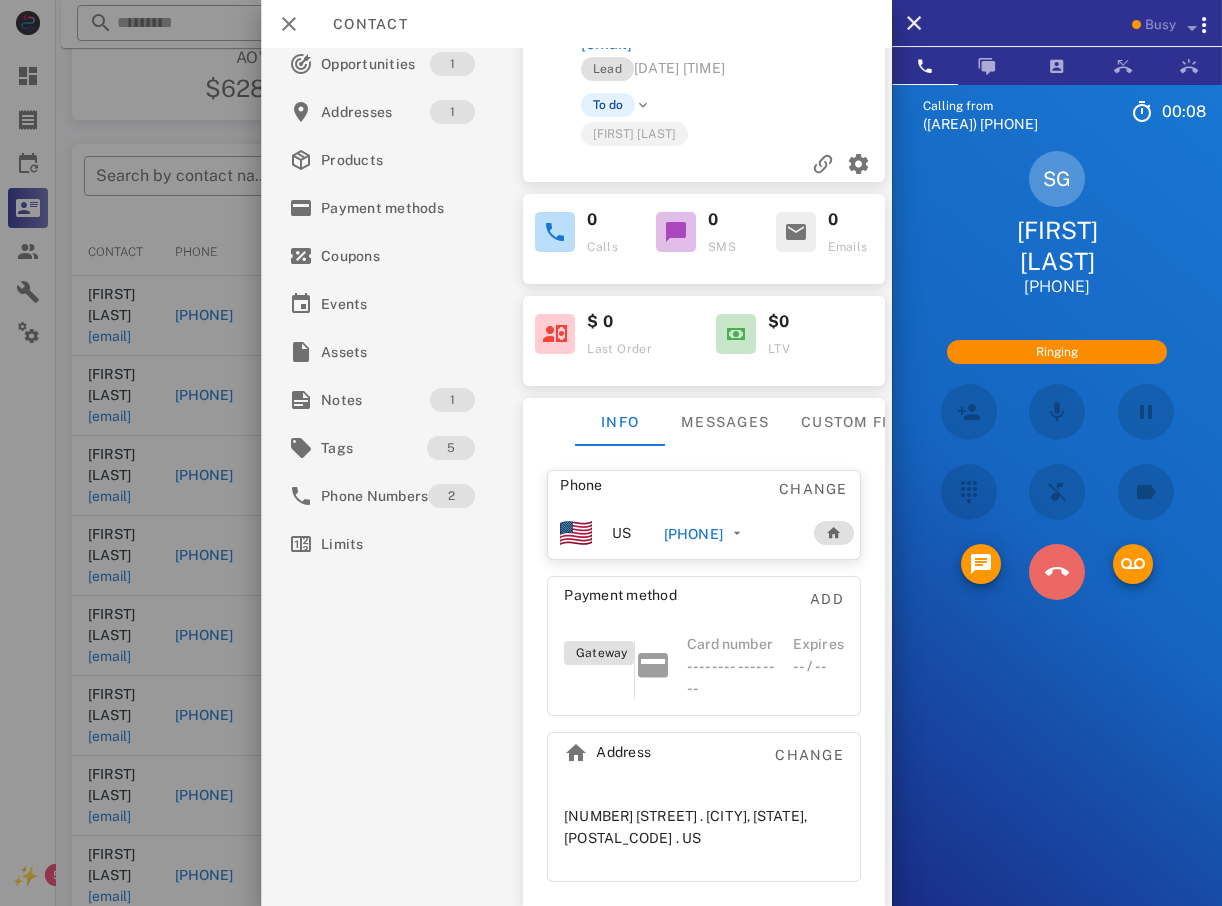 click at bounding box center [1057, 572] 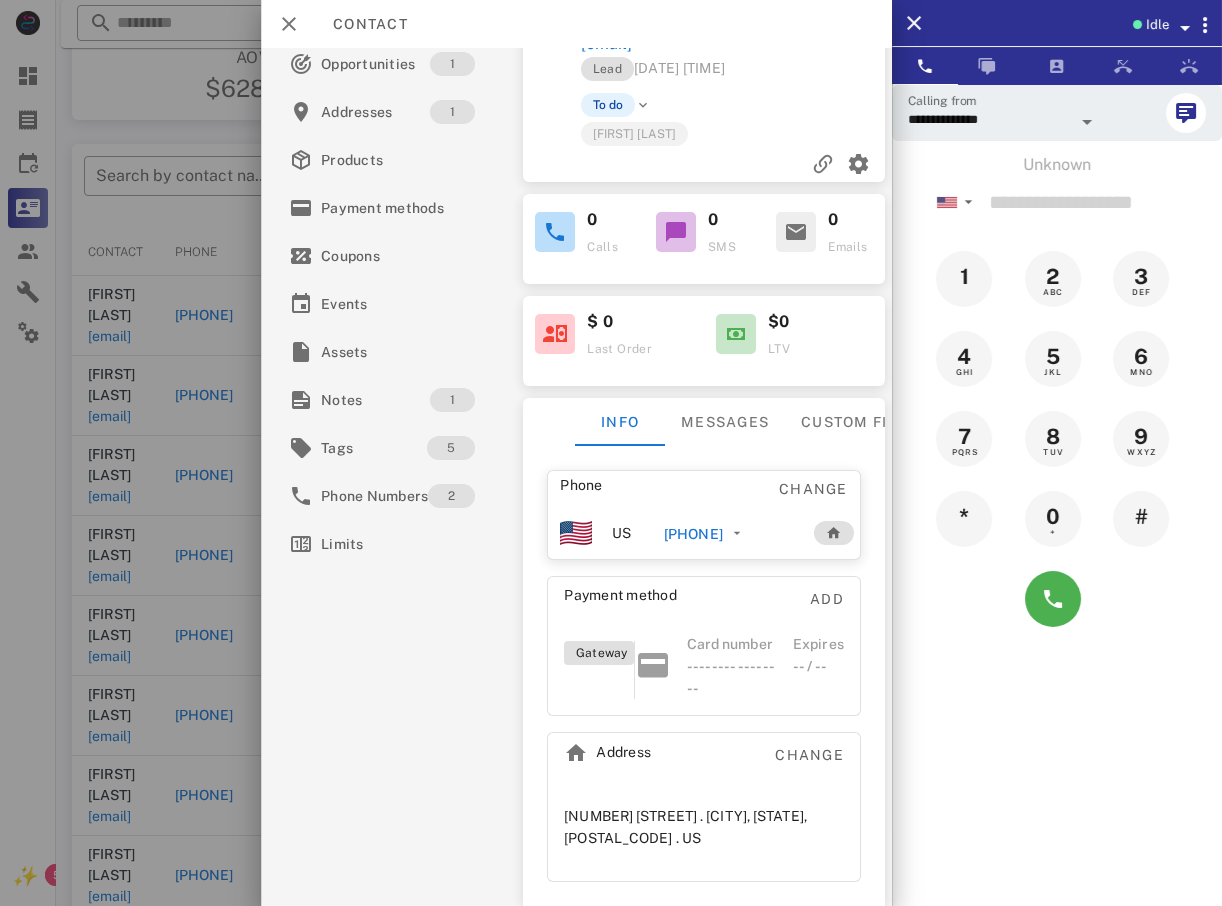 click at bounding box center [611, 453] 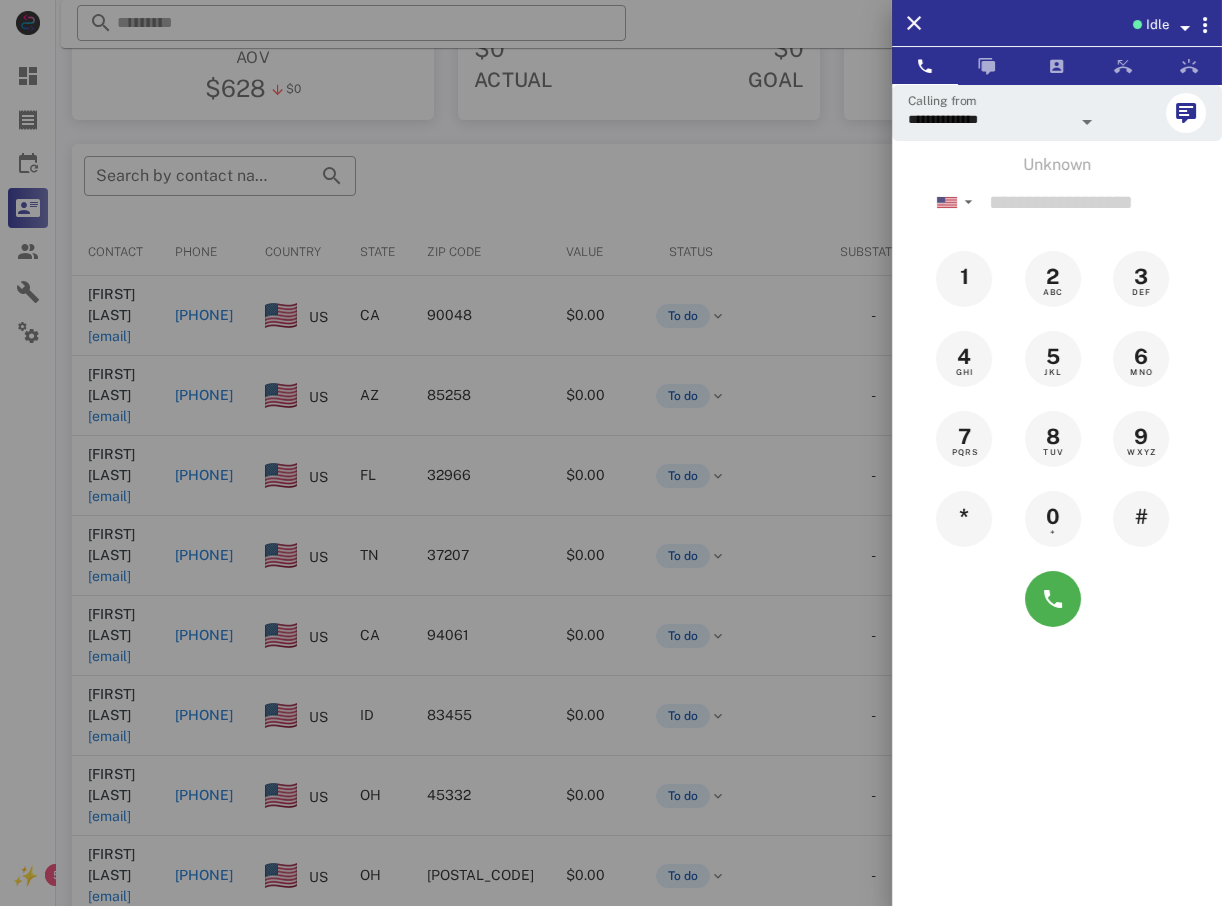 click at bounding box center (611, 453) 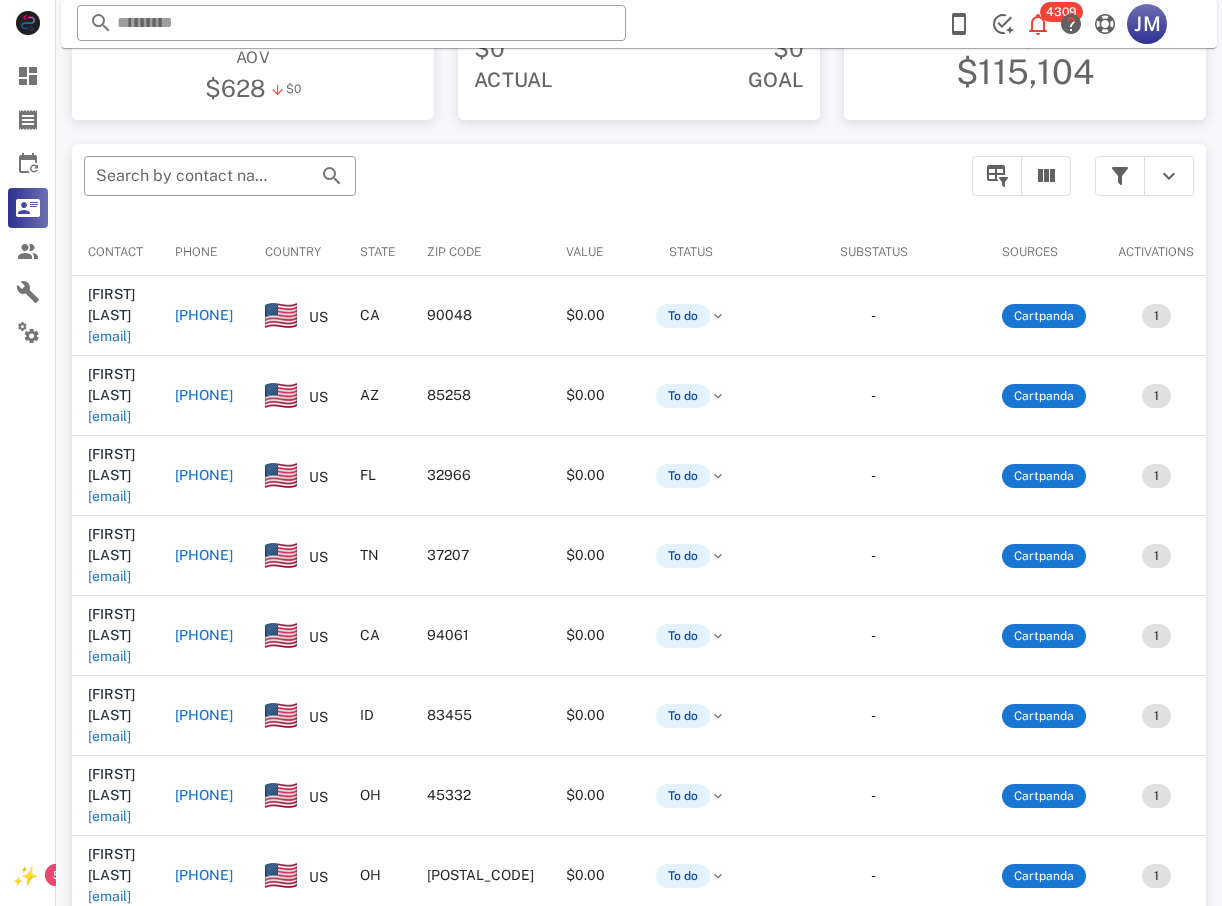 click on "[PHONE]" at bounding box center [204, 475] 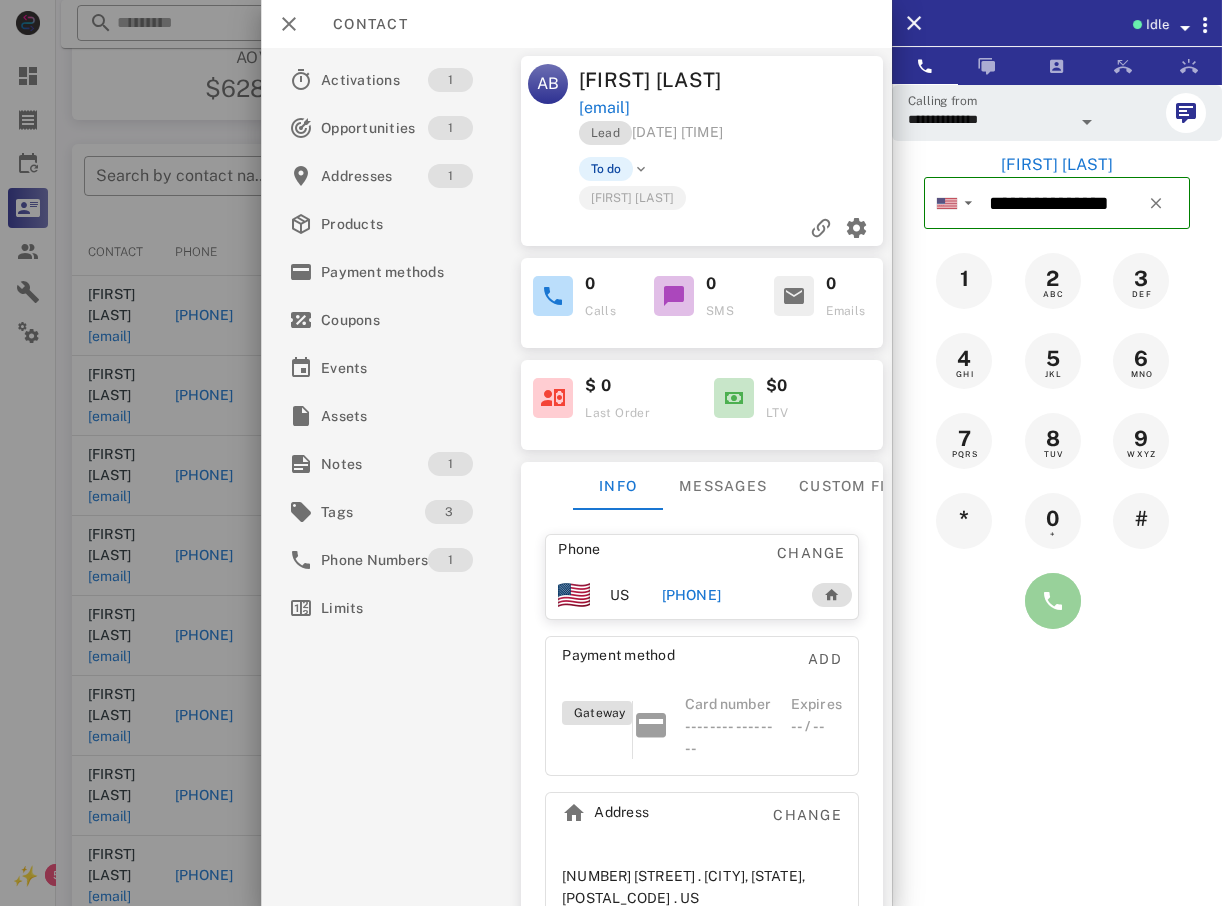 drag, startPoint x: 1055, startPoint y: 610, endPoint x: 1042, endPoint y: 612, distance: 13.152946 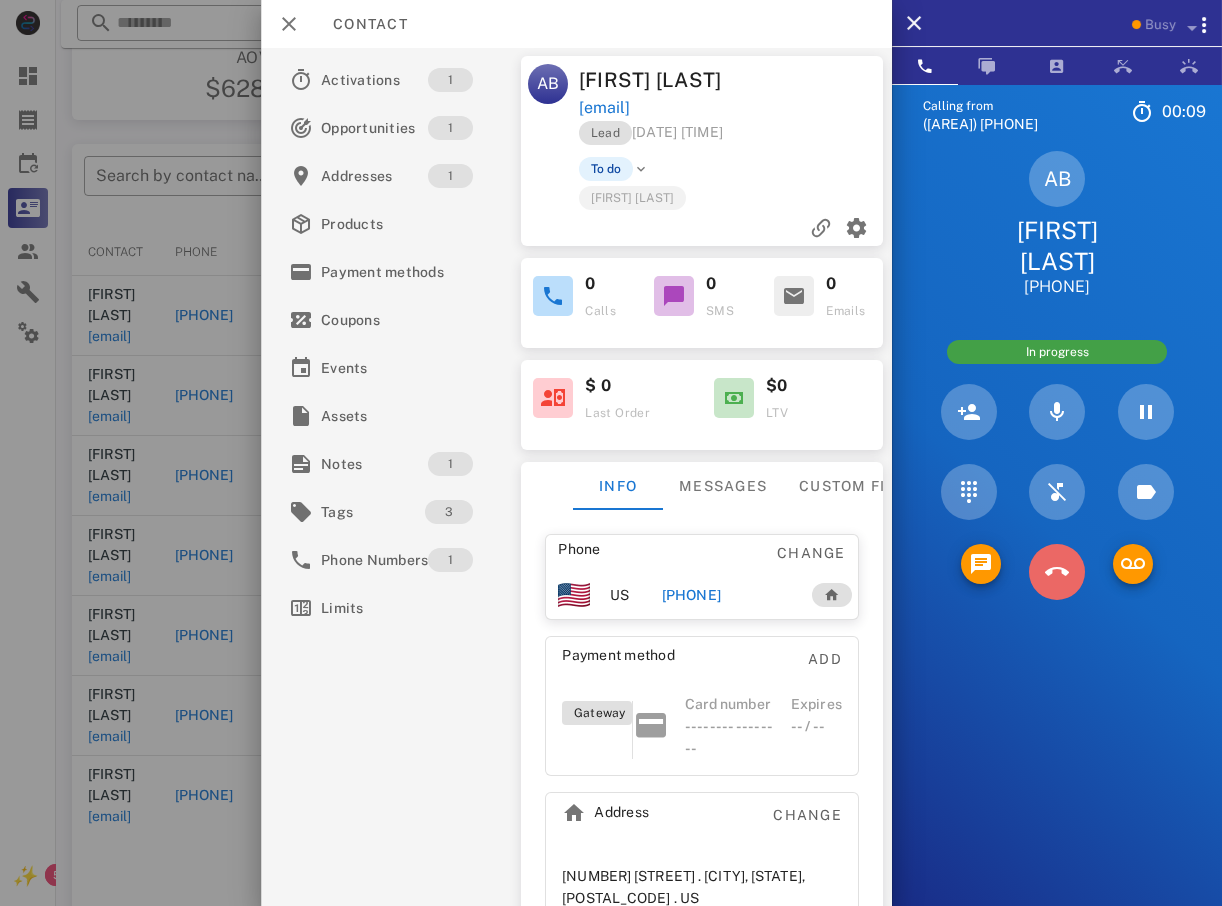 click at bounding box center (1057, 572) 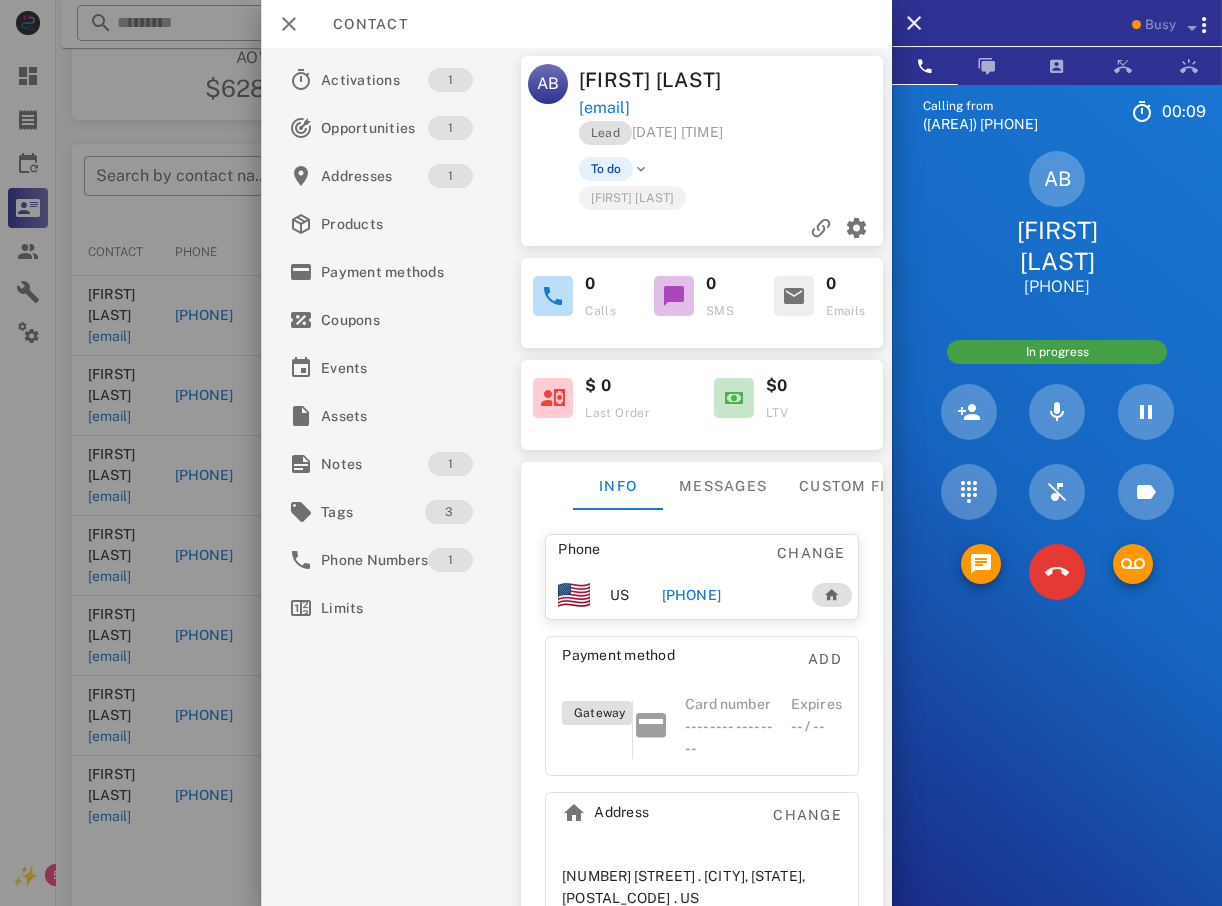 click on "Unknown      ▼     Australia
+61
Canada
+1
Guam
+1671
Mexico (México)
+52
New Zealand
+64
United Kingdom
+44
United States
+1
1 2 ABC 3 DEF 4 GHI 5 JKL 6 MNO 7 PQRS 8 TUV 9 WXYZ * 0 + #" at bounding box center (0, 0) 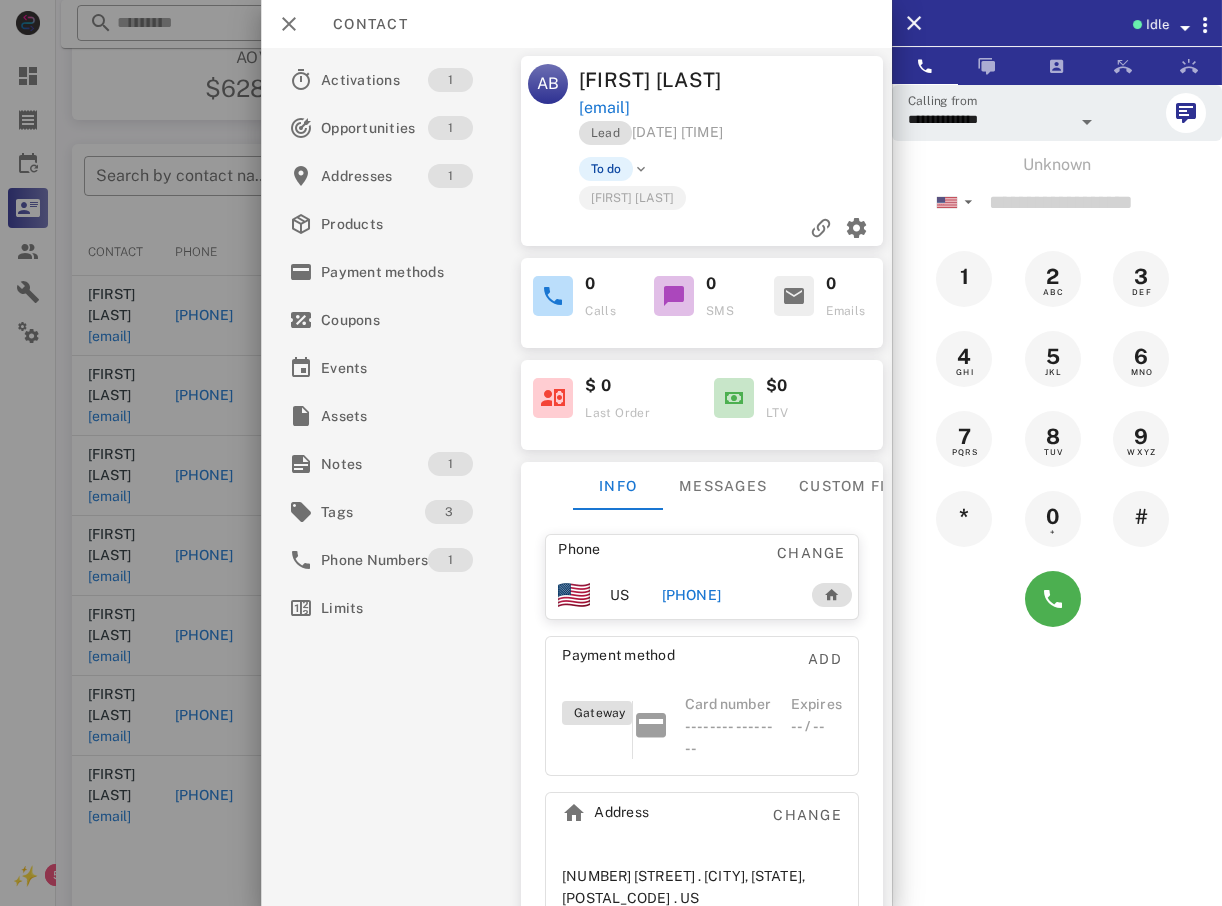 click at bounding box center (611, 453) 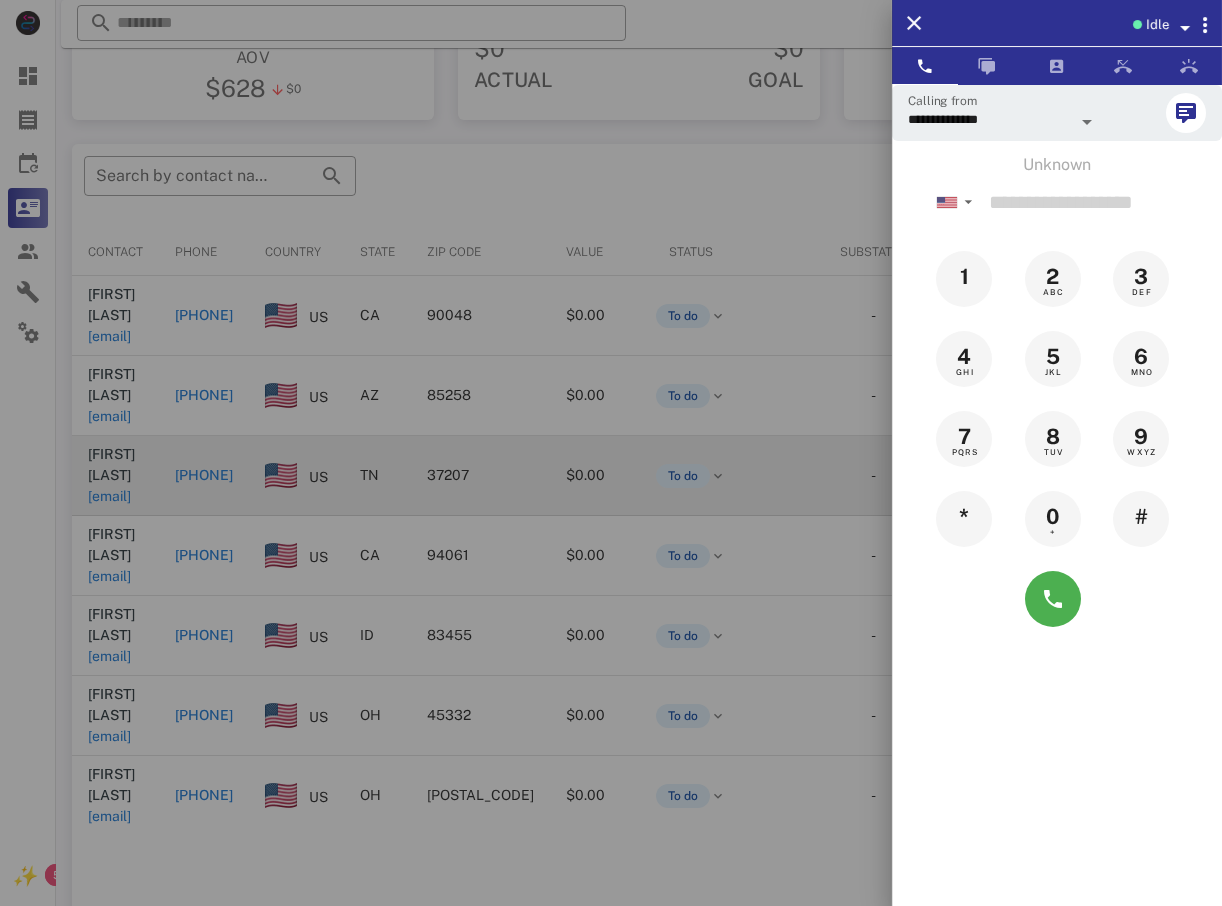 drag, startPoint x: 376, startPoint y: 421, endPoint x: 373, endPoint y: 432, distance: 11.401754 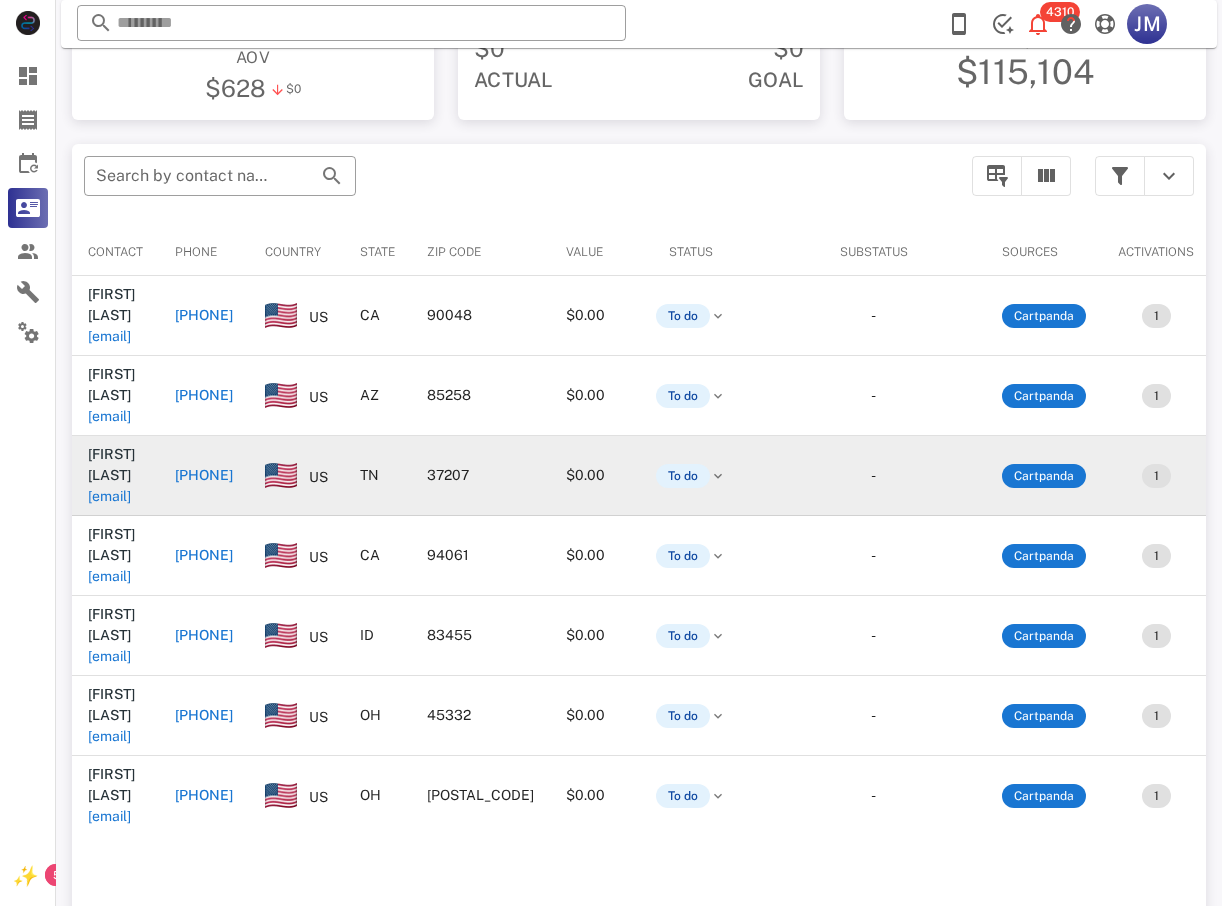 click on "[PHONE]" at bounding box center [204, 475] 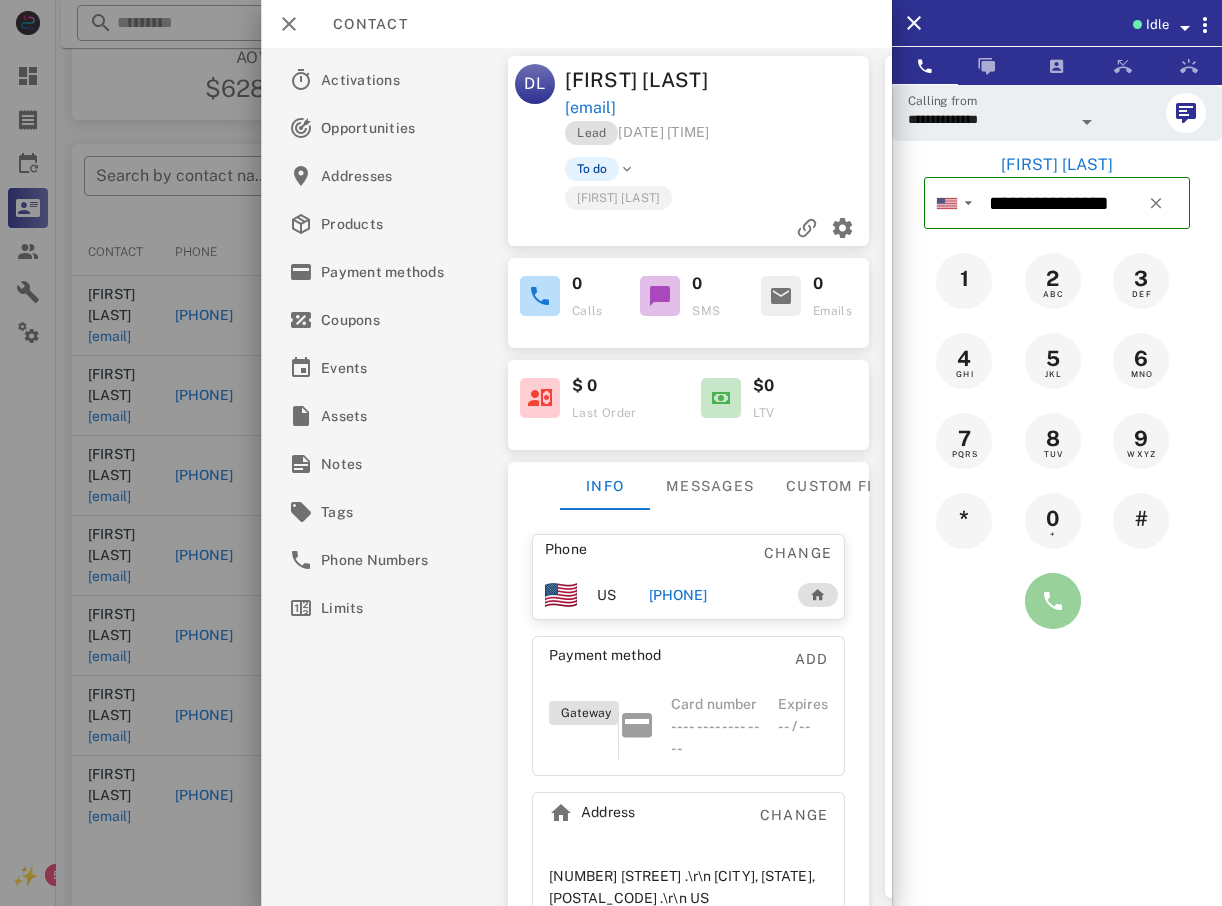 click at bounding box center [1053, 601] 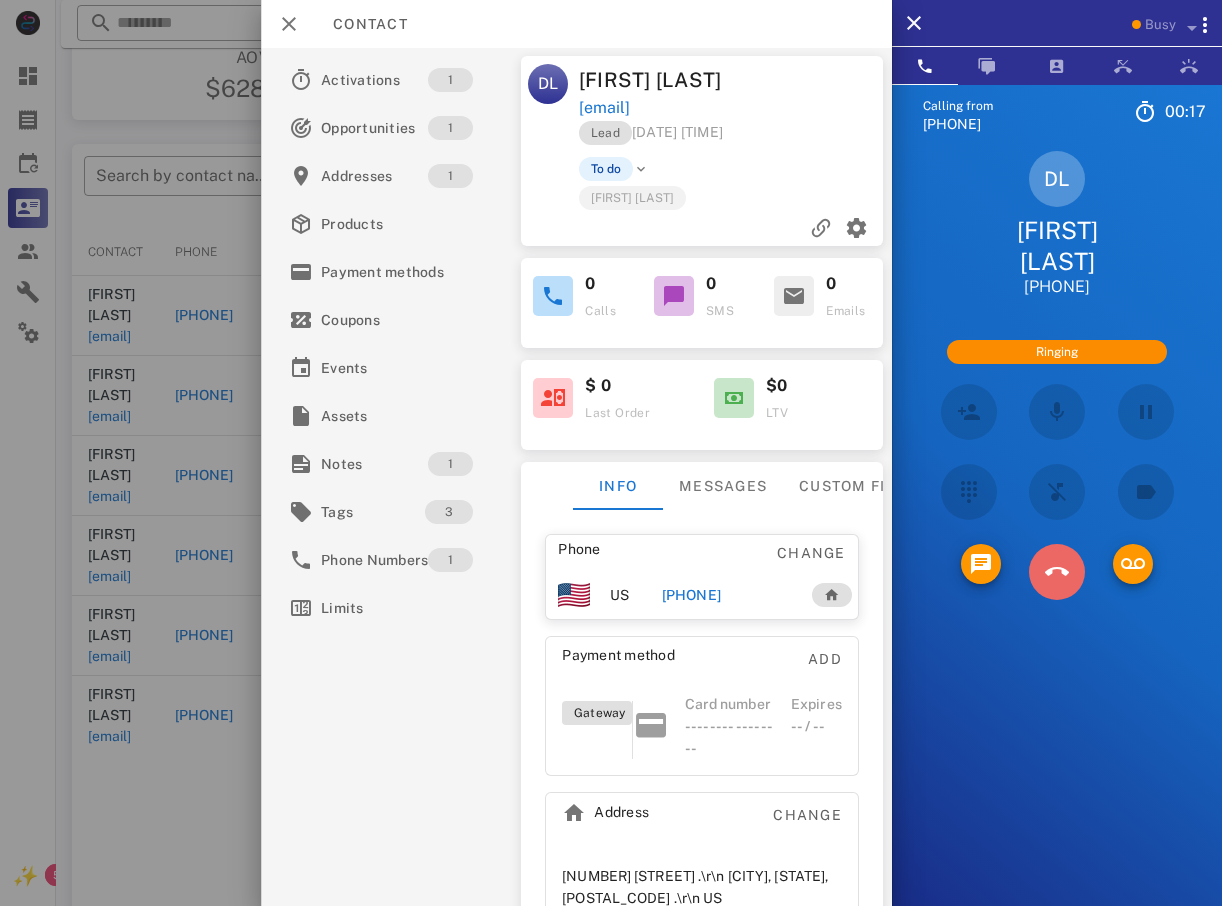 click at bounding box center (1057, 572) 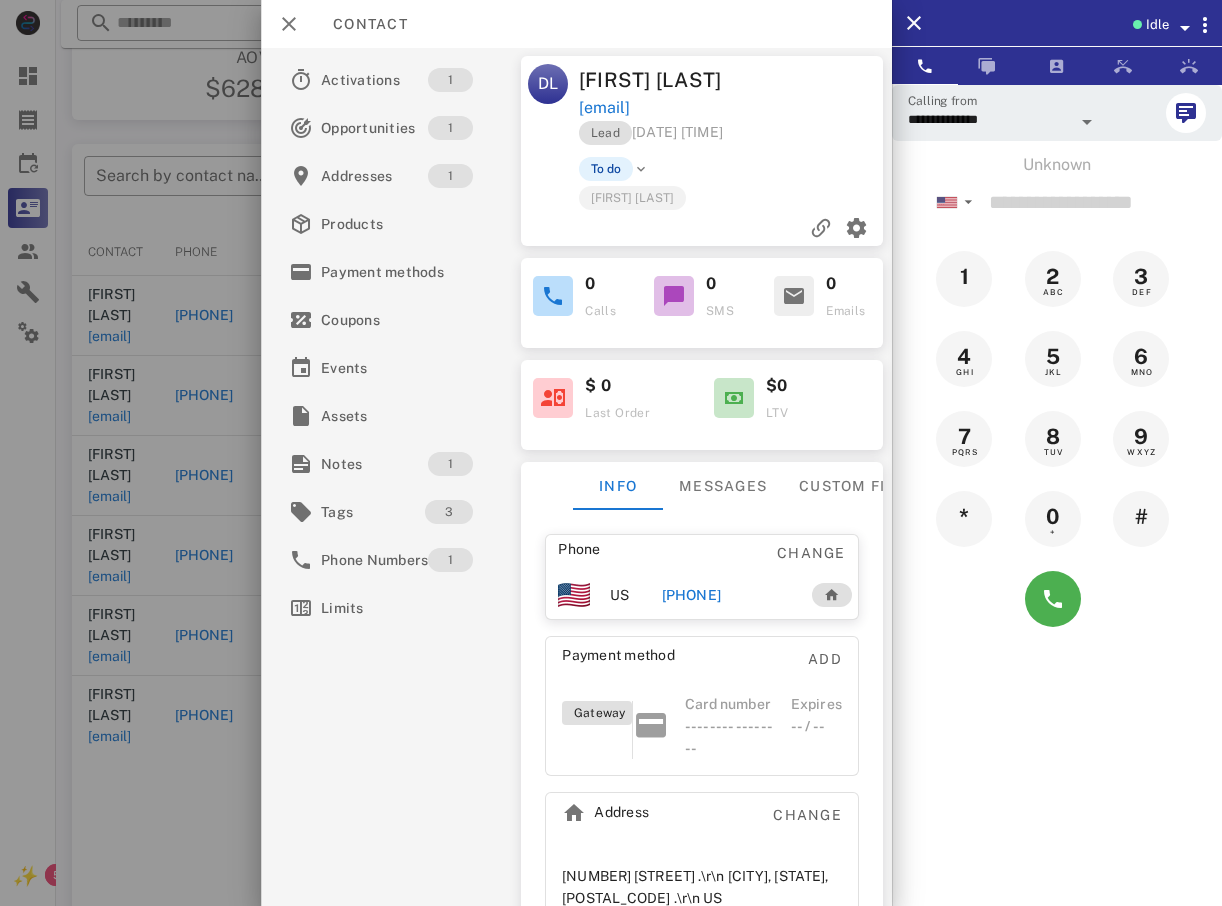 click at bounding box center (611, 453) 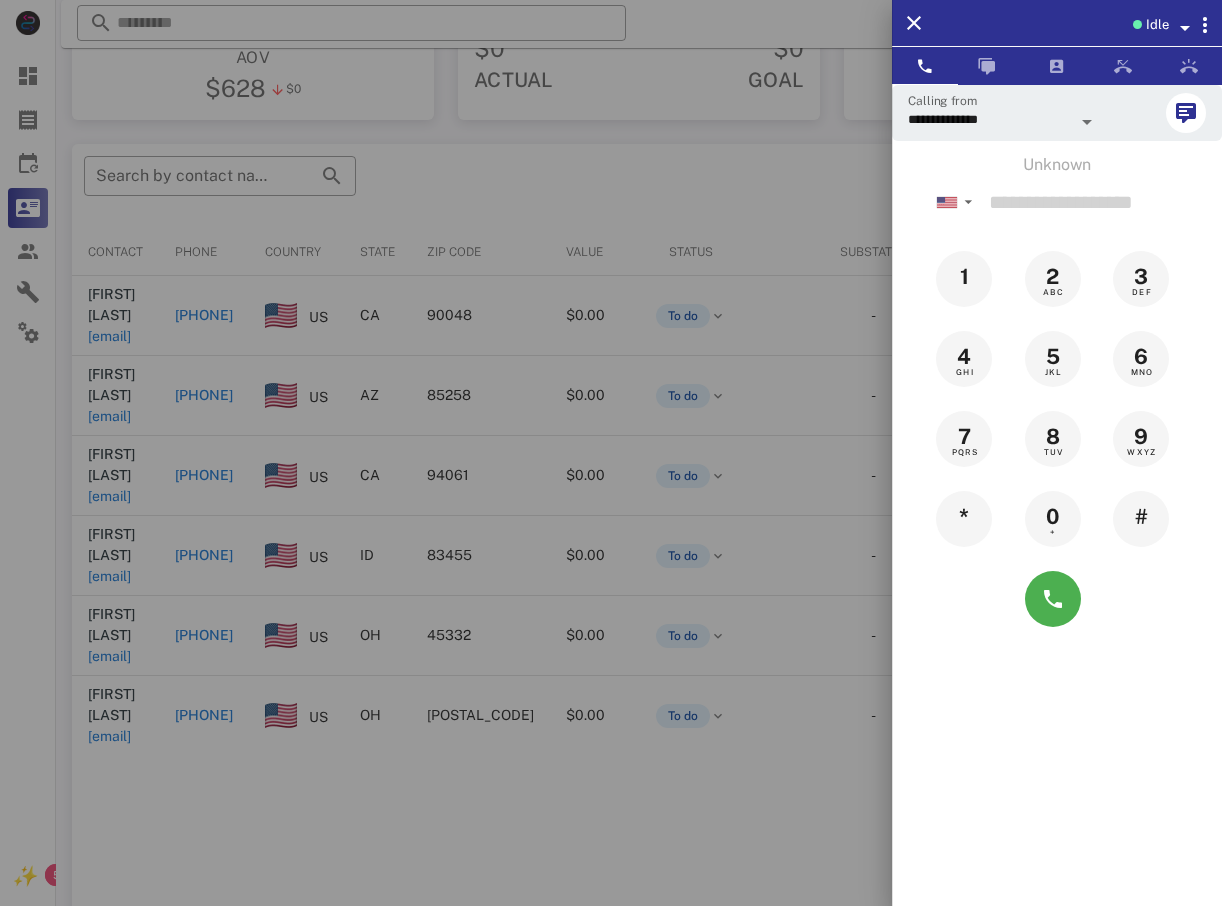 click at bounding box center (611, 453) 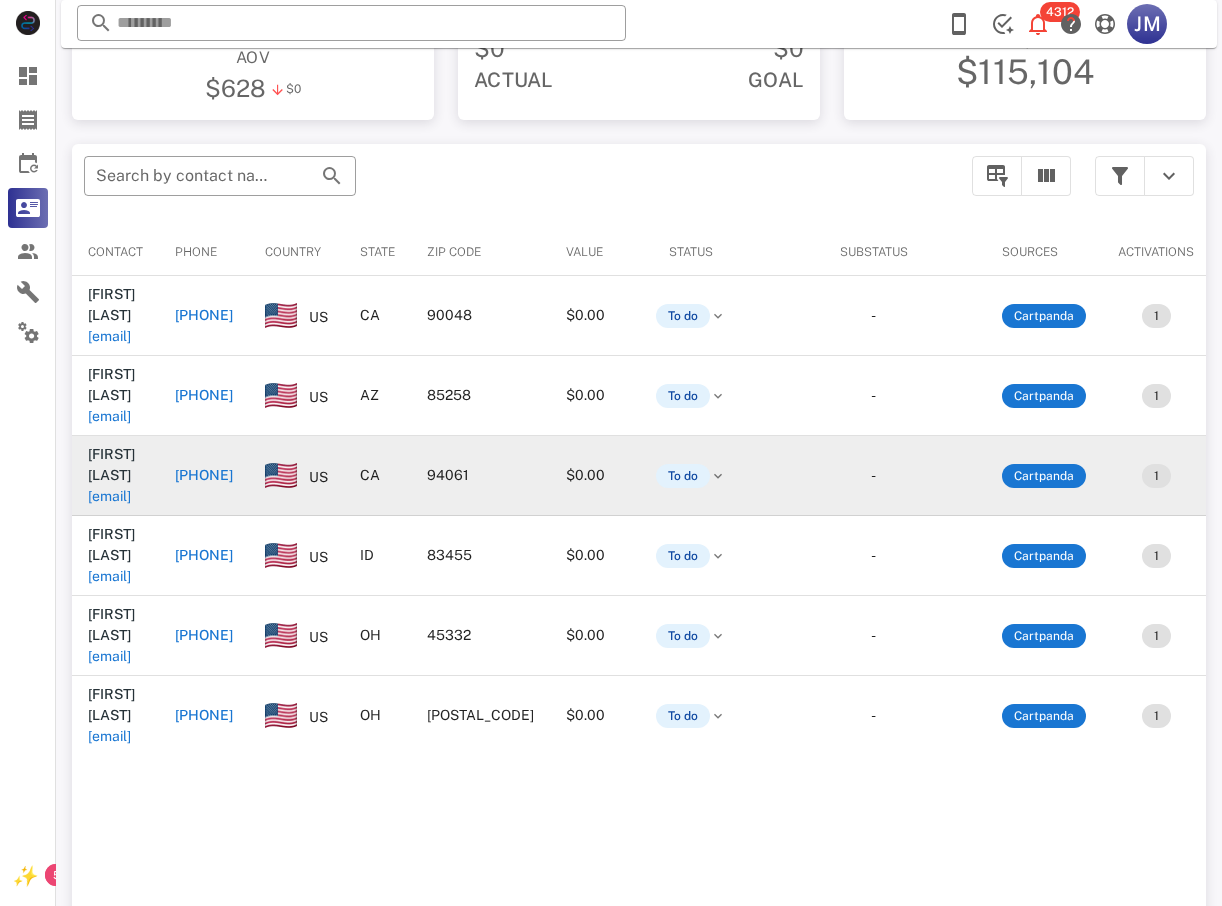 click on "[PHONE]" at bounding box center [204, 475] 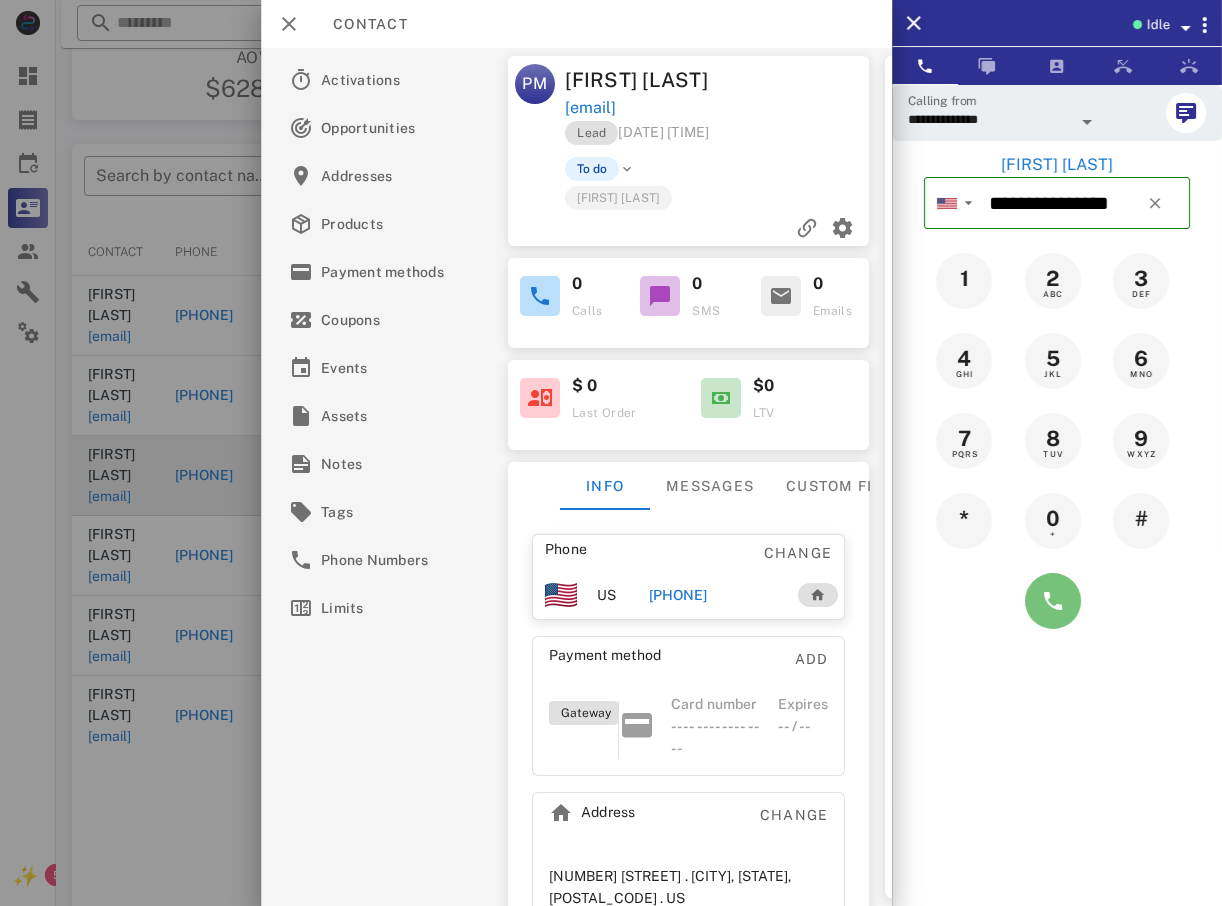 click at bounding box center (1053, 601) 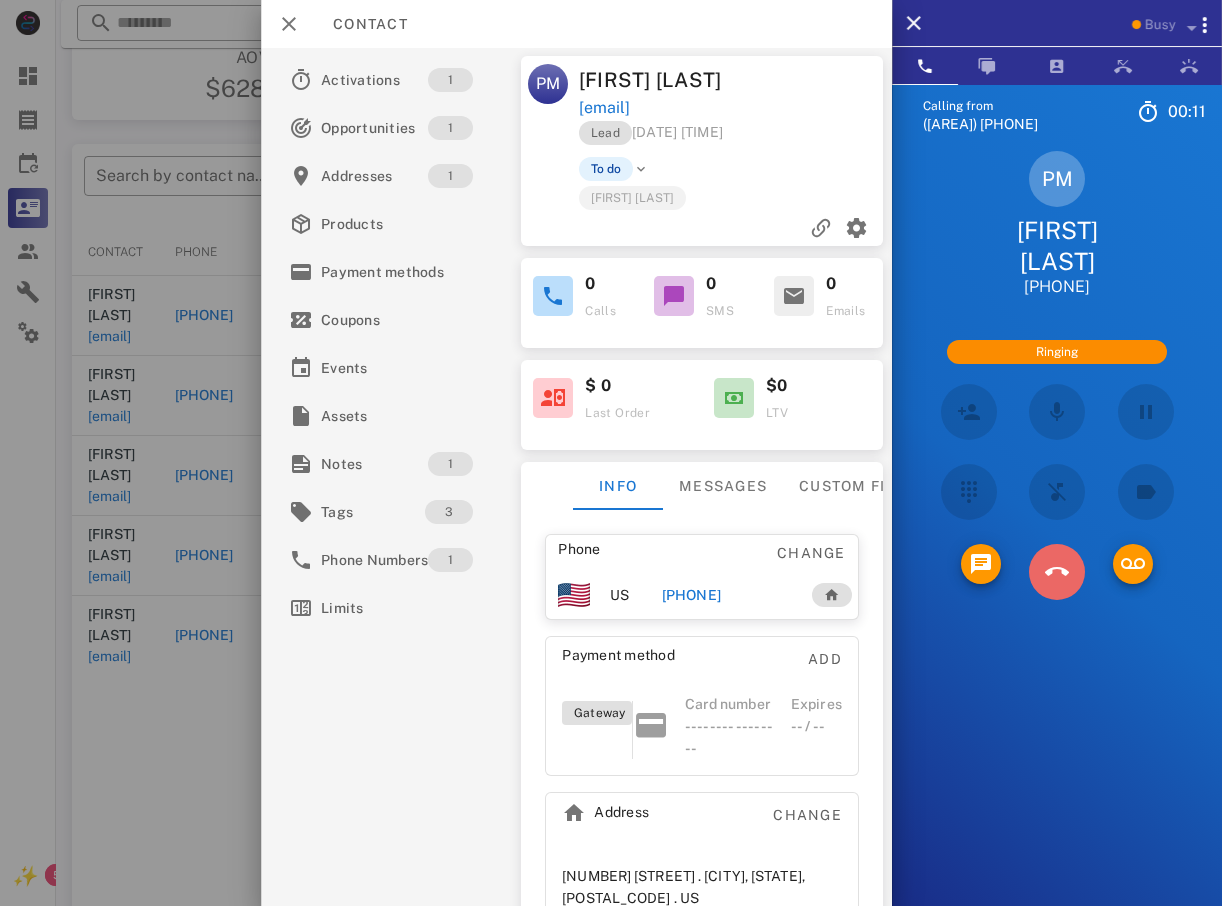 click at bounding box center (1057, 572) 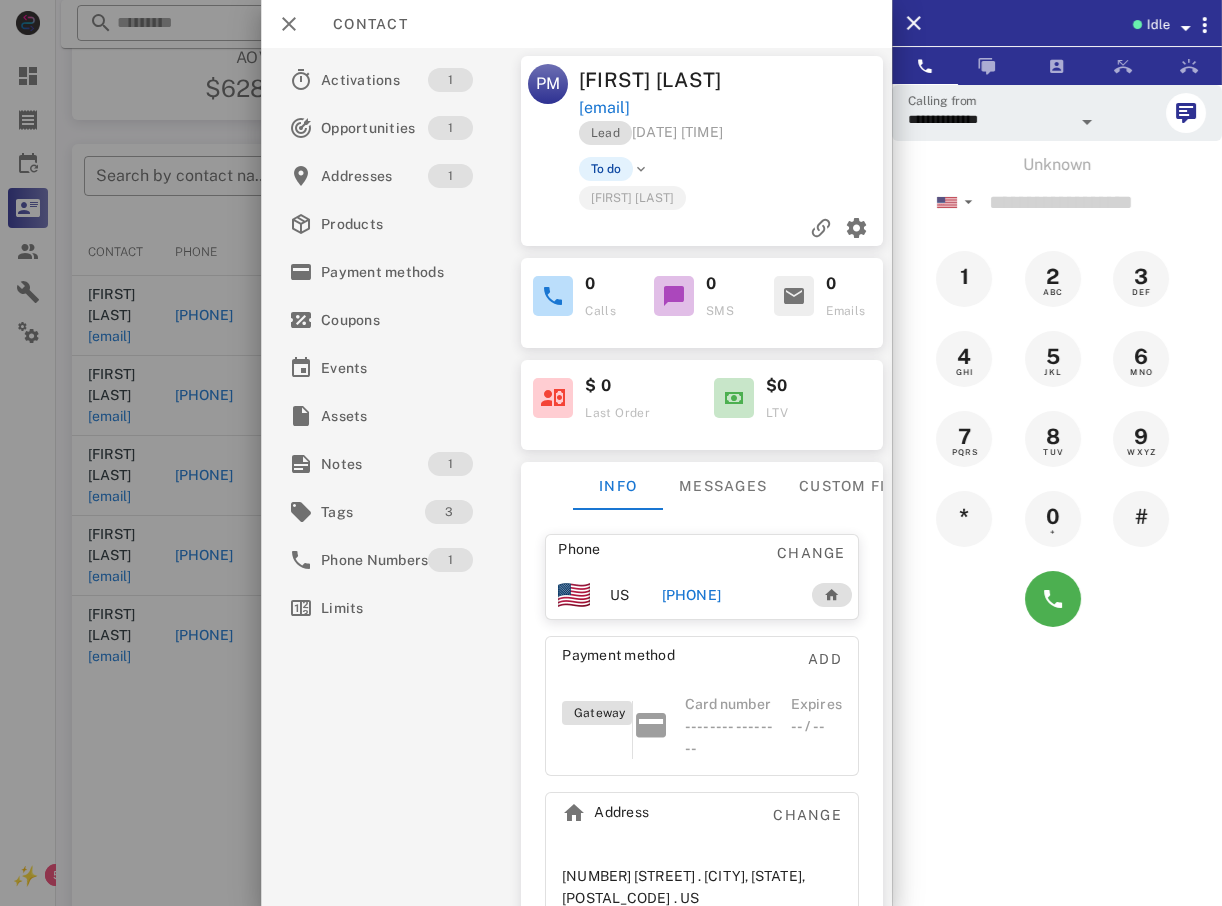 click at bounding box center [611, 453] 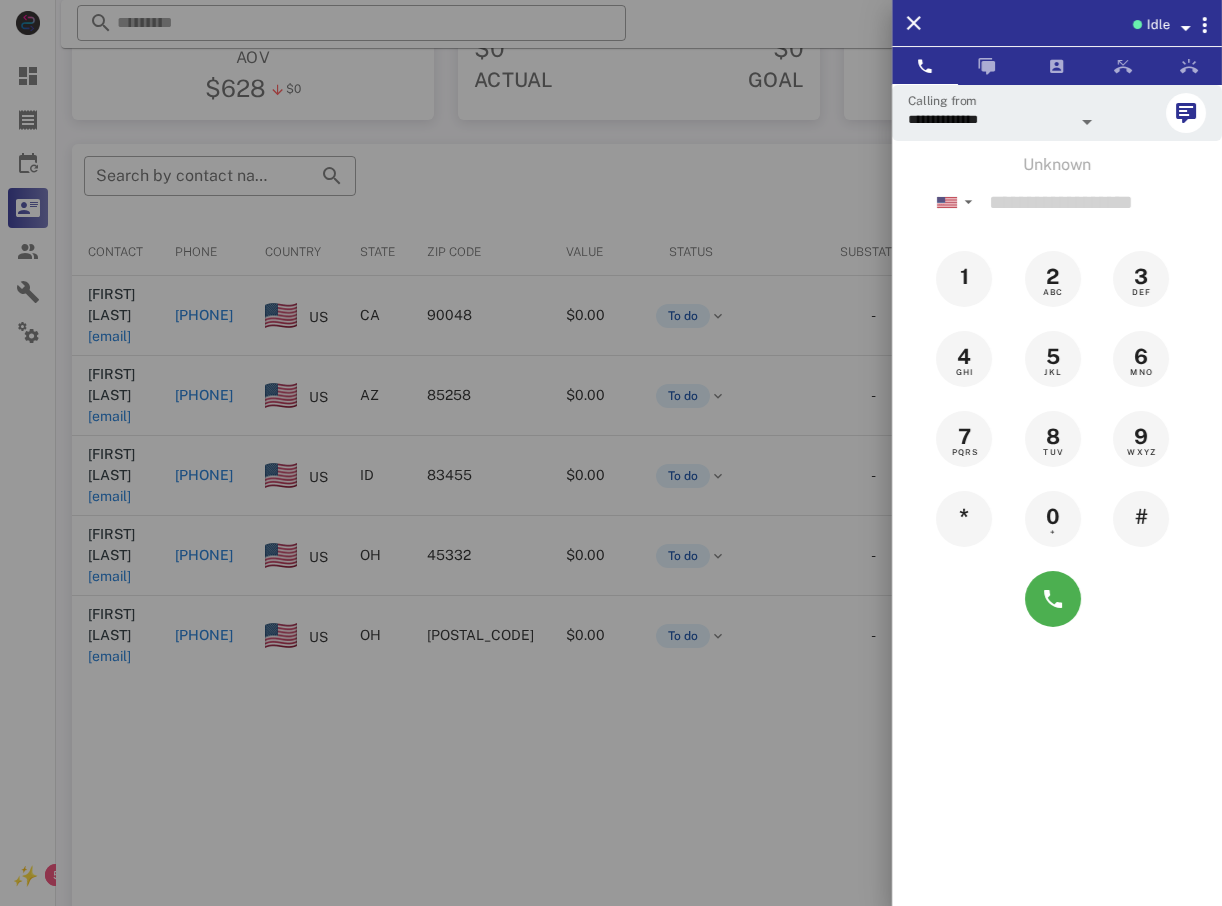 click at bounding box center (611, 453) 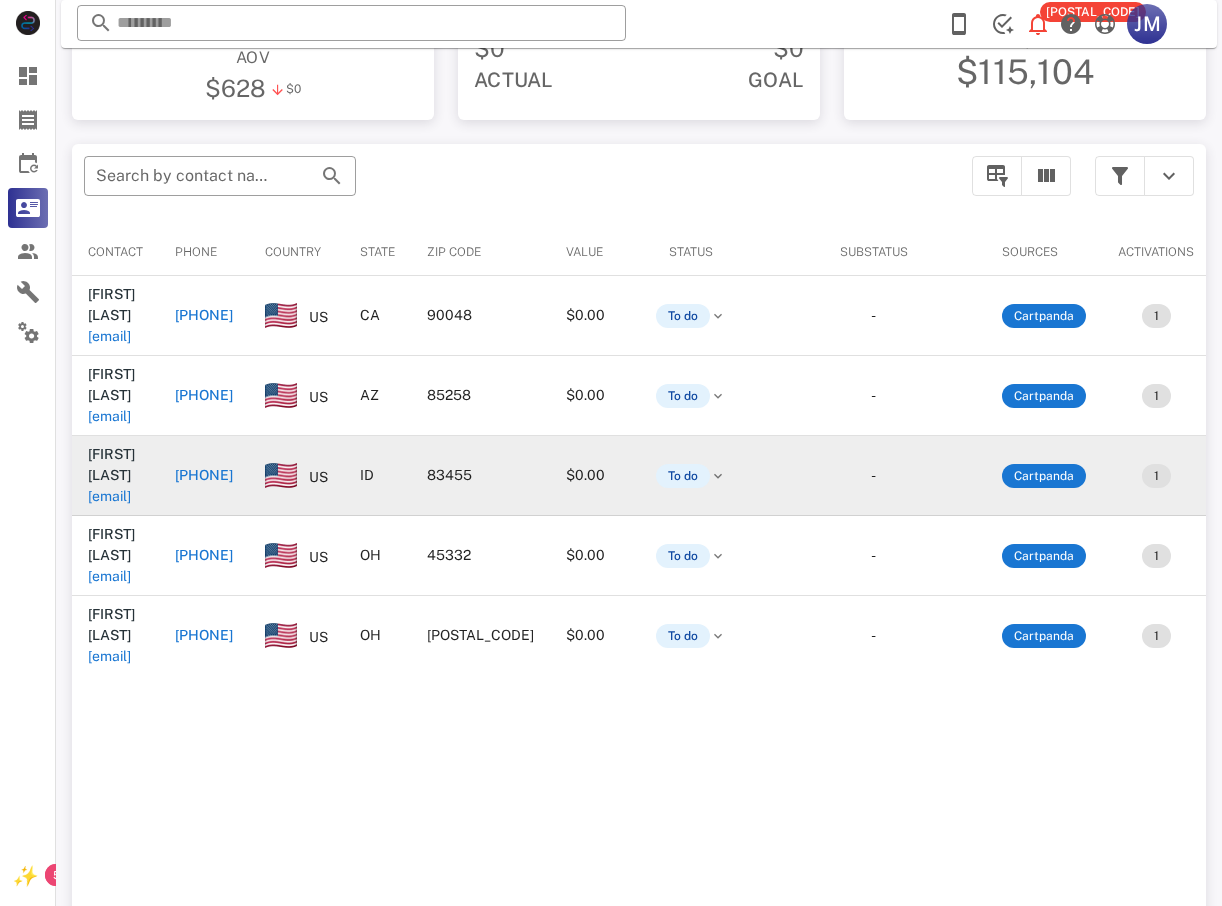 click on "[PHONE]" at bounding box center (204, 475) 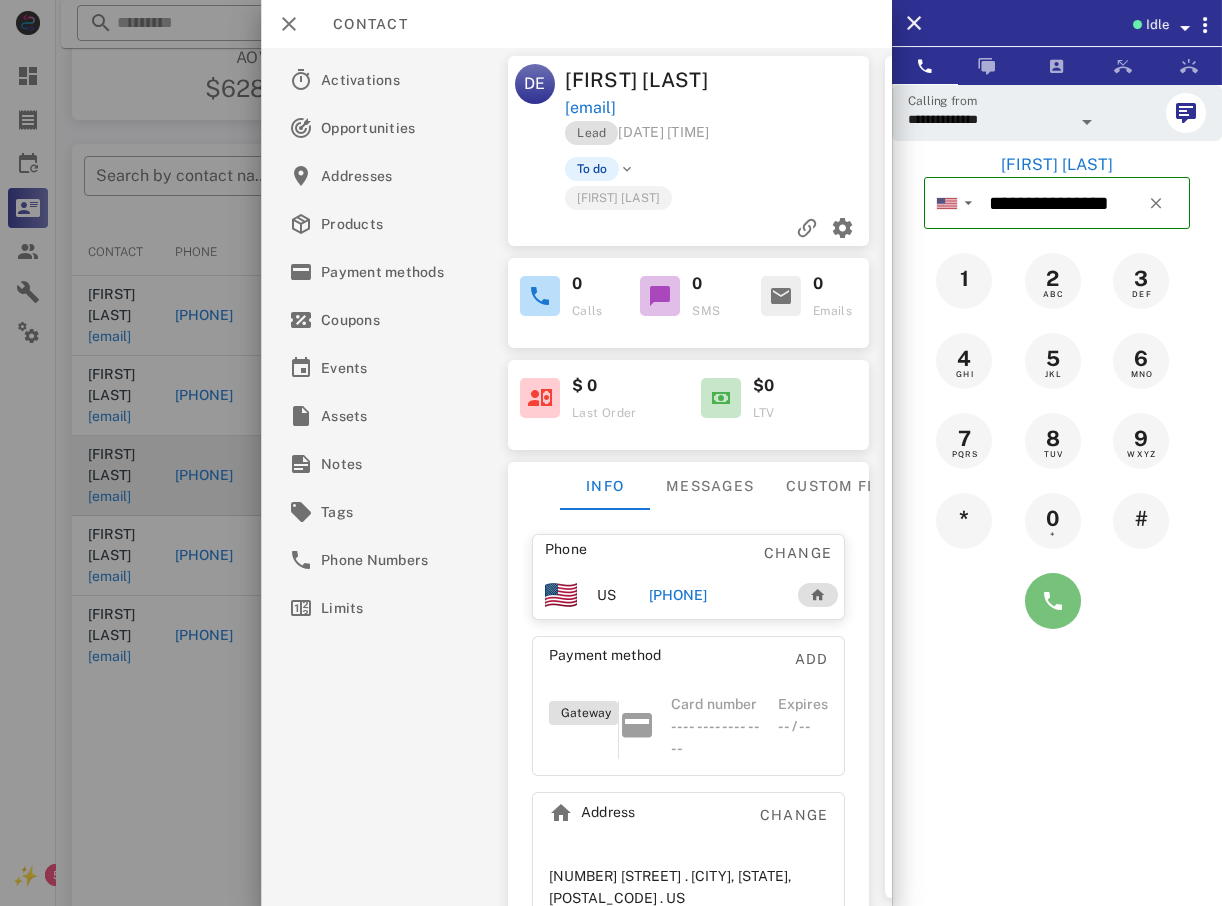 click at bounding box center (1053, 601) 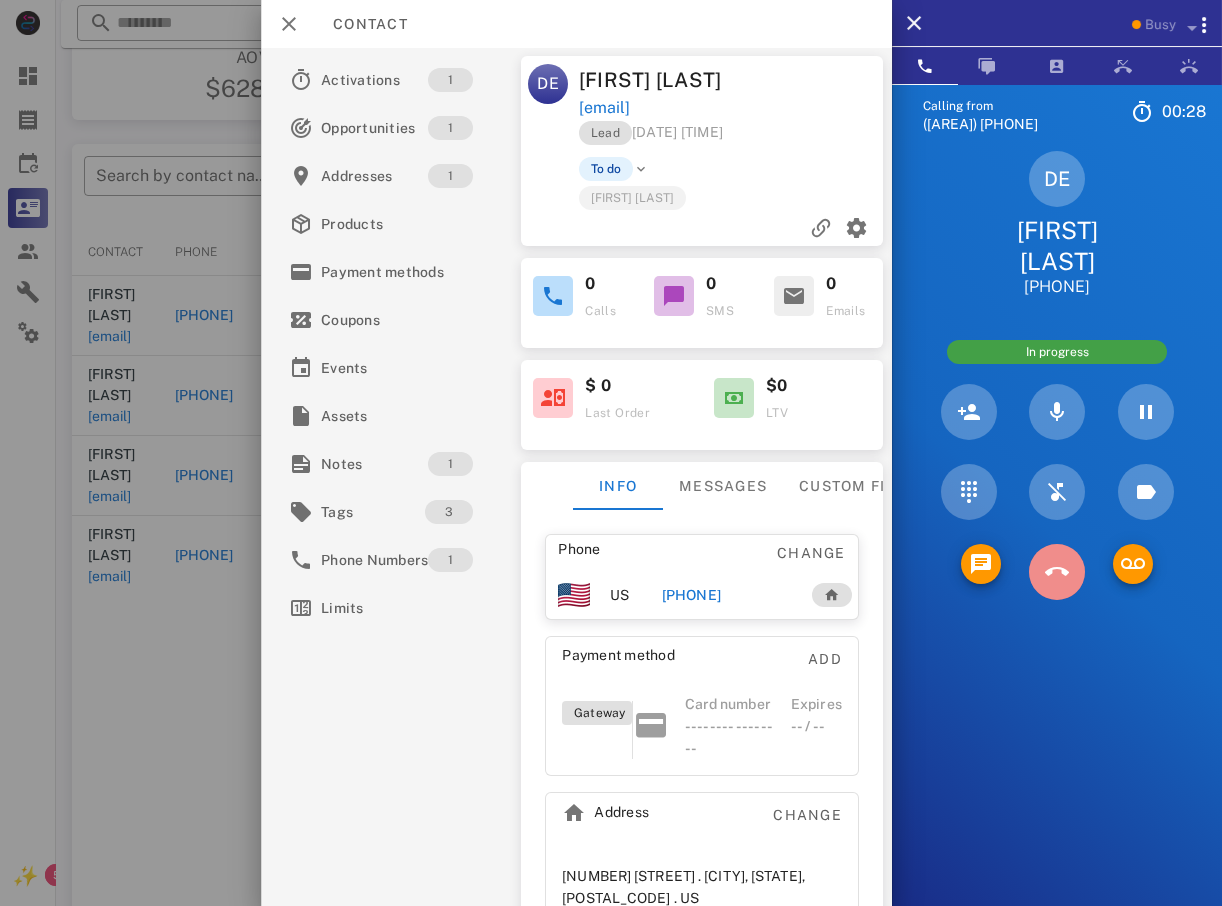 click at bounding box center (1057, 572) 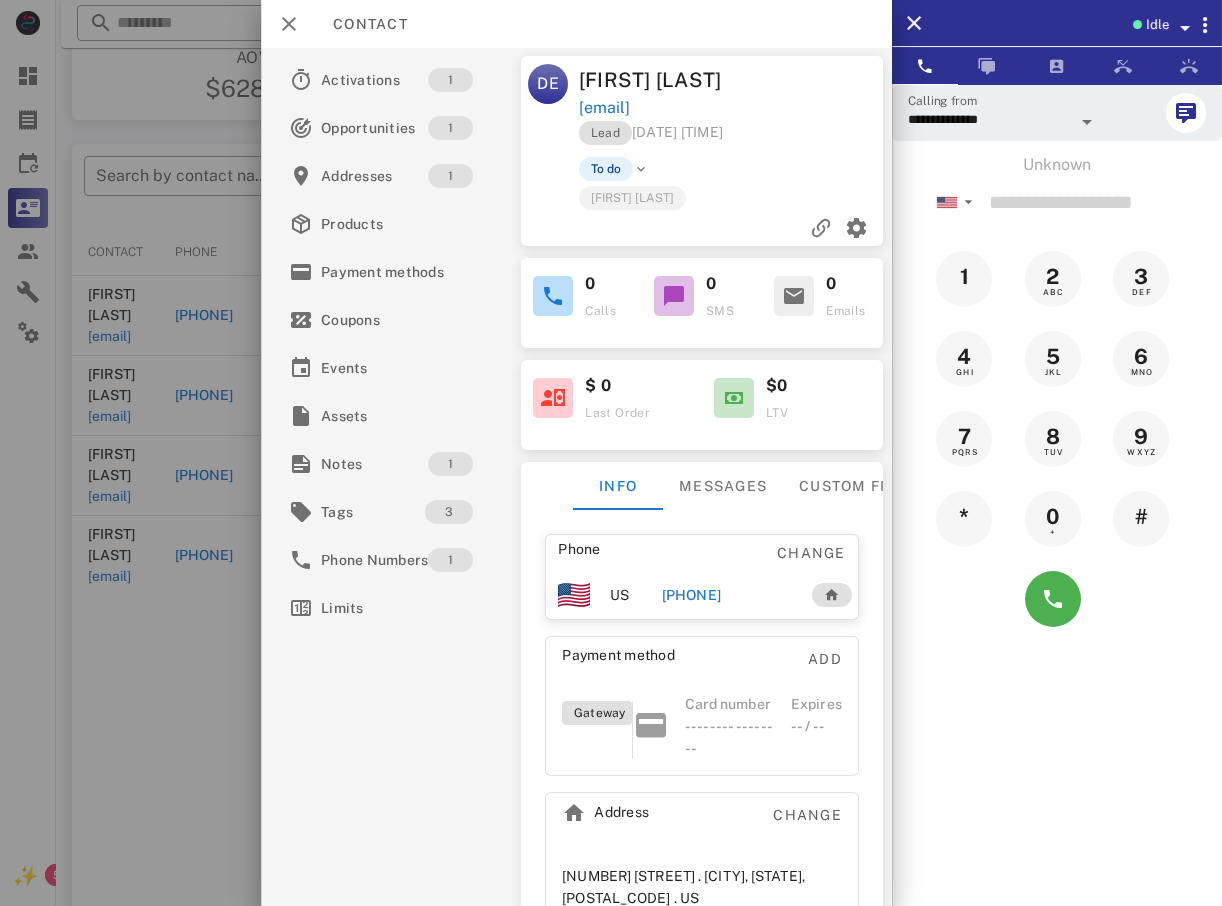 click at bounding box center [611, 453] 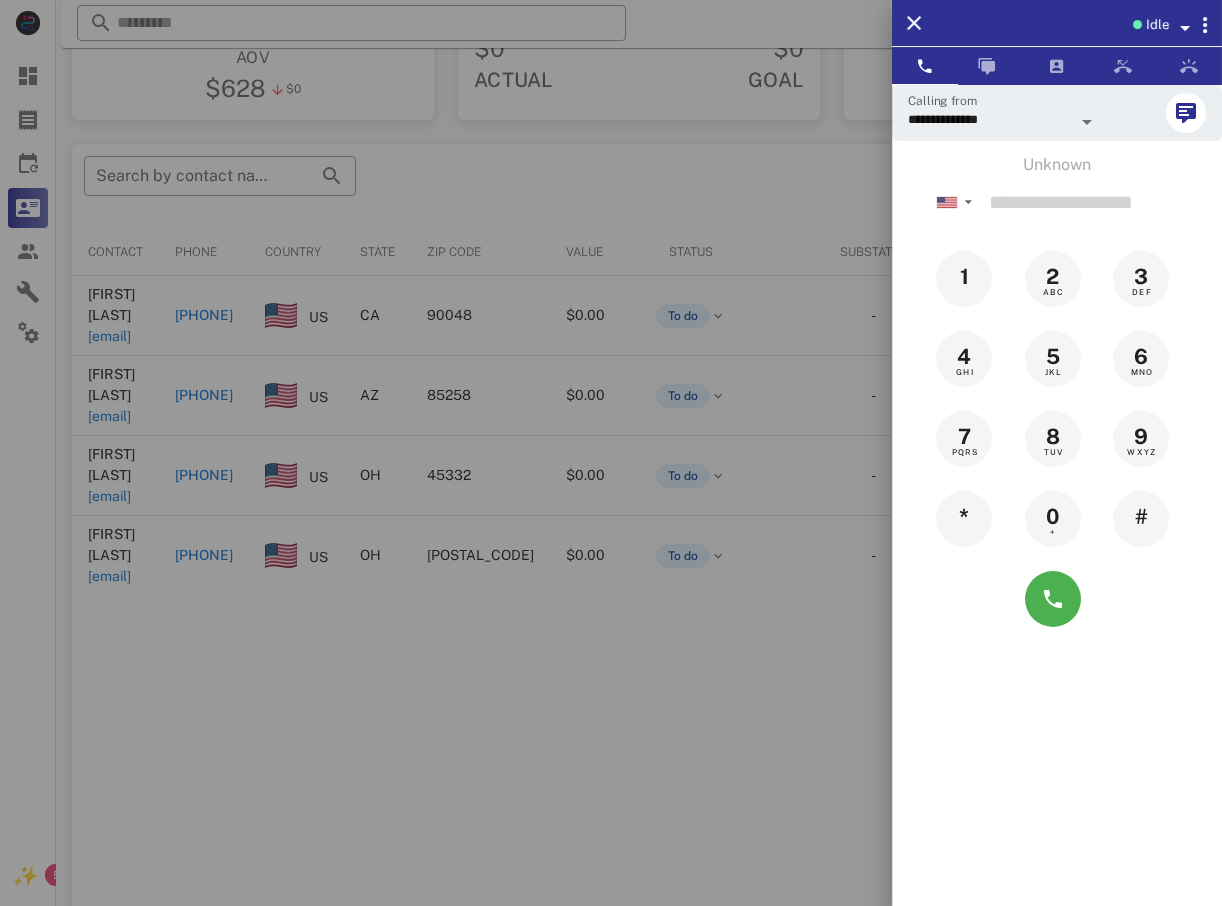 click at bounding box center [611, 453] 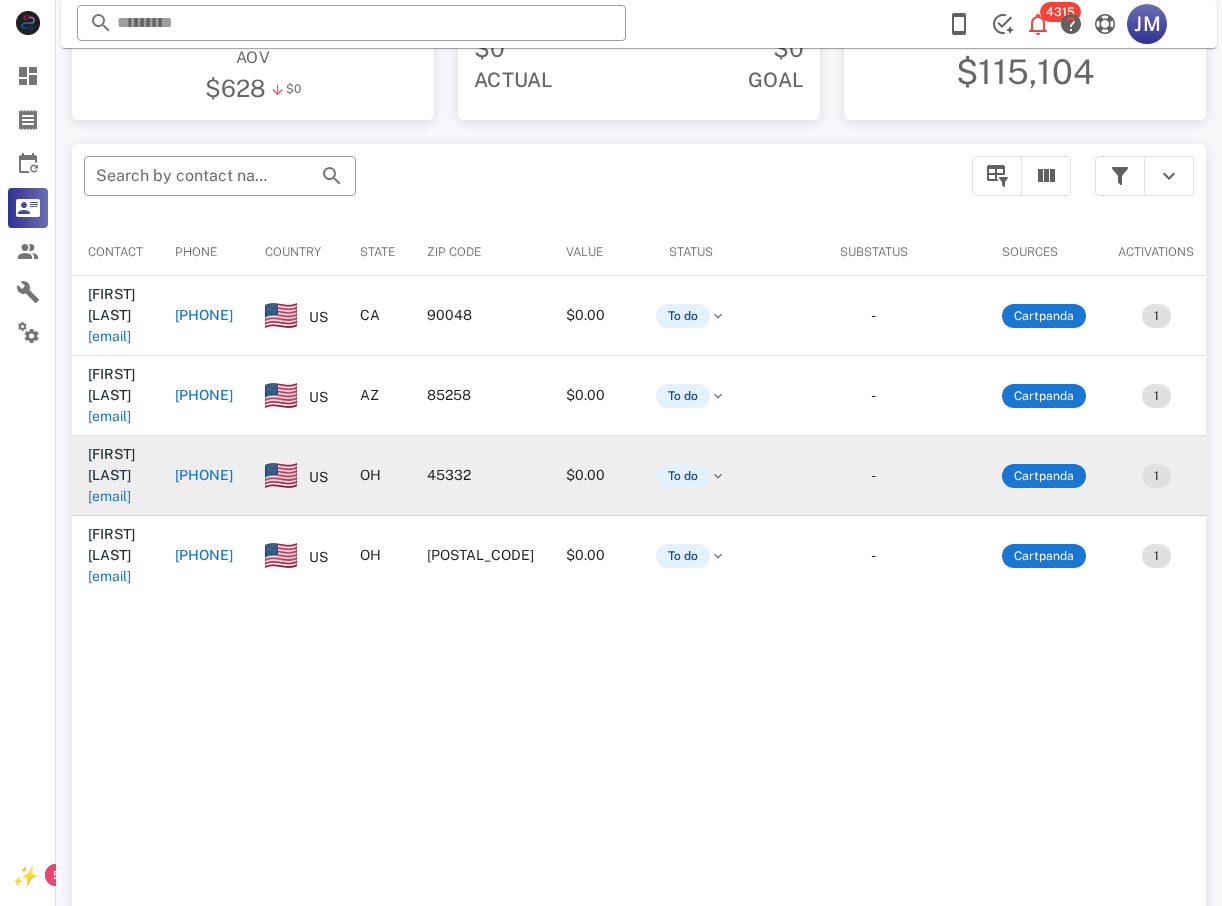 click on "[PHONE]" at bounding box center (204, 475) 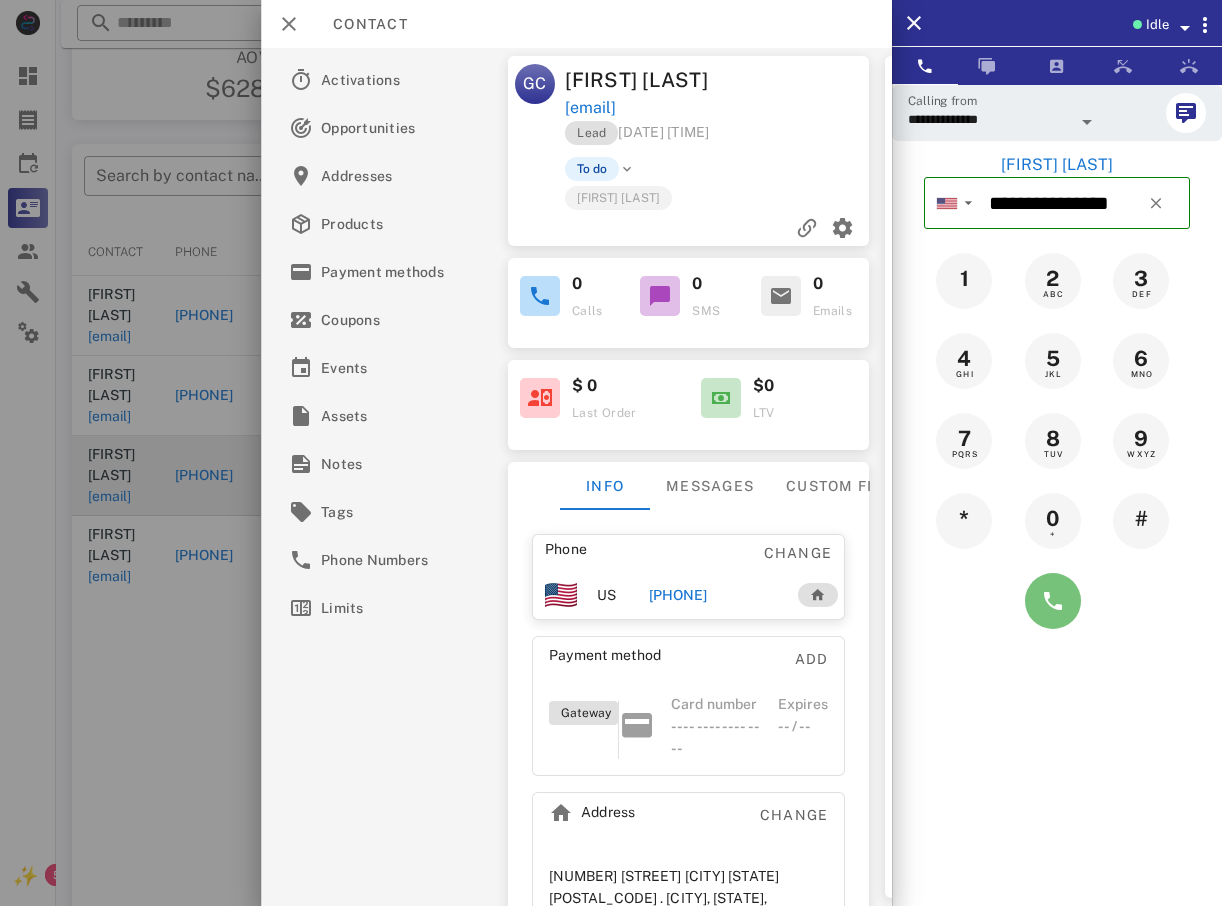 click at bounding box center (1053, 601) 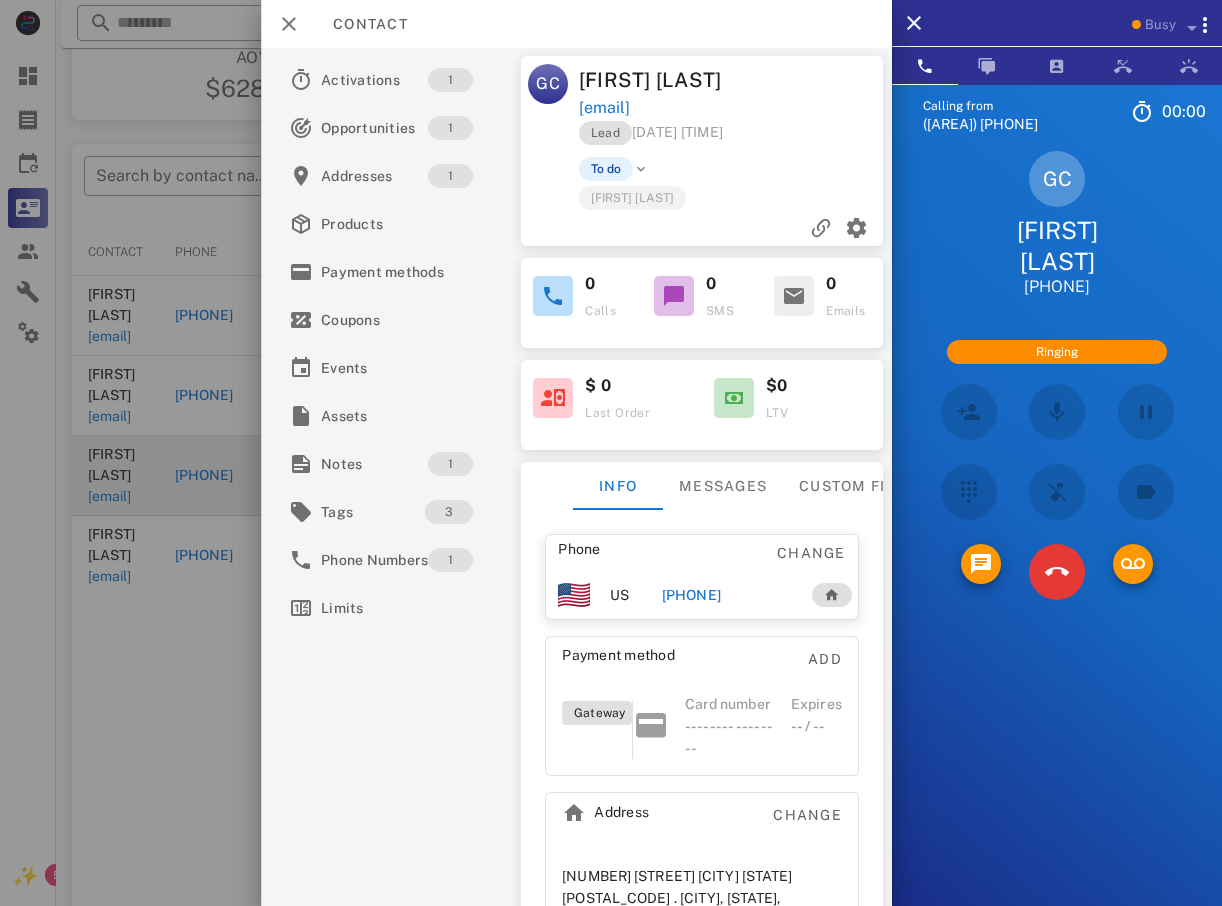 click at bounding box center [611, 453] 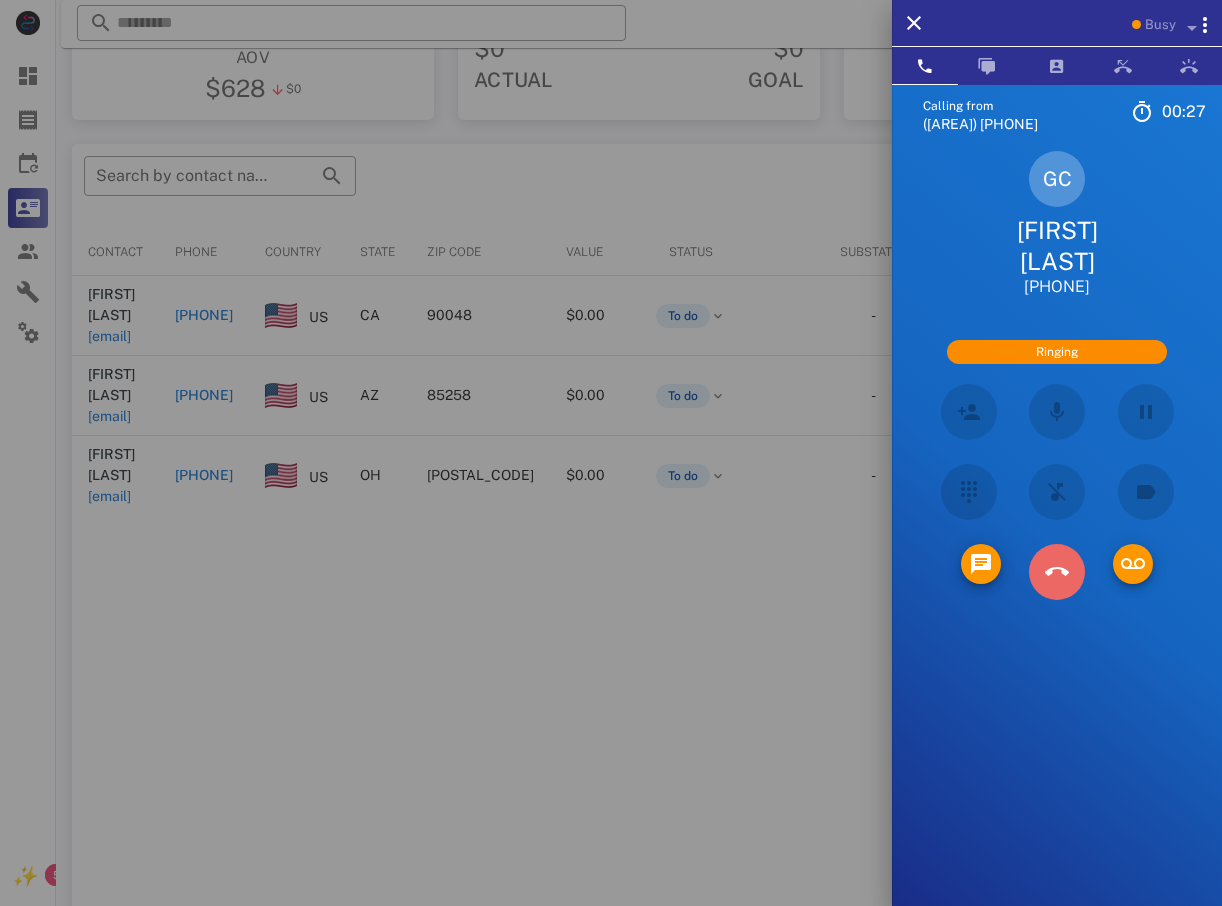 click at bounding box center [1057, 572] 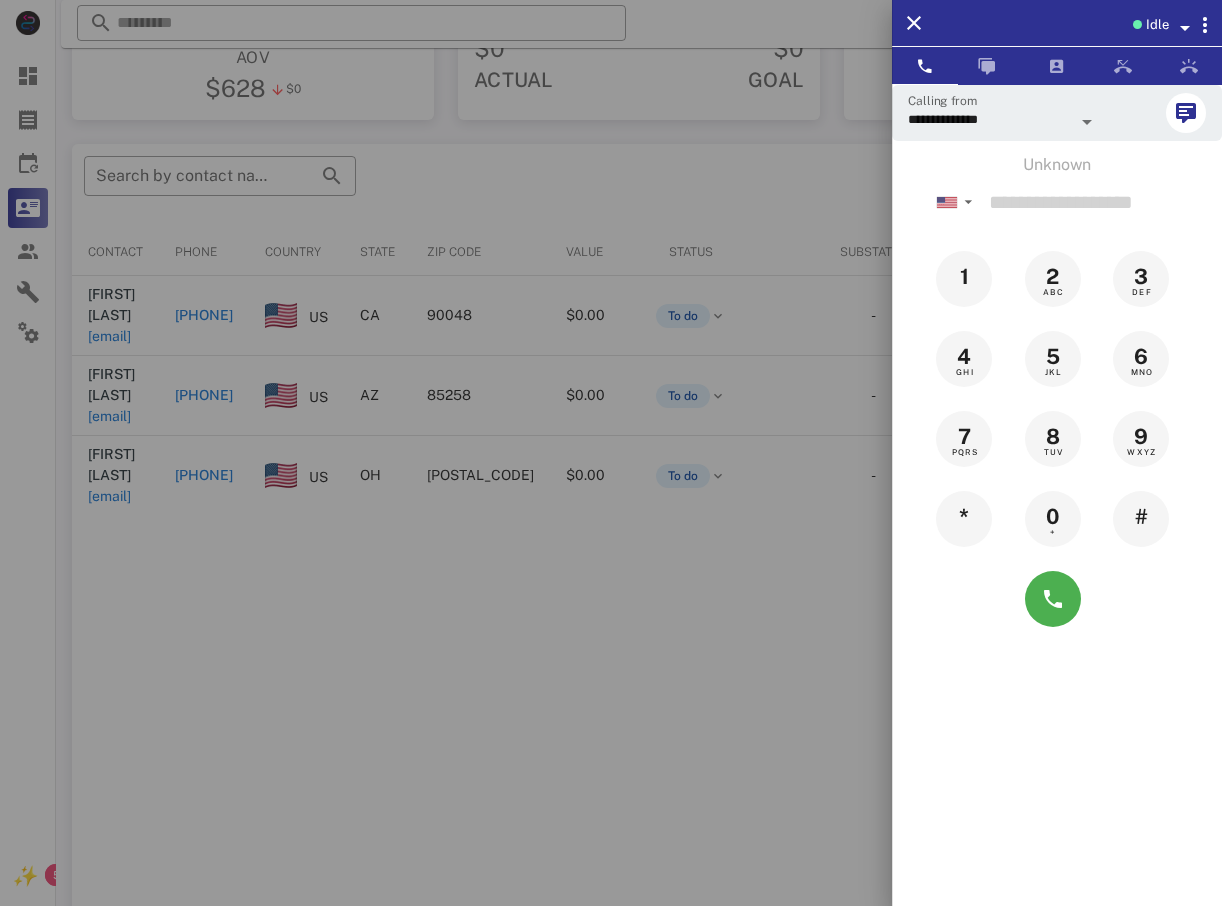 click at bounding box center (611, 453) 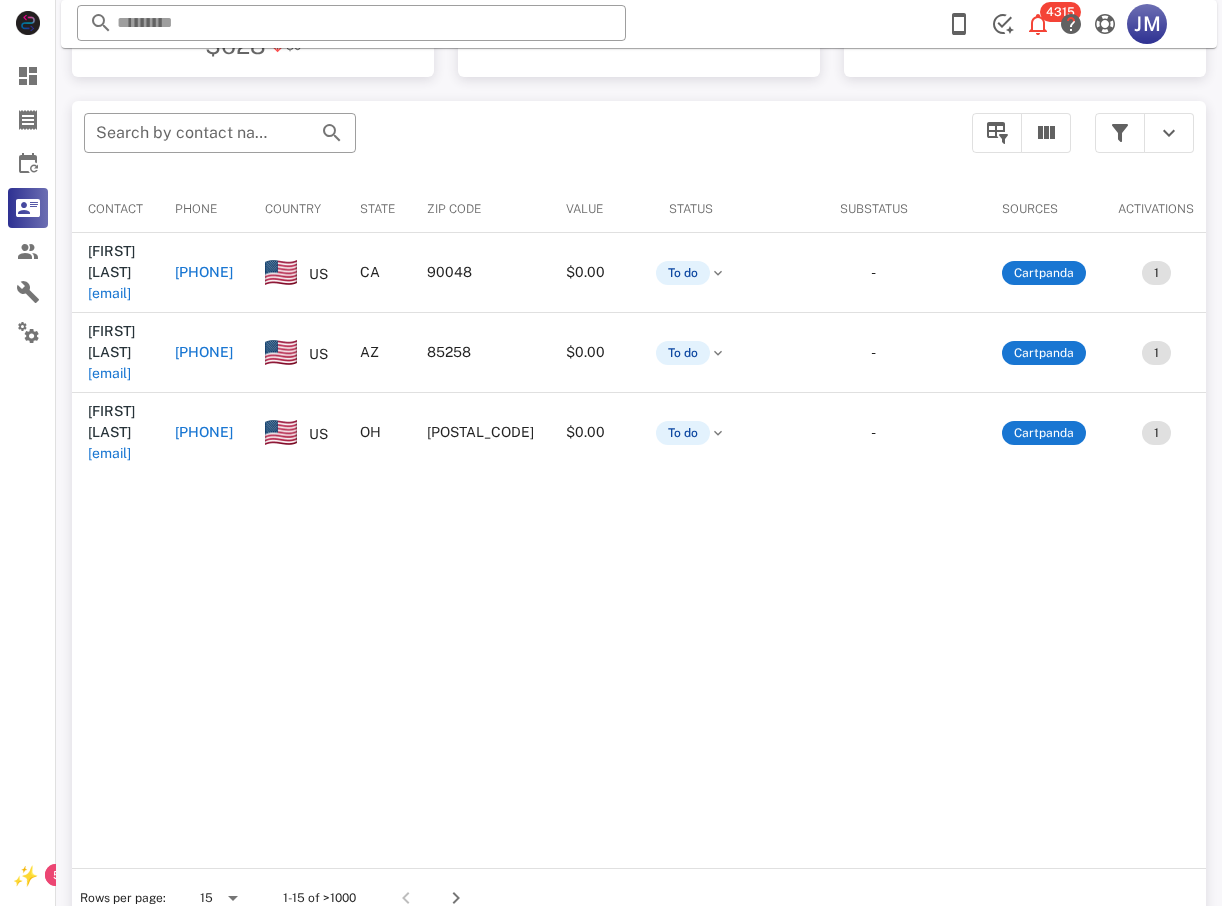 scroll, scrollTop: 380, scrollLeft: 0, axis: vertical 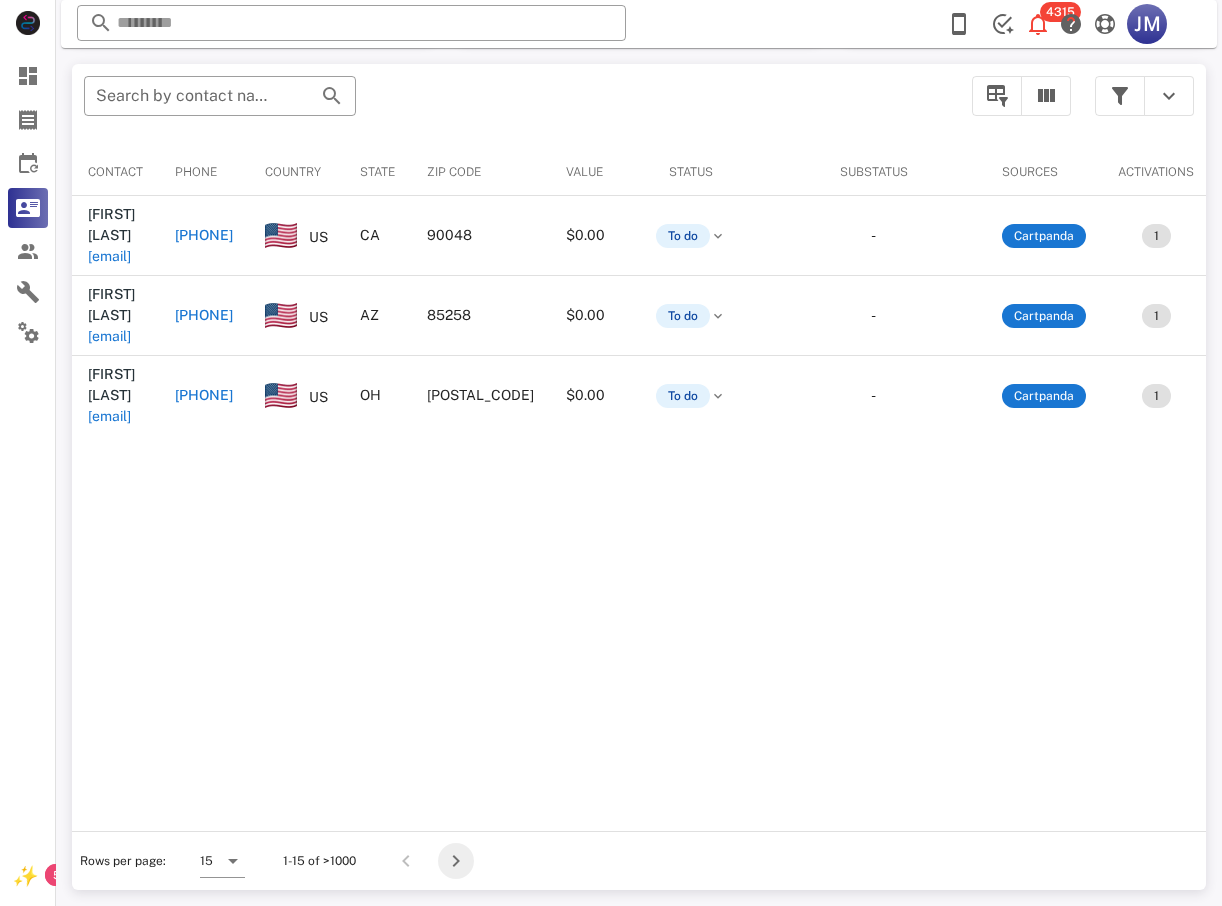 click at bounding box center (456, 861) 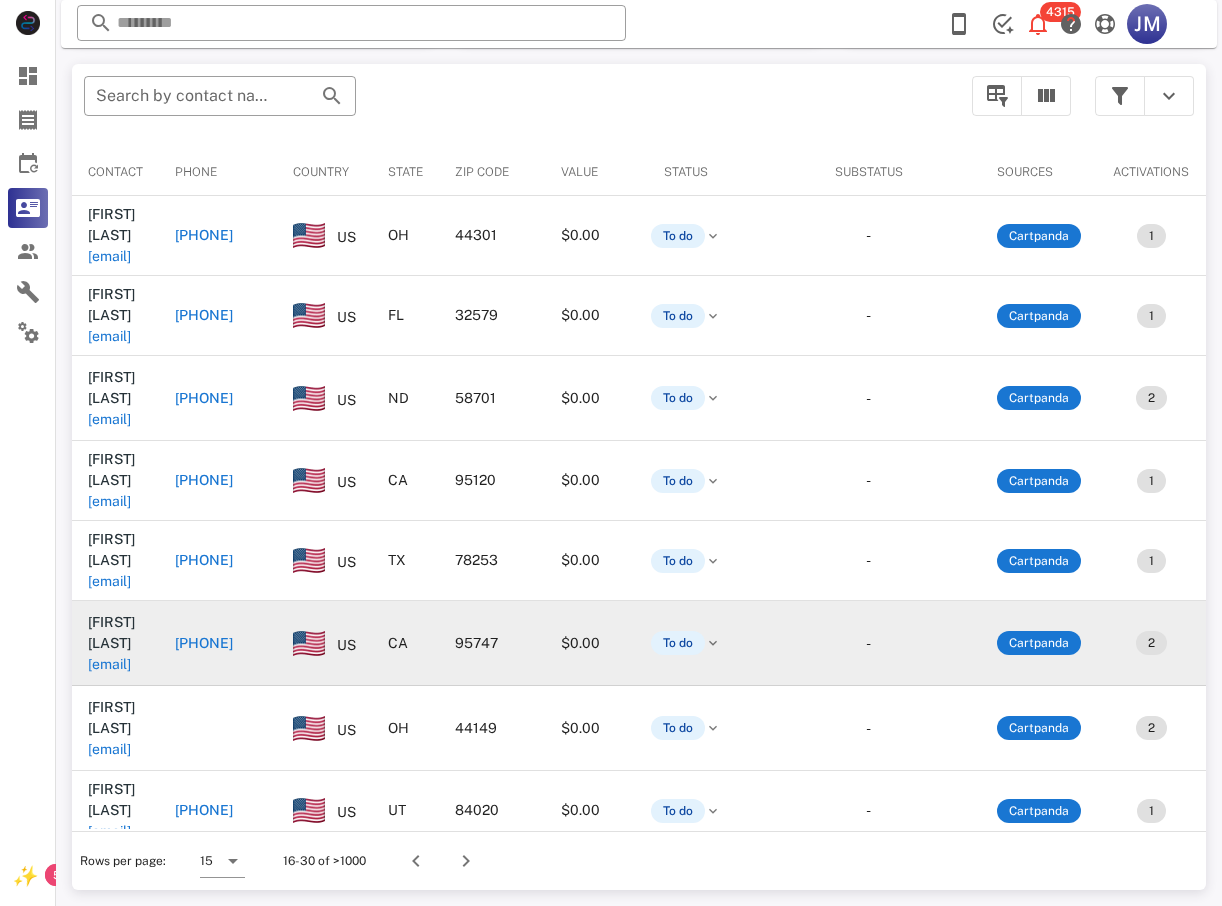 scroll, scrollTop: 380, scrollLeft: 0, axis: vertical 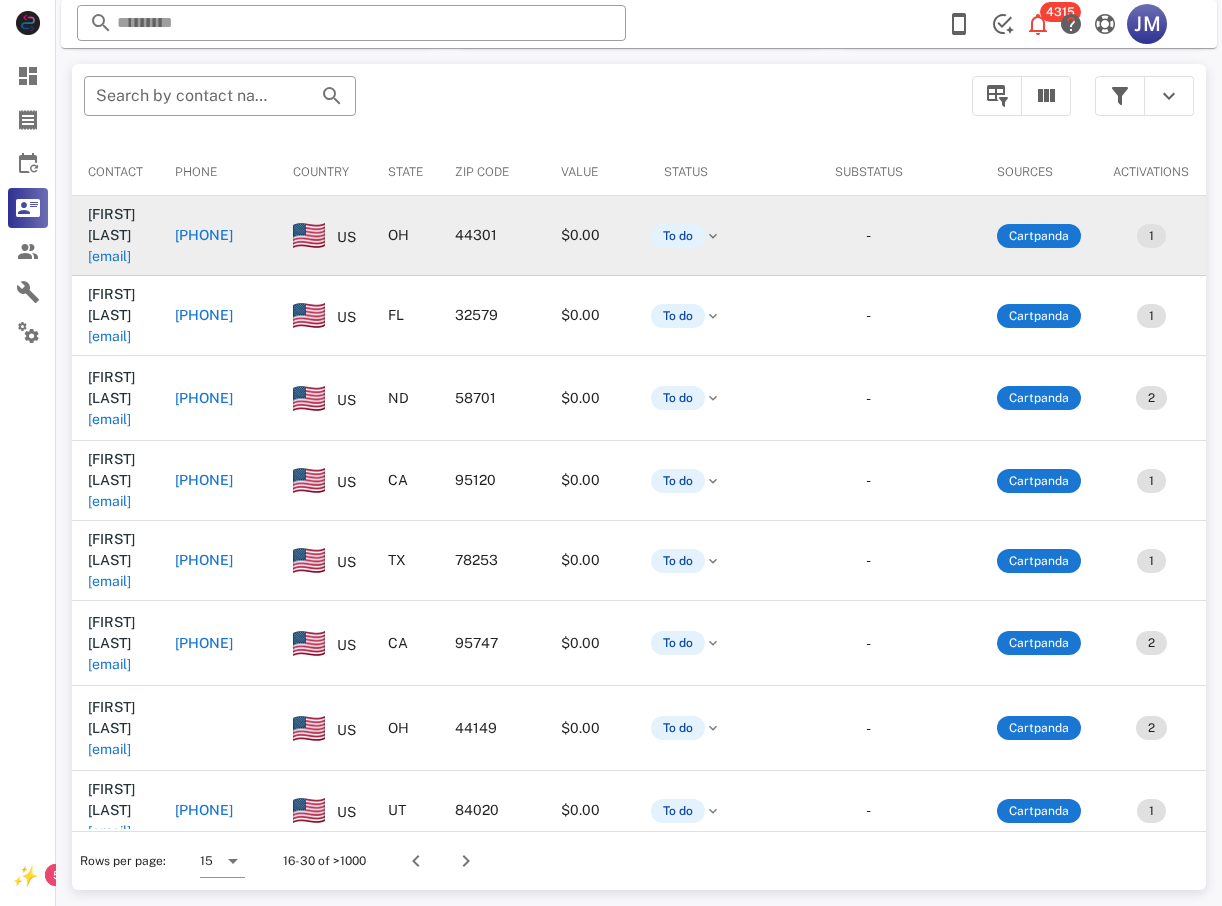click on "[PHONE]" at bounding box center (204, 235) 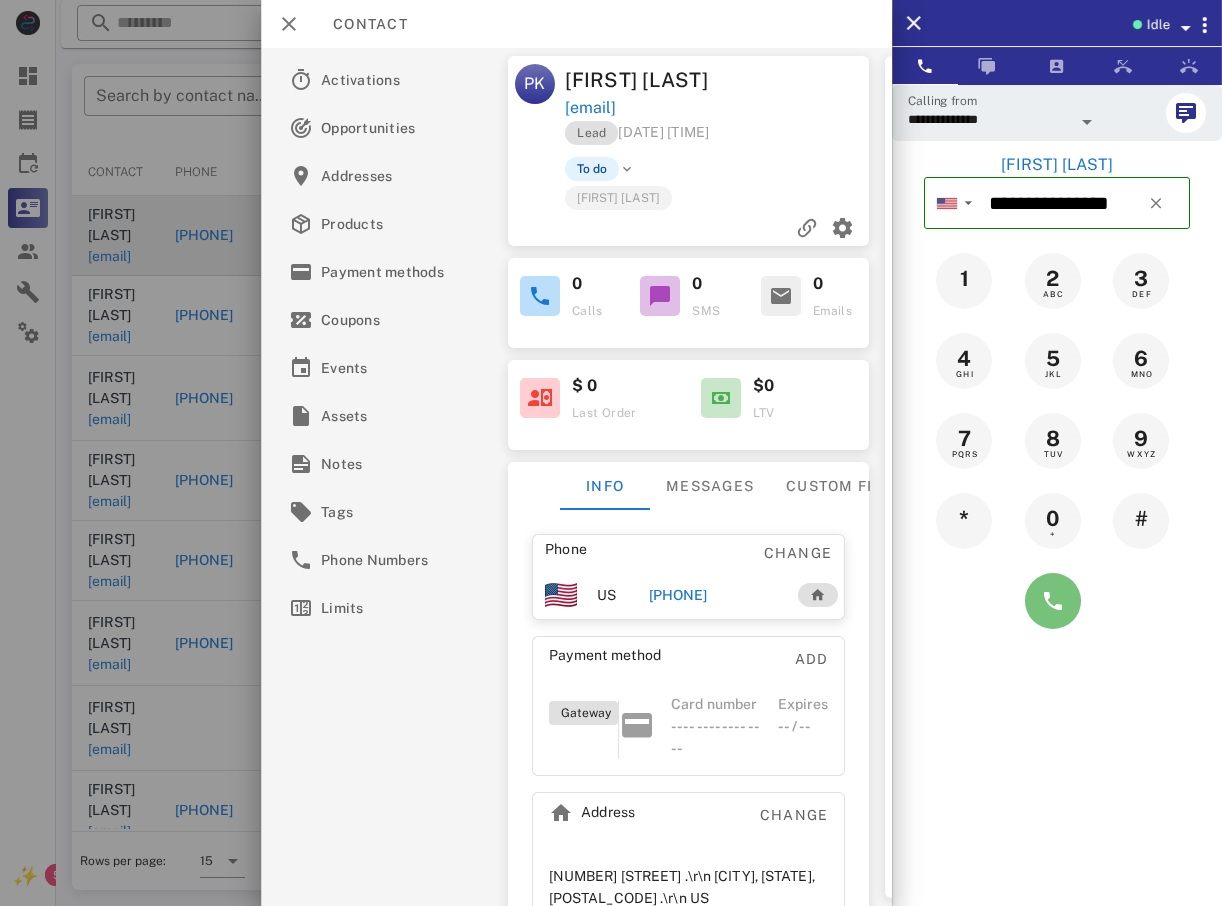 click at bounding box center [1053, 601] 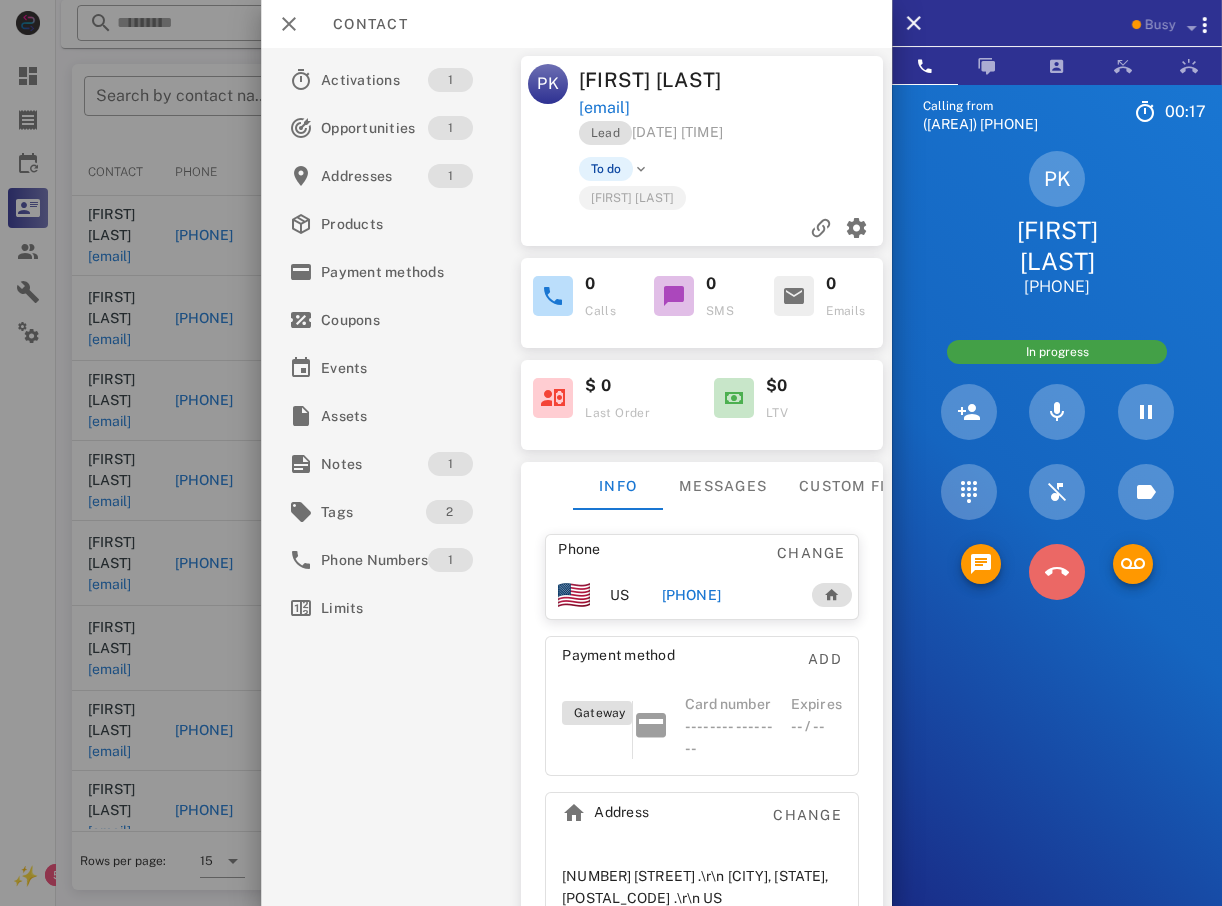 click at bounding box center [1057, 572] 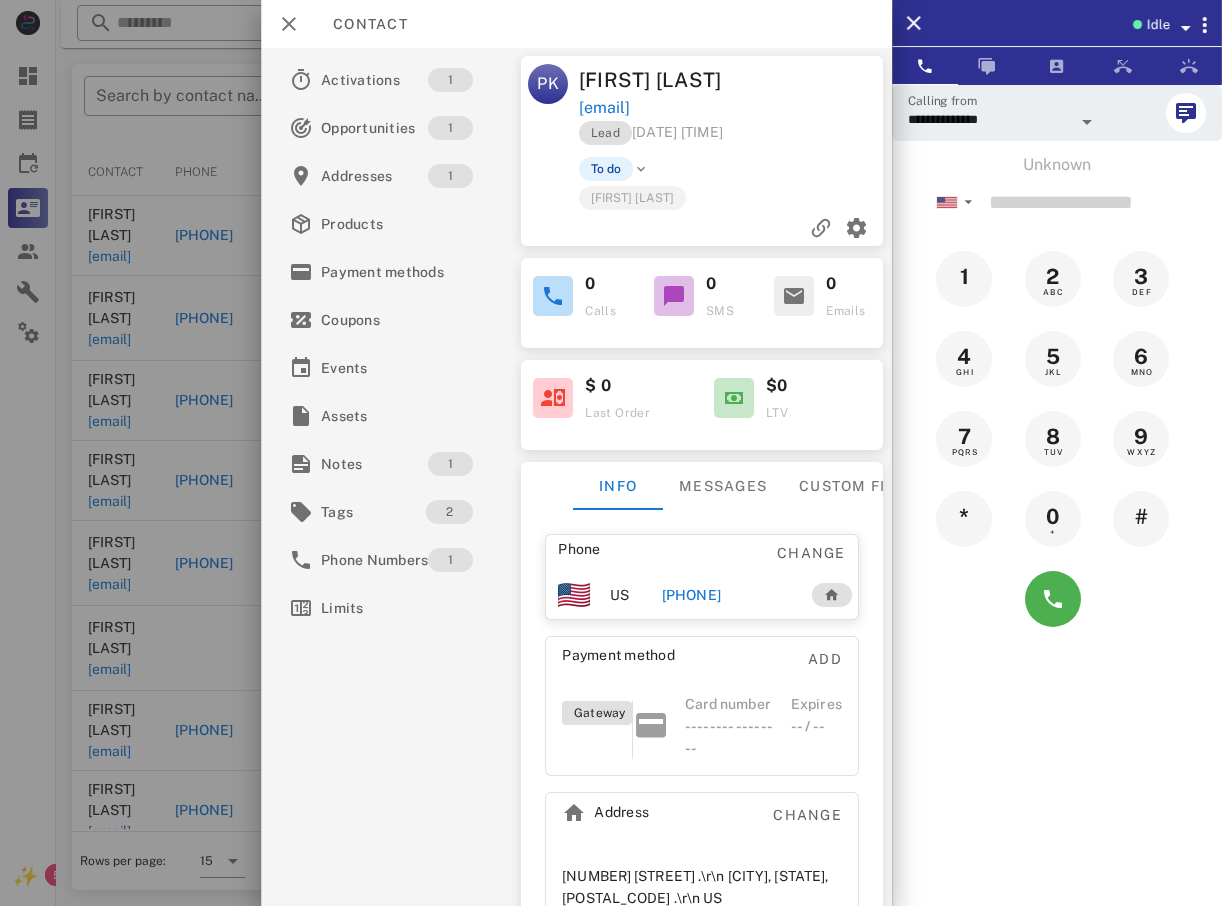 click at bounding box center [611, 453] 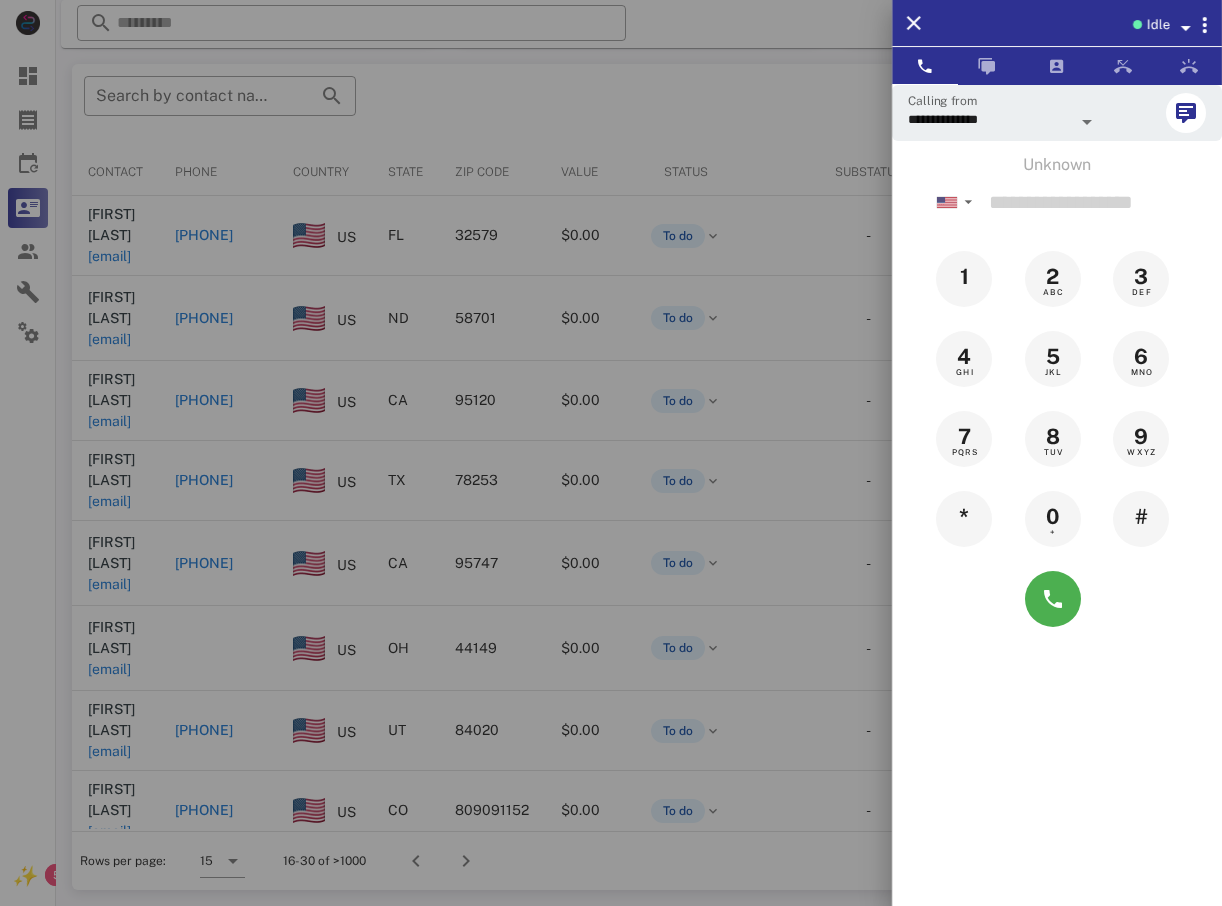 click at bounding box center [611, 453] 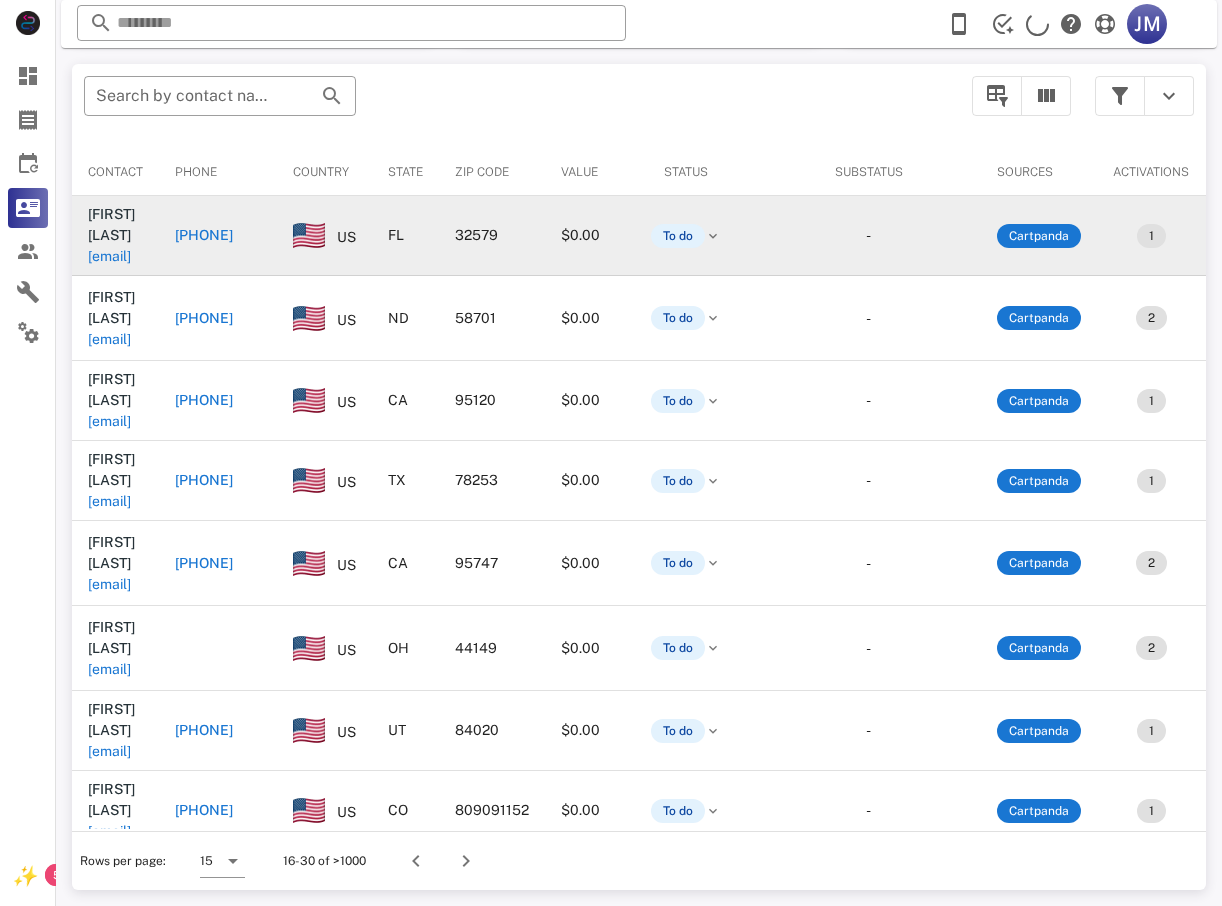 drag, startPoint x: 210, startPoint y: 148, endPoint x: 432, endPoint y: 250, distance: 244.31128 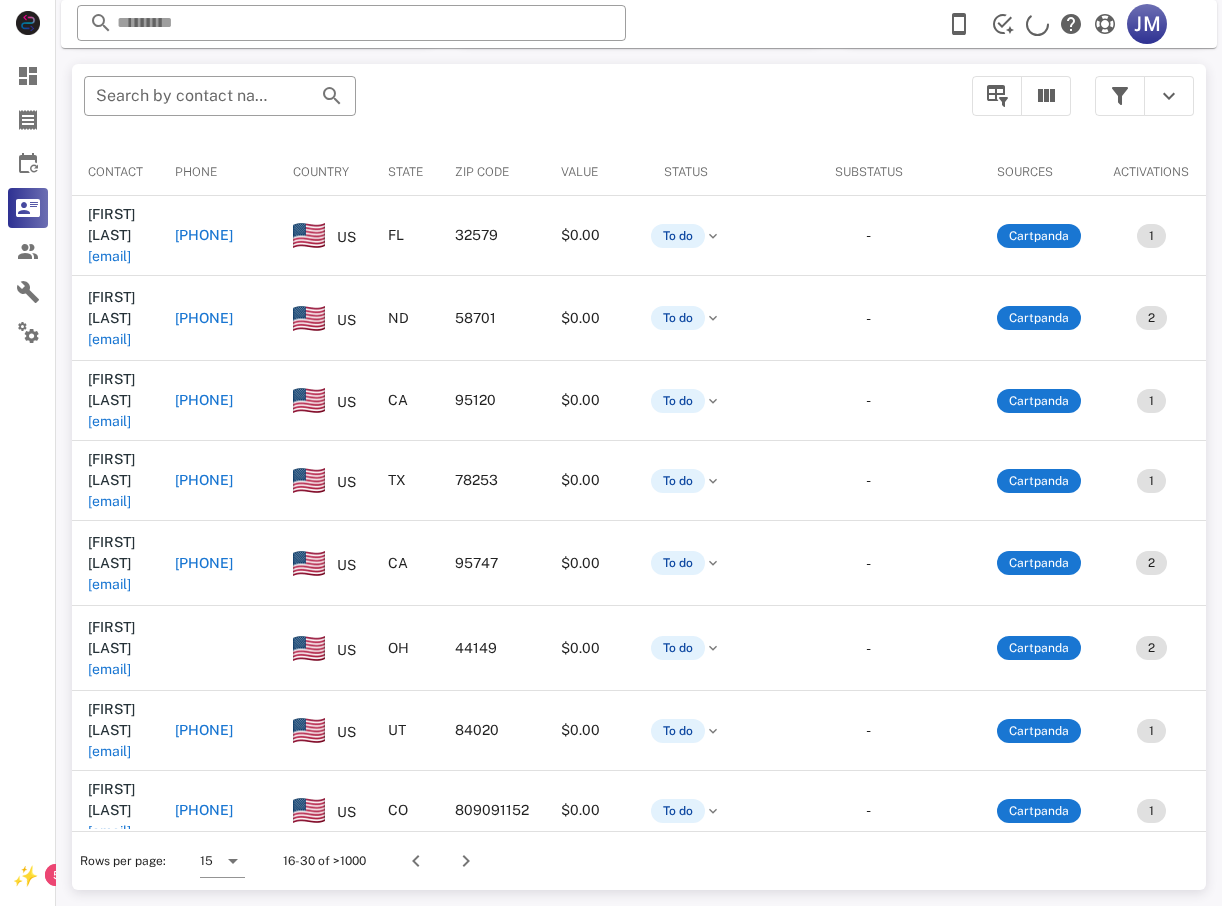 type on "**********" 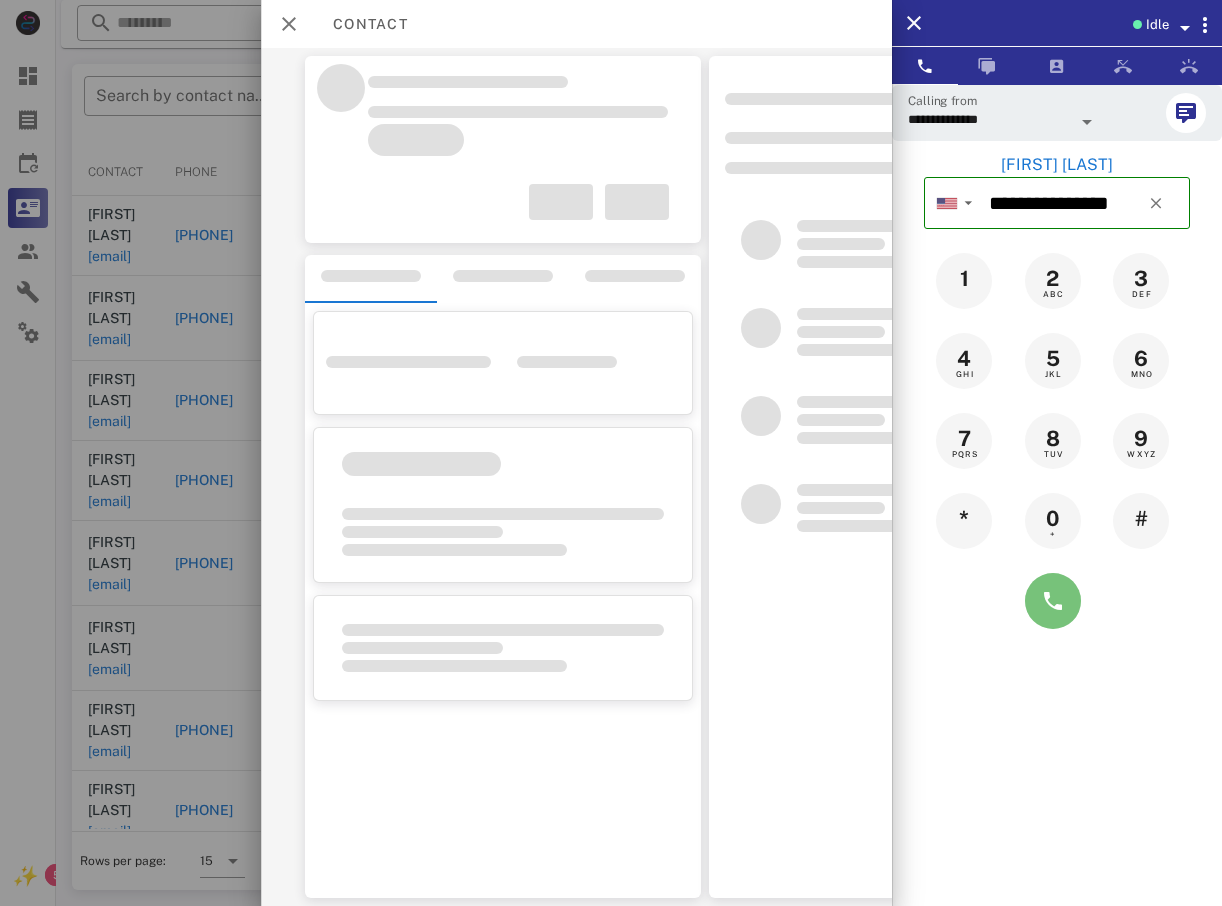 click at bounding box center (1053, 601) 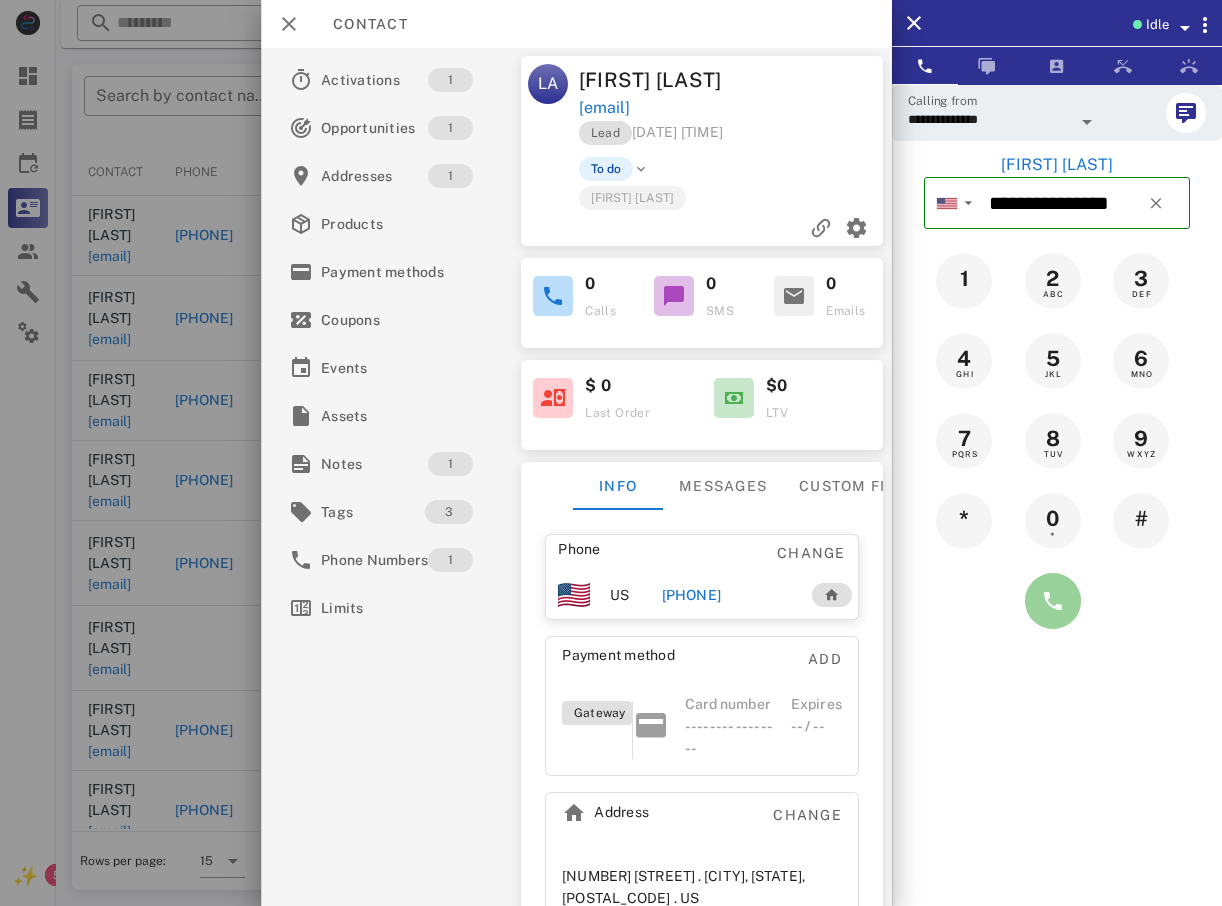 click at bounding box center (1053, 601) 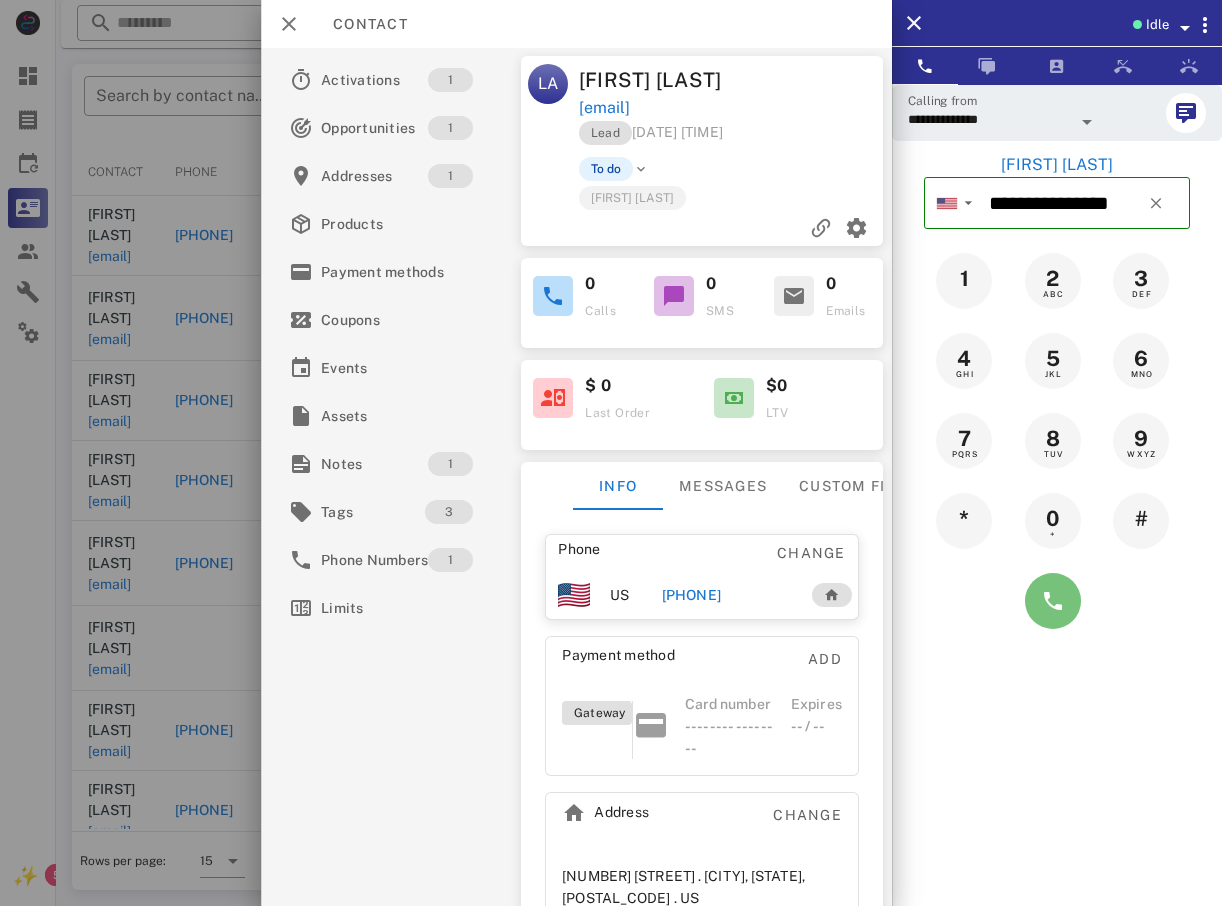 click at bounding box center [1053, 601] 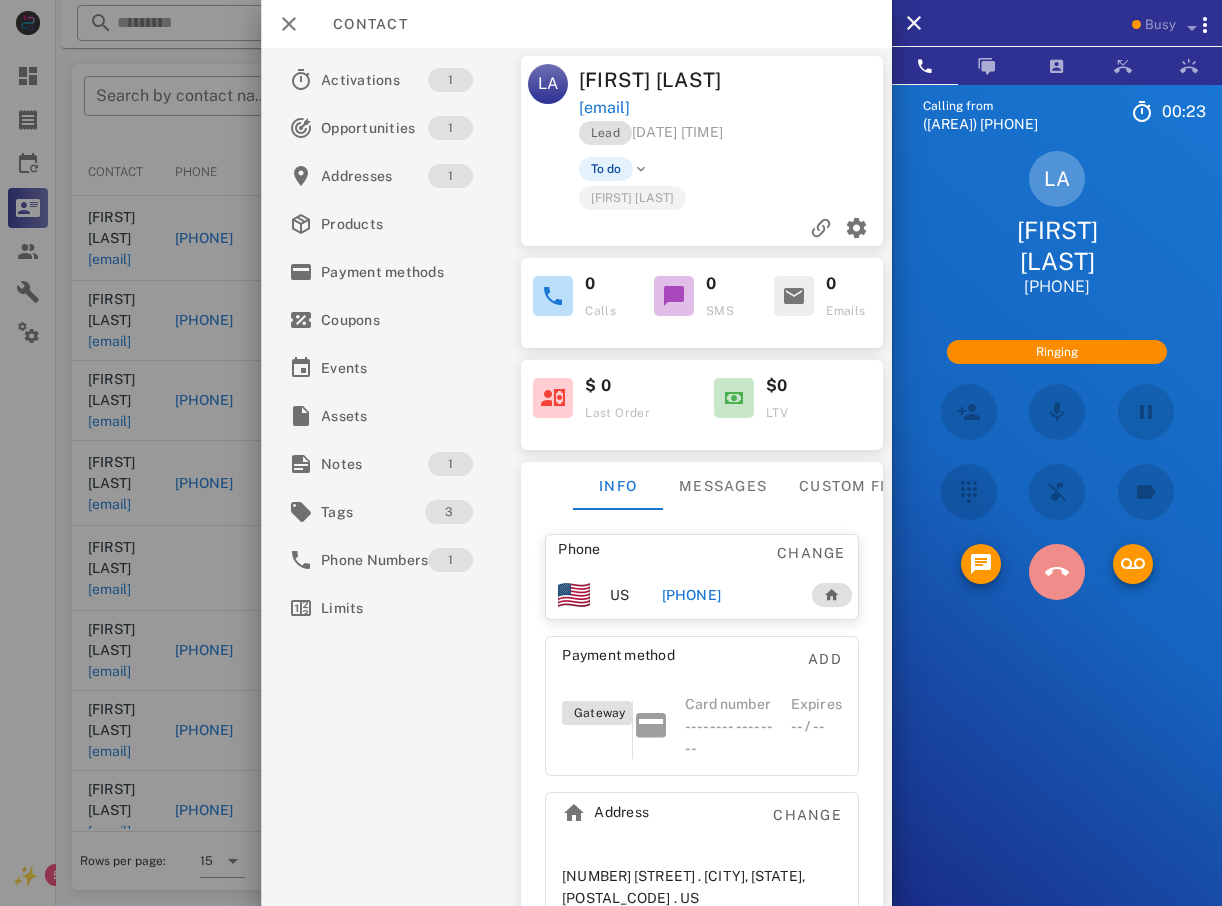 click at bounding box center [1057, 572] 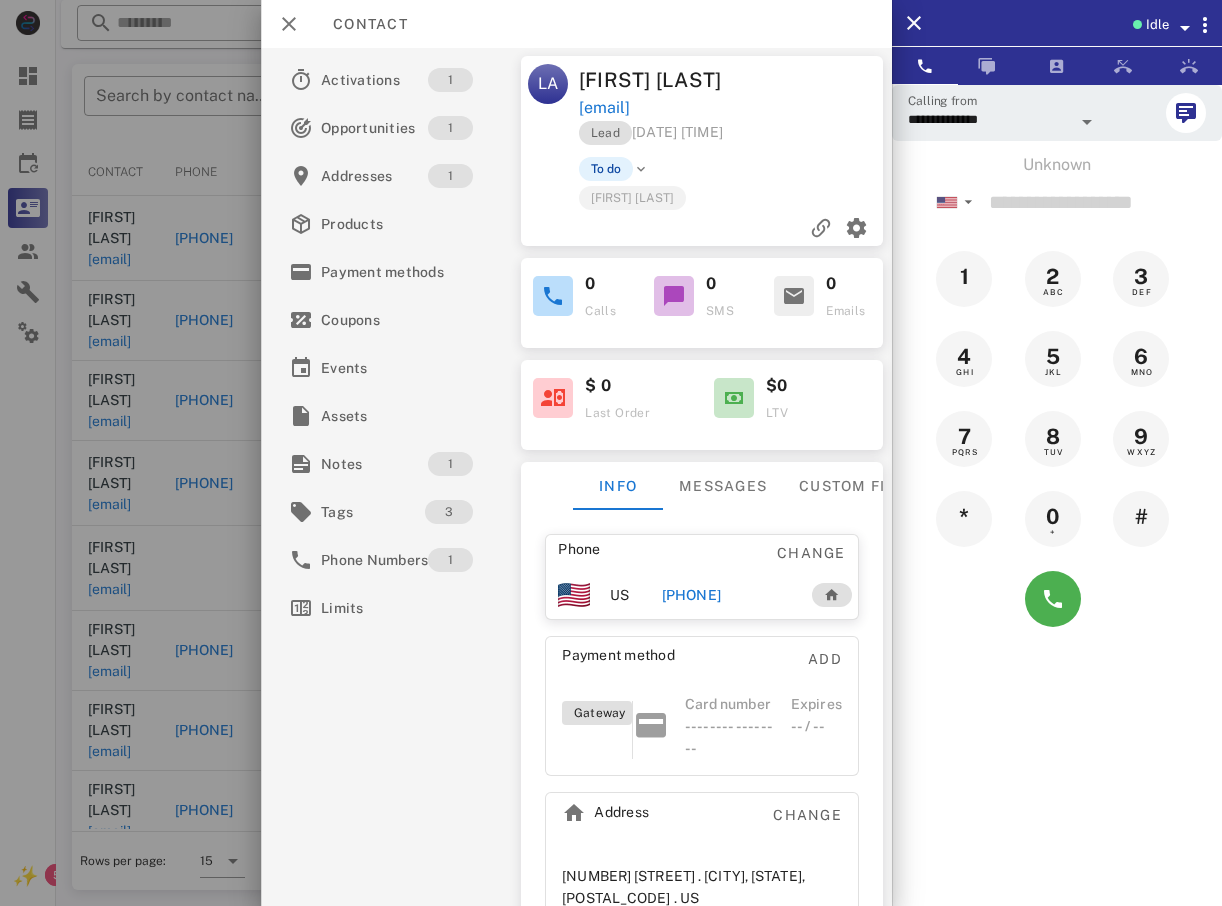 click at bounding box center [611, 453] 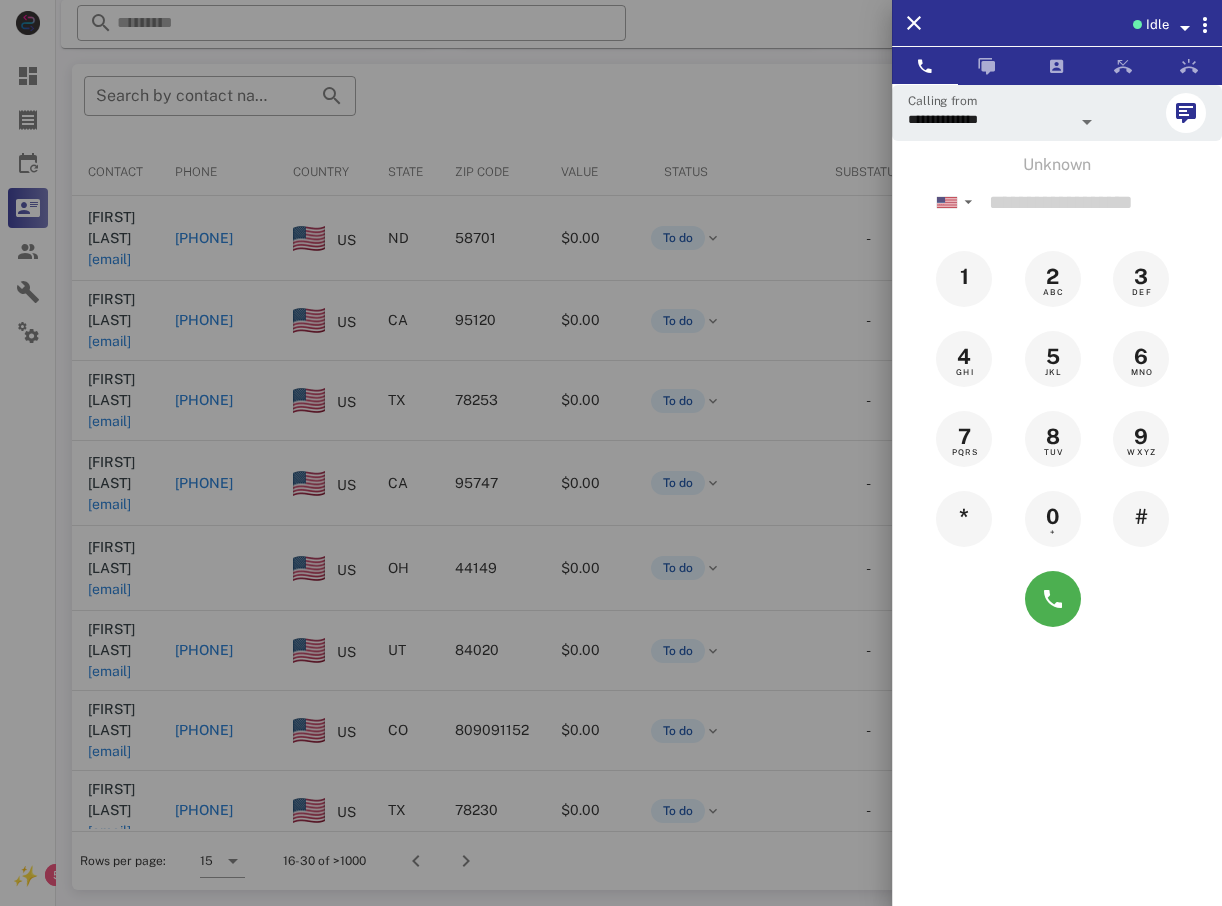 click at bounding box center (611, 453) 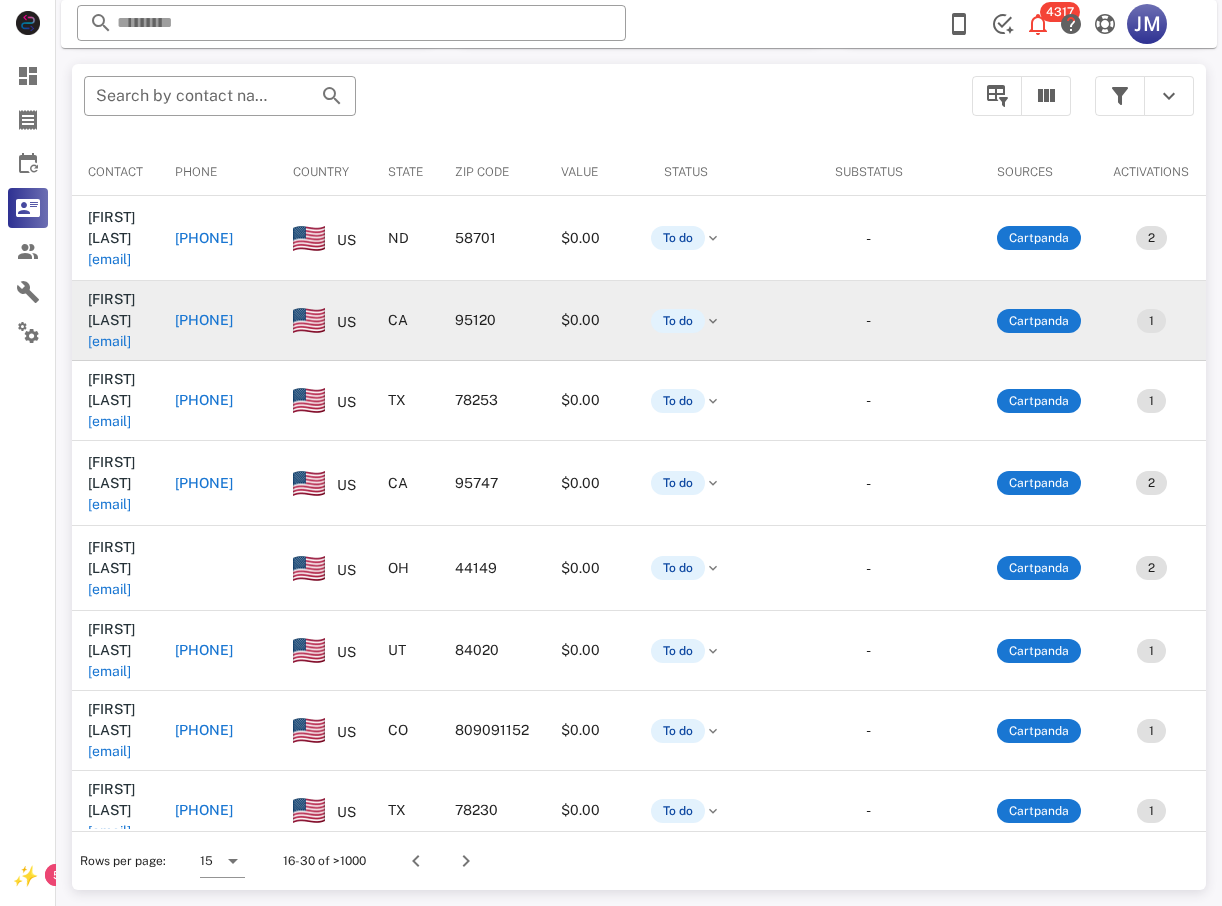 drag, startPoint x: 398, startPoint y: 313, endPoint x: 394, endPoint y: 334, distance: 21.377558 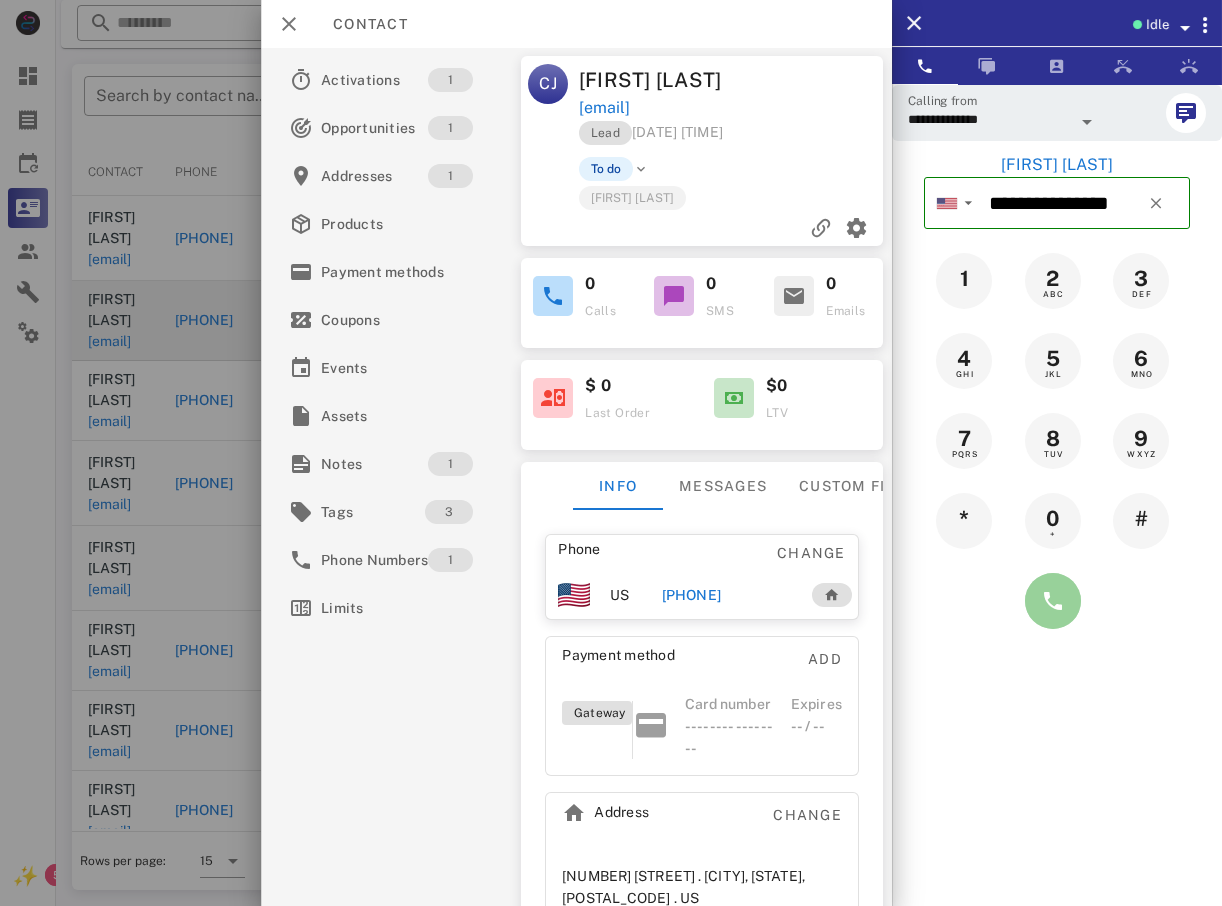 click at bounding box center [1053, 601] 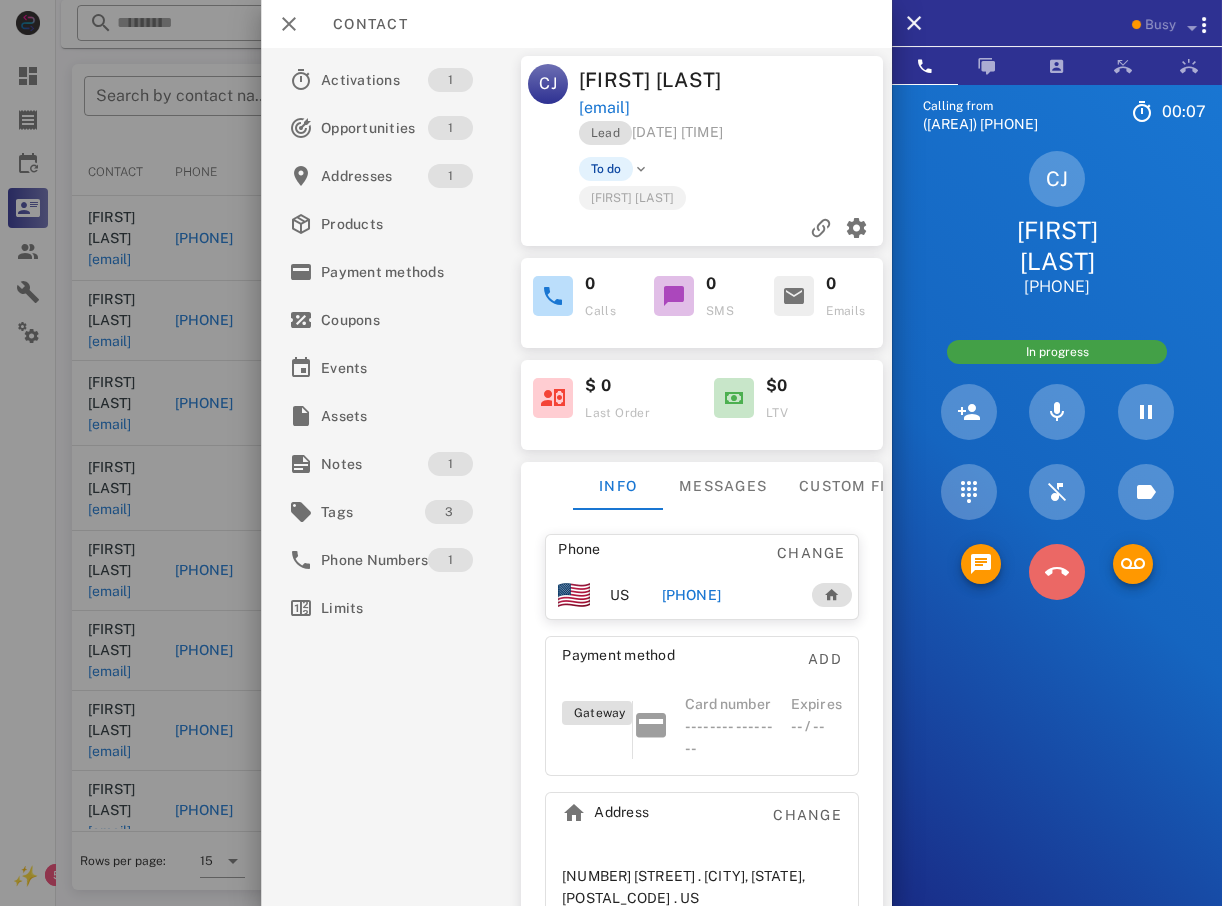 drag, startPoint x: 1056, startPoint y: 577, endPoint x: 1044, endPoint y: 553, distance: 26.832815 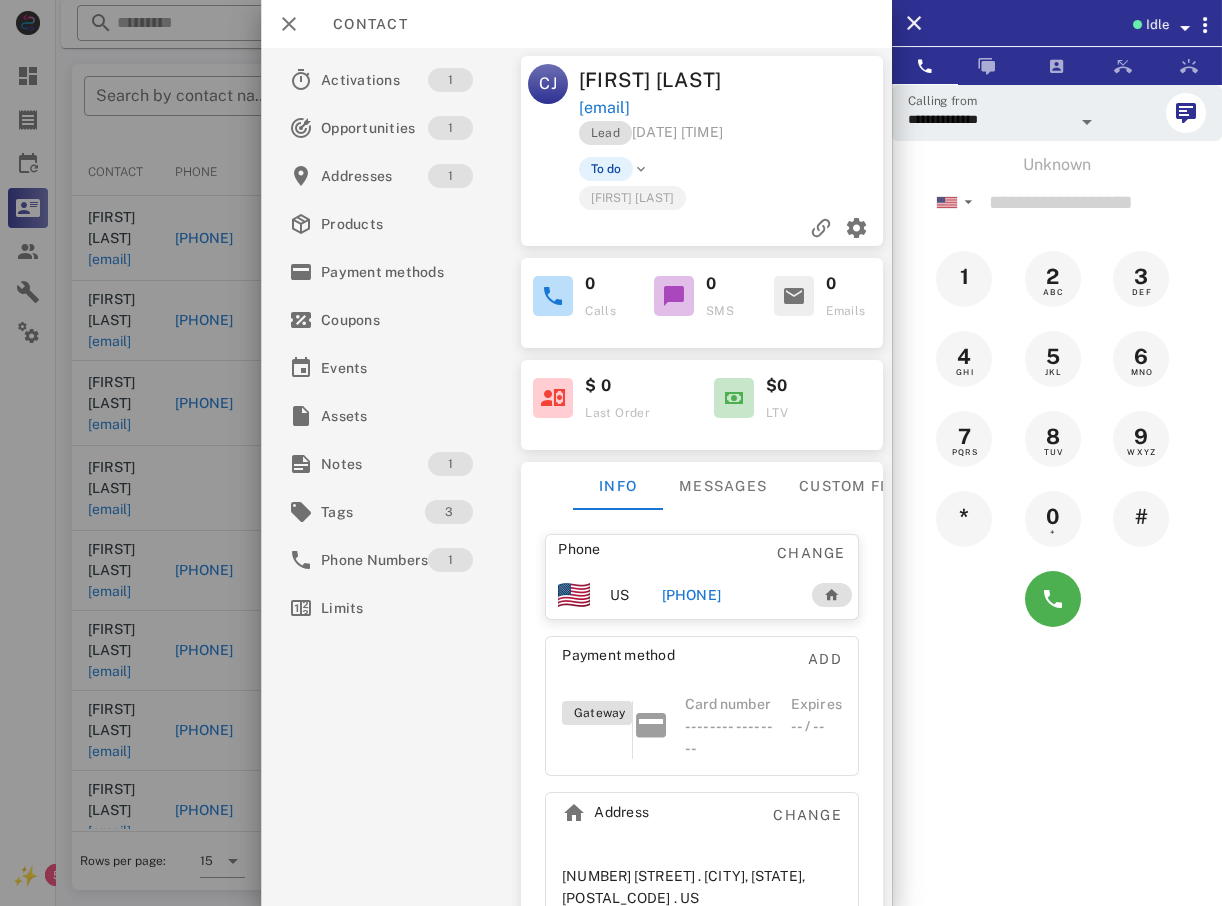 click at bounding box center [611, 453] 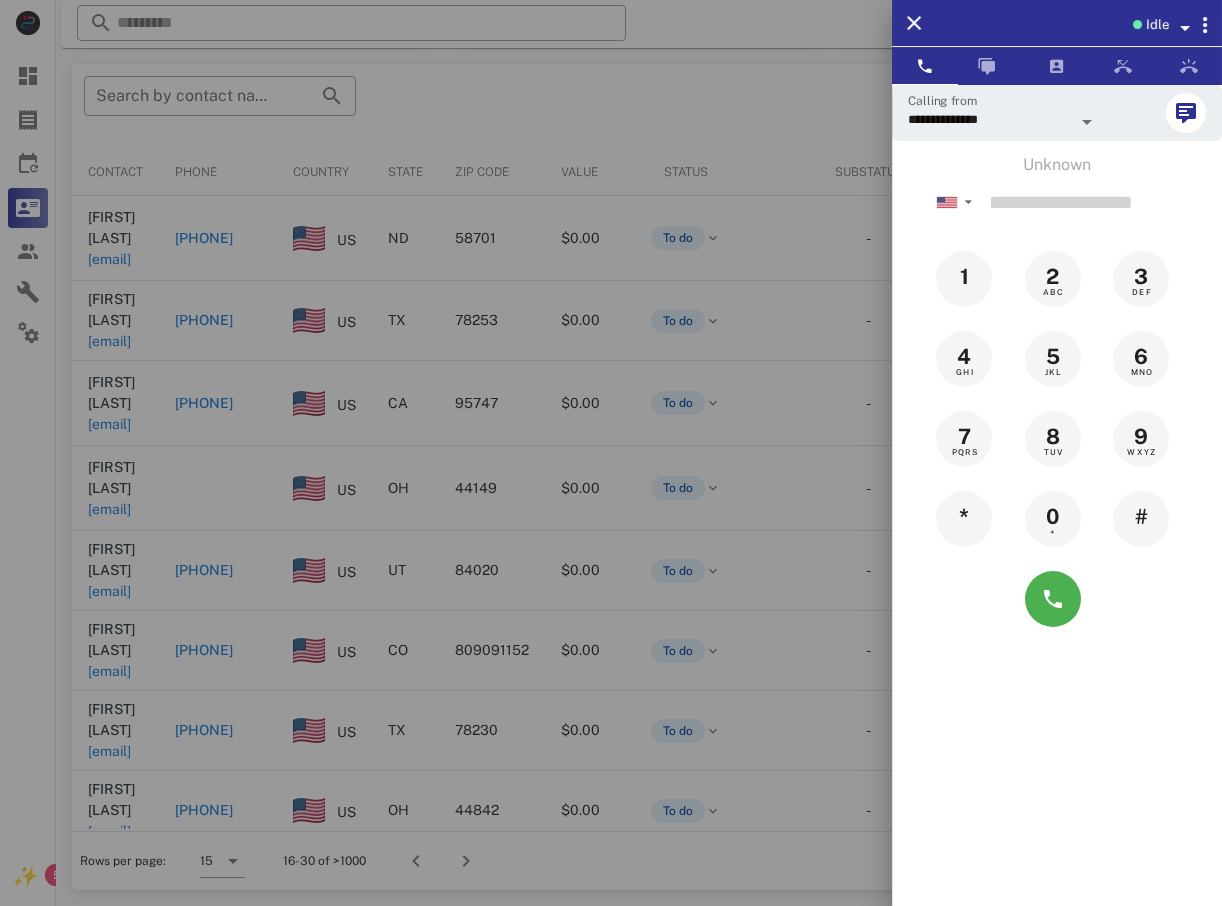 click at bounding box center [611, 453] 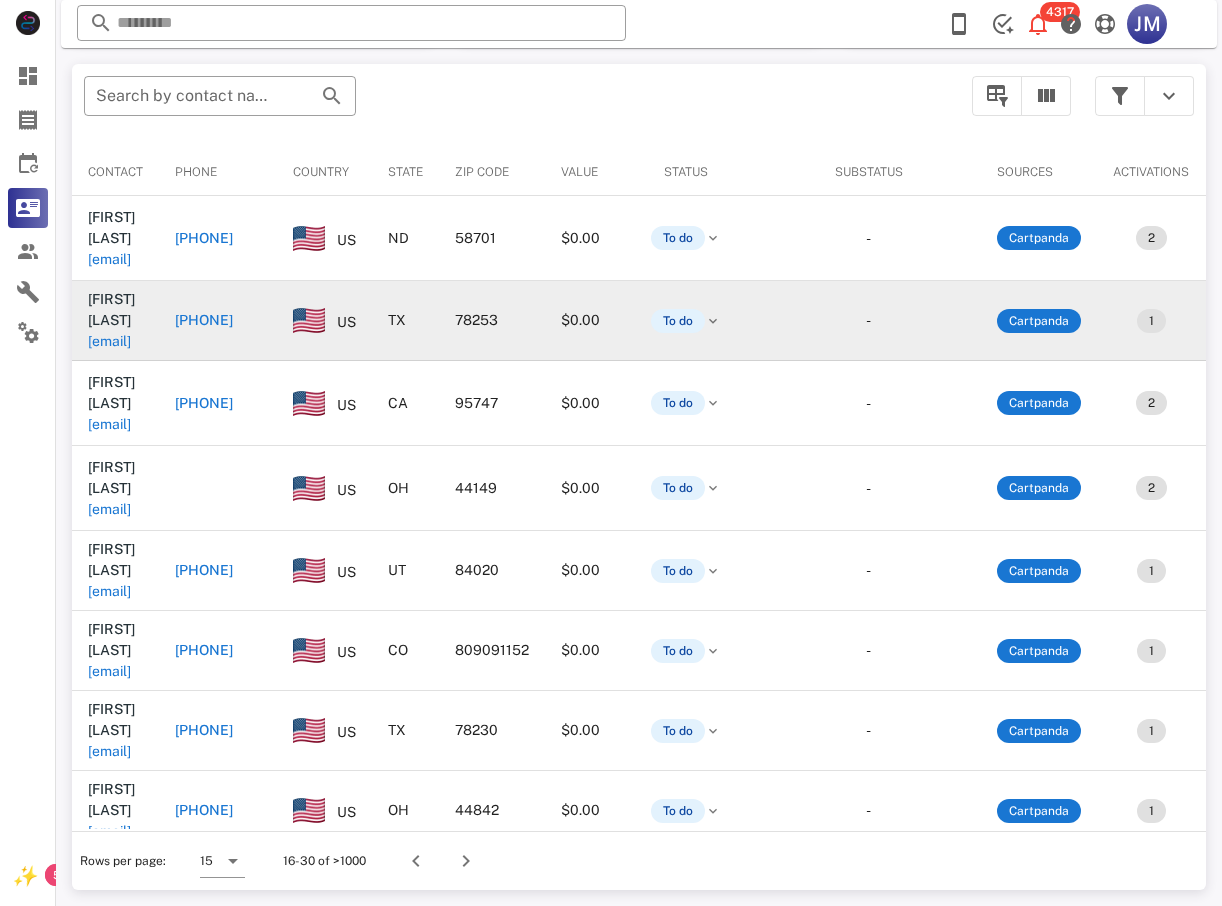 click on "[PHONE]" at bounding box center (204, 320) 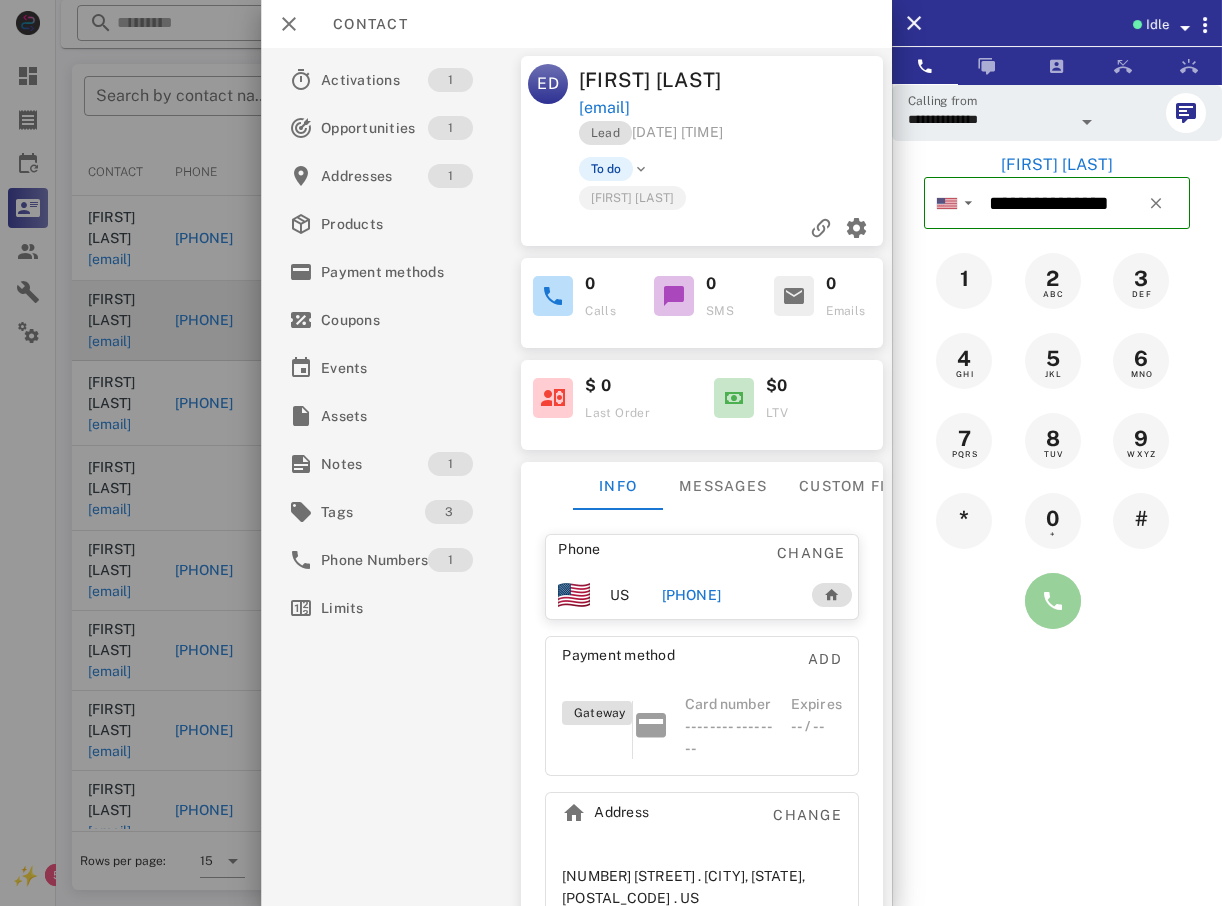 click at bounding box center [1053, 601] 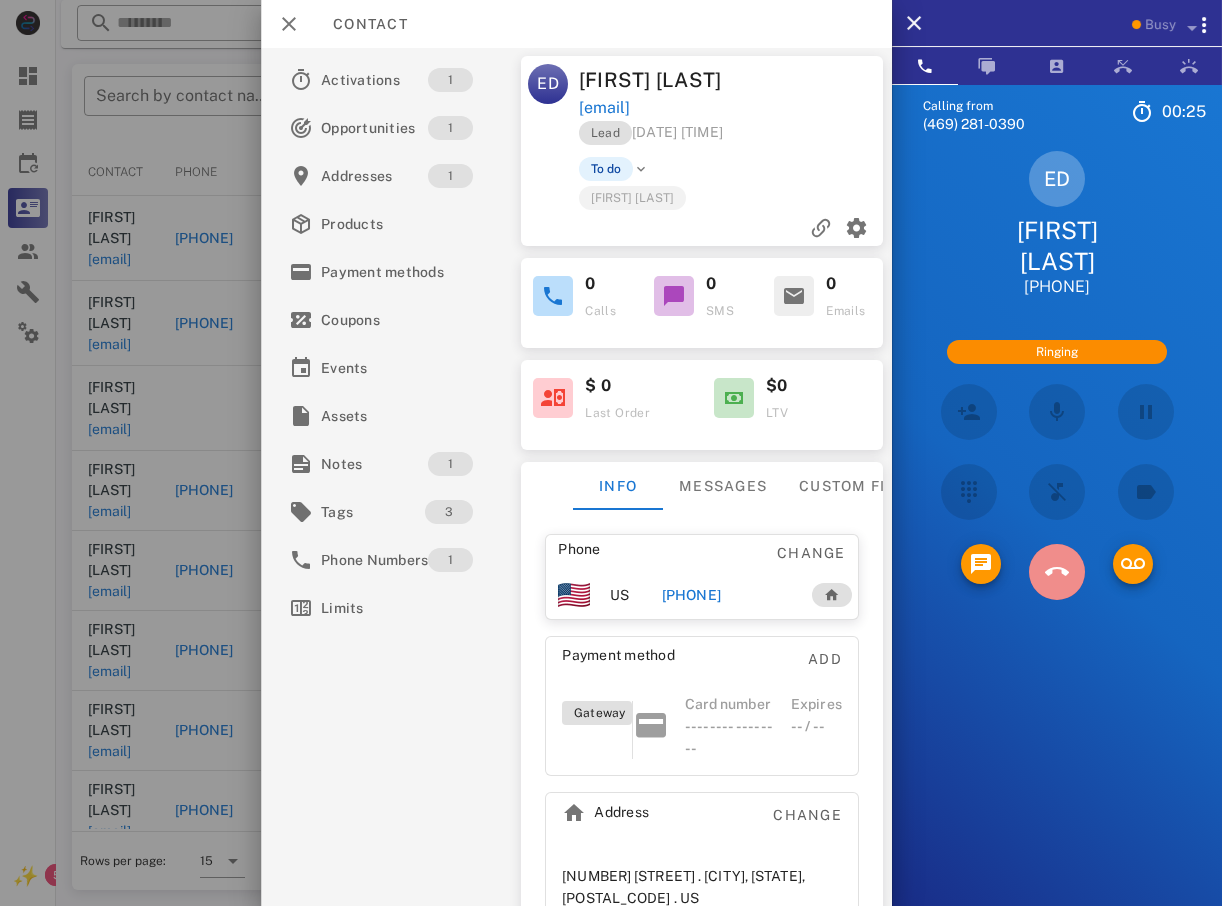 click at bounding box center (1057, 572) 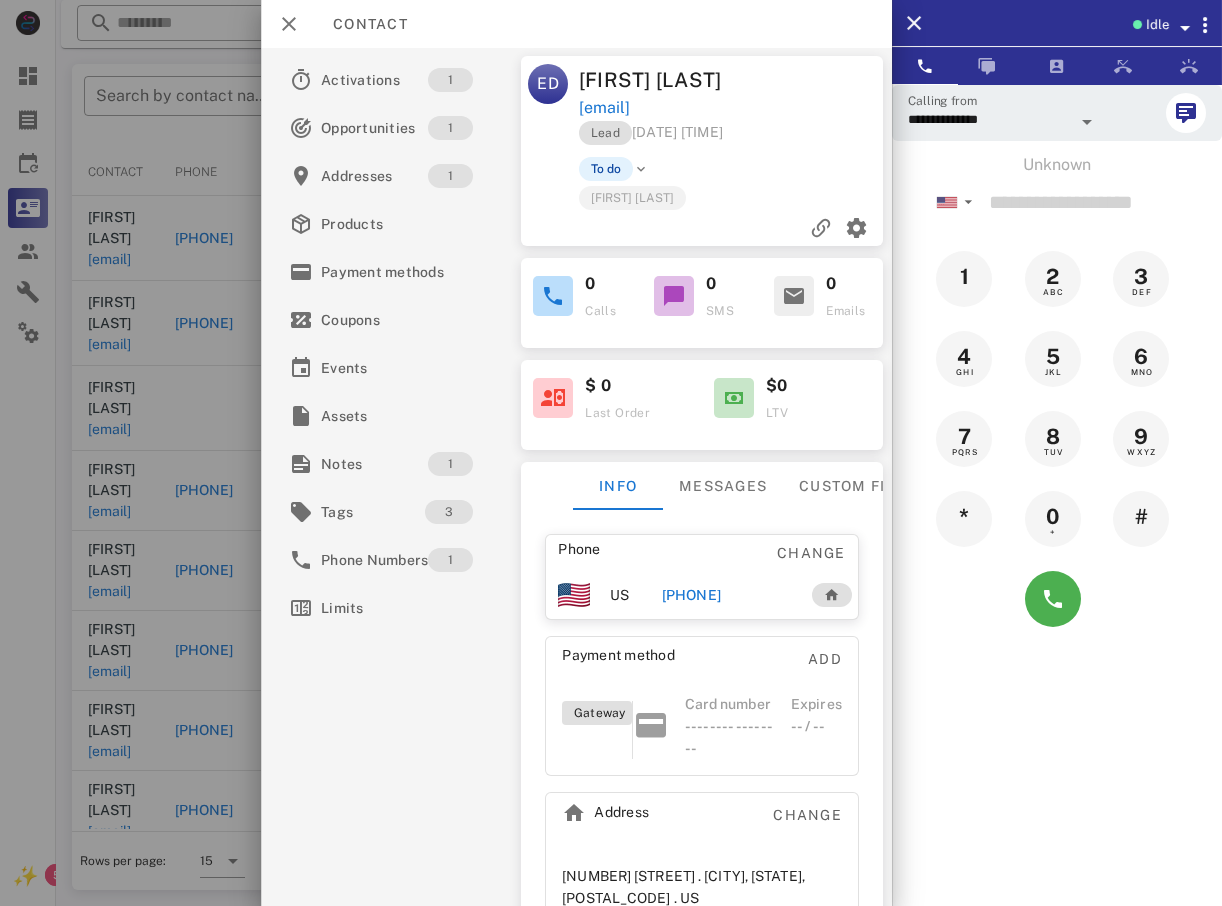 click at bounding box center (611, 453) 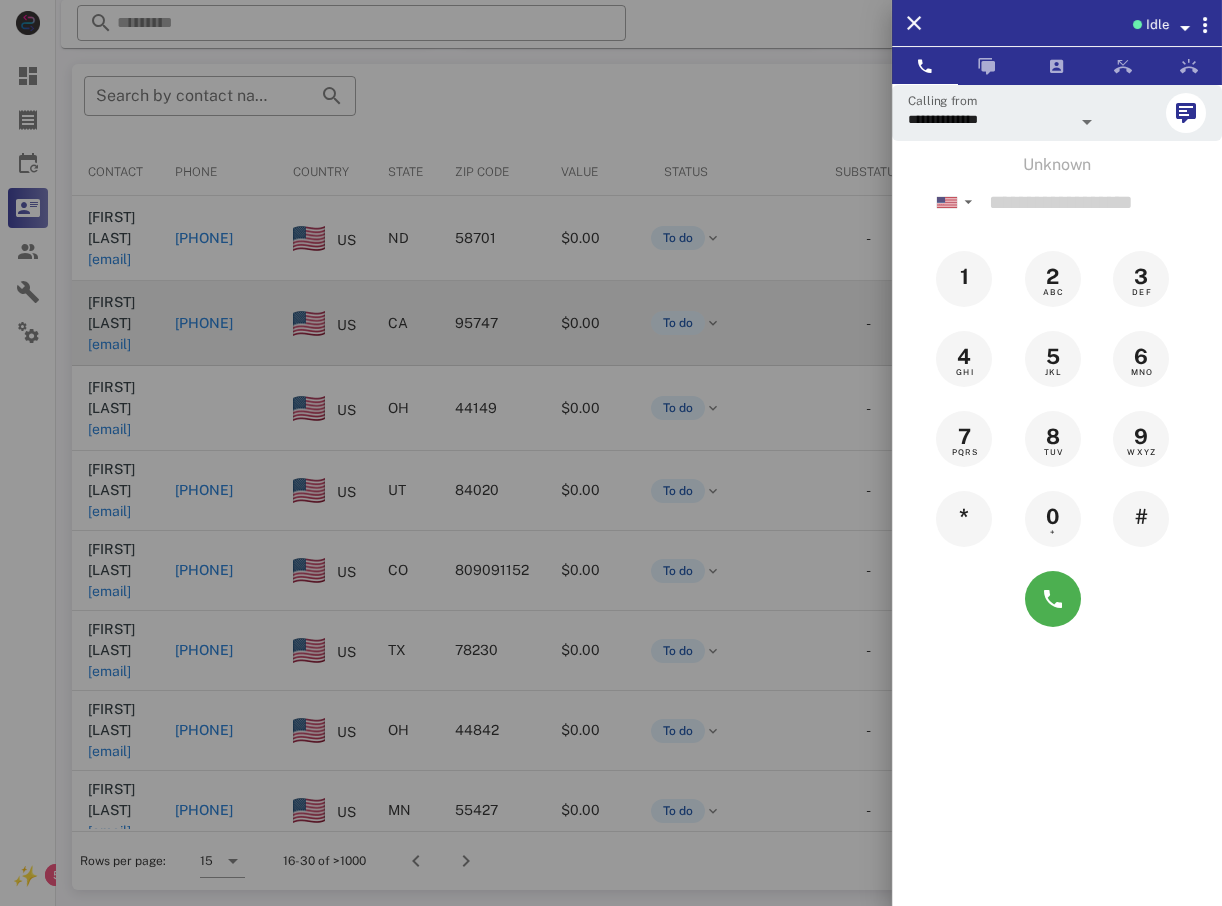 click at bounding box center (611, 453) 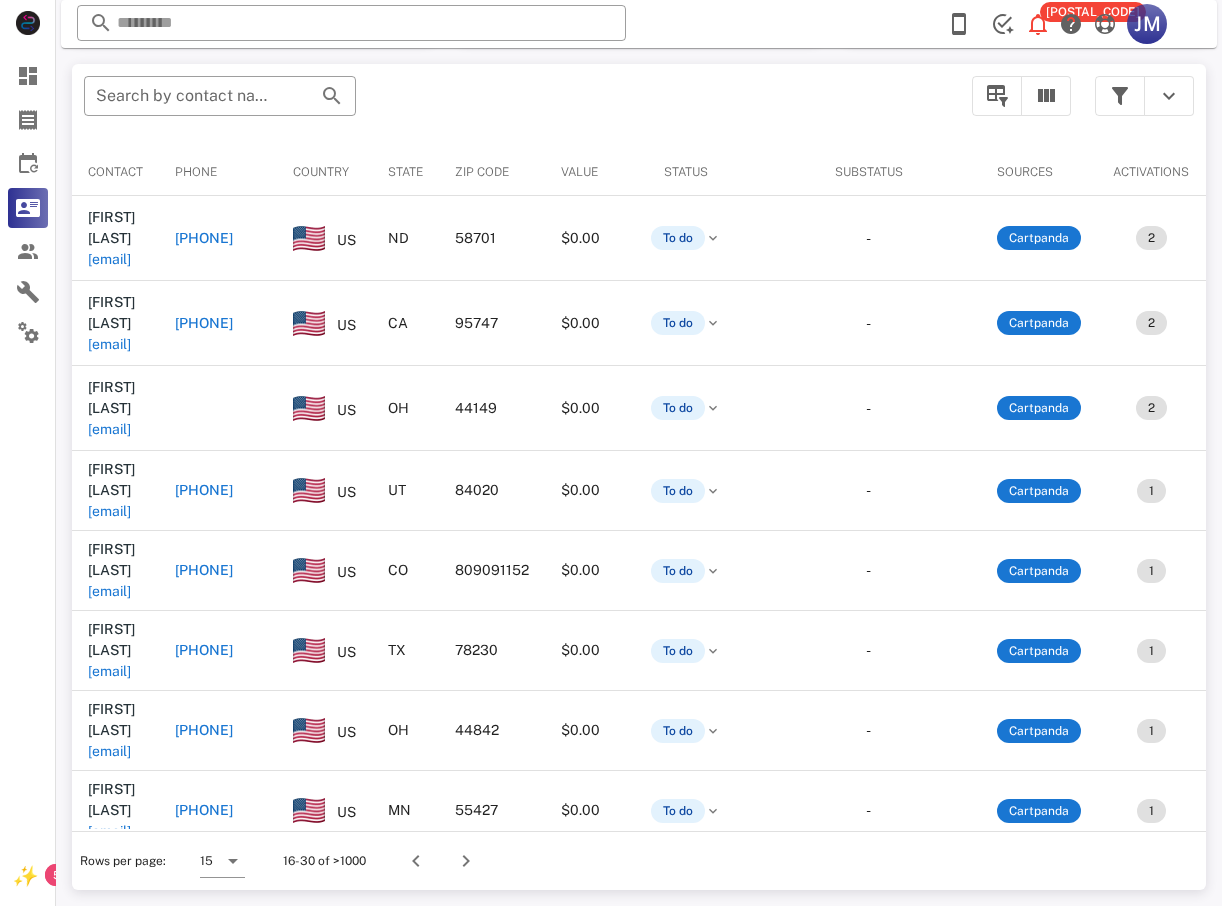 click on "[PHONE]" at bounding box center (204, 323) 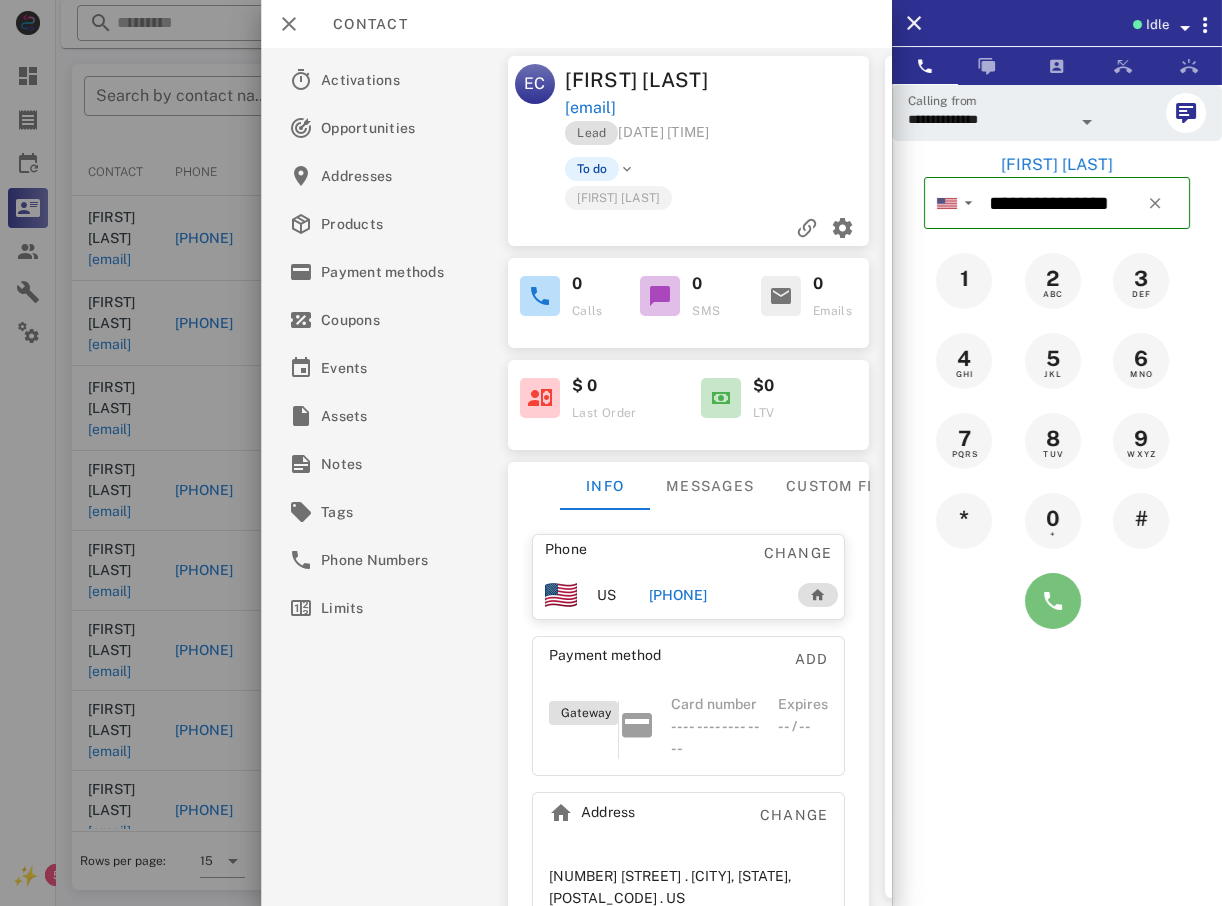click at bounding box center [1053, 601] 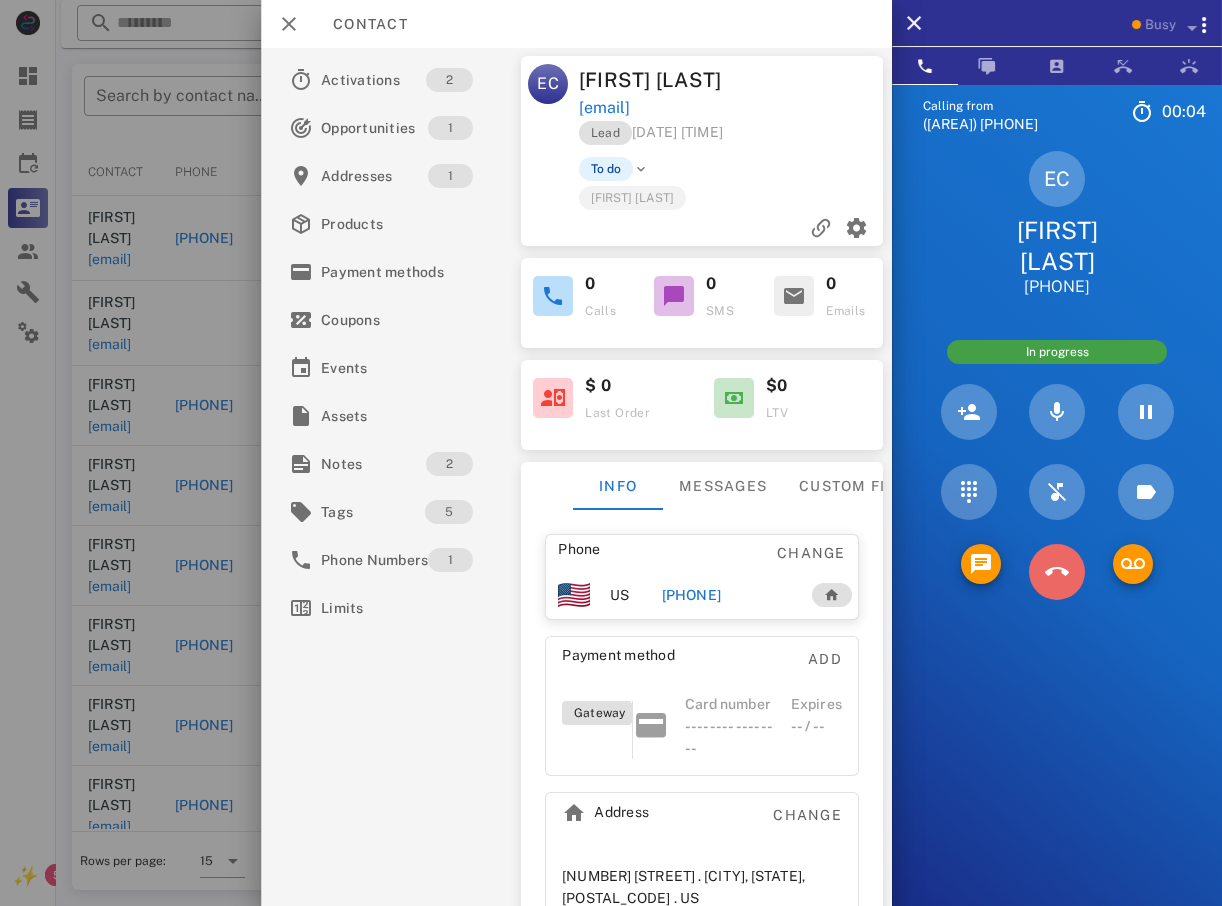 click at bounding box center [1057, 572] 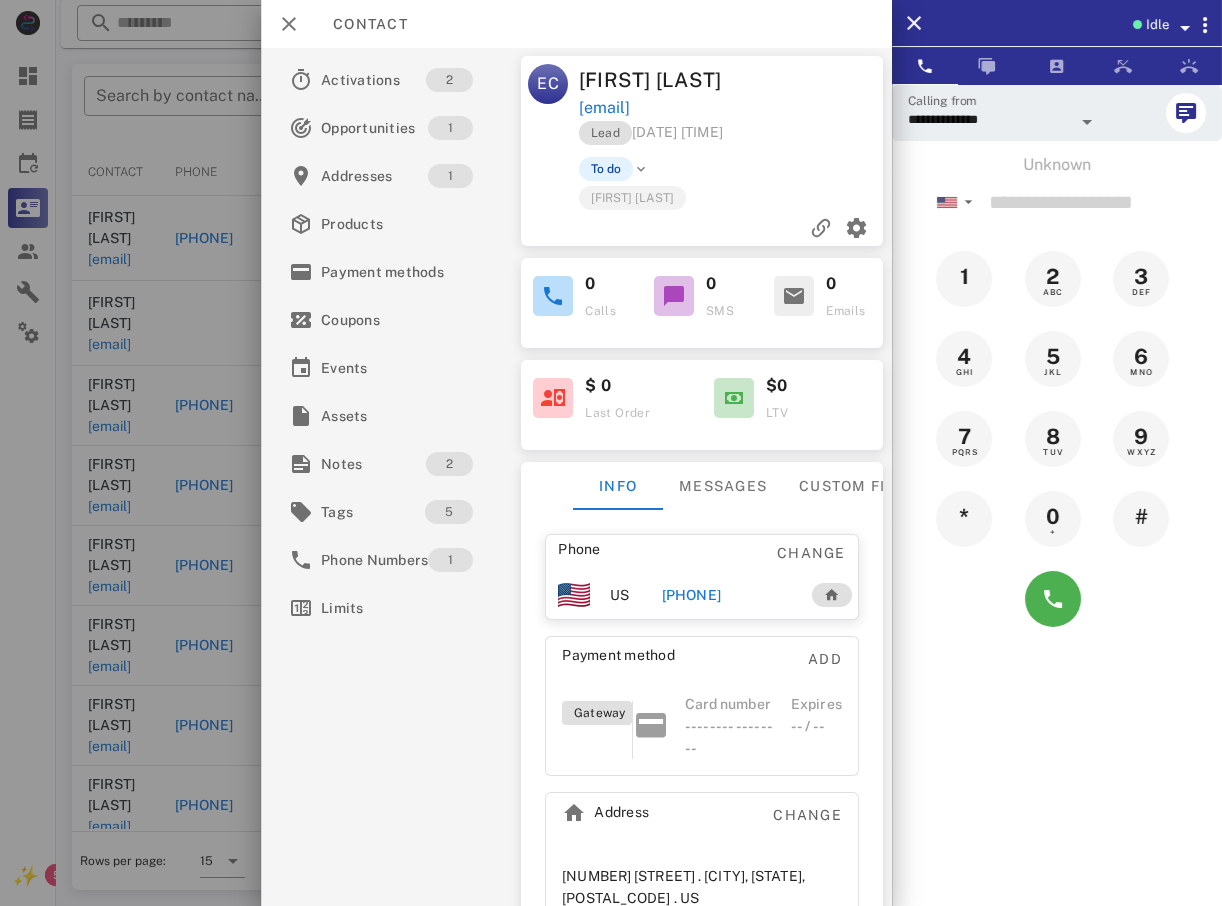 click at bounding box center [611, 453] 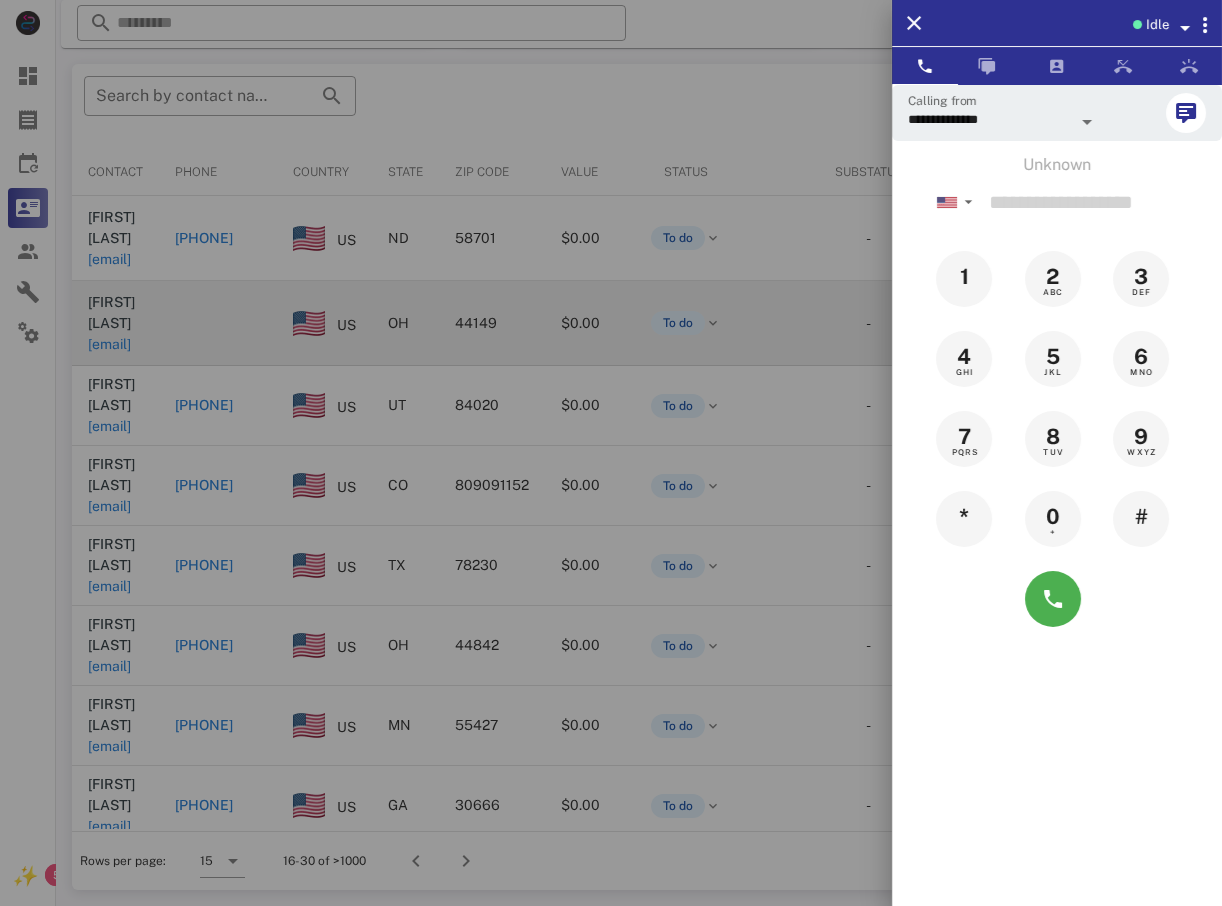click at bounding box center (611, 453) 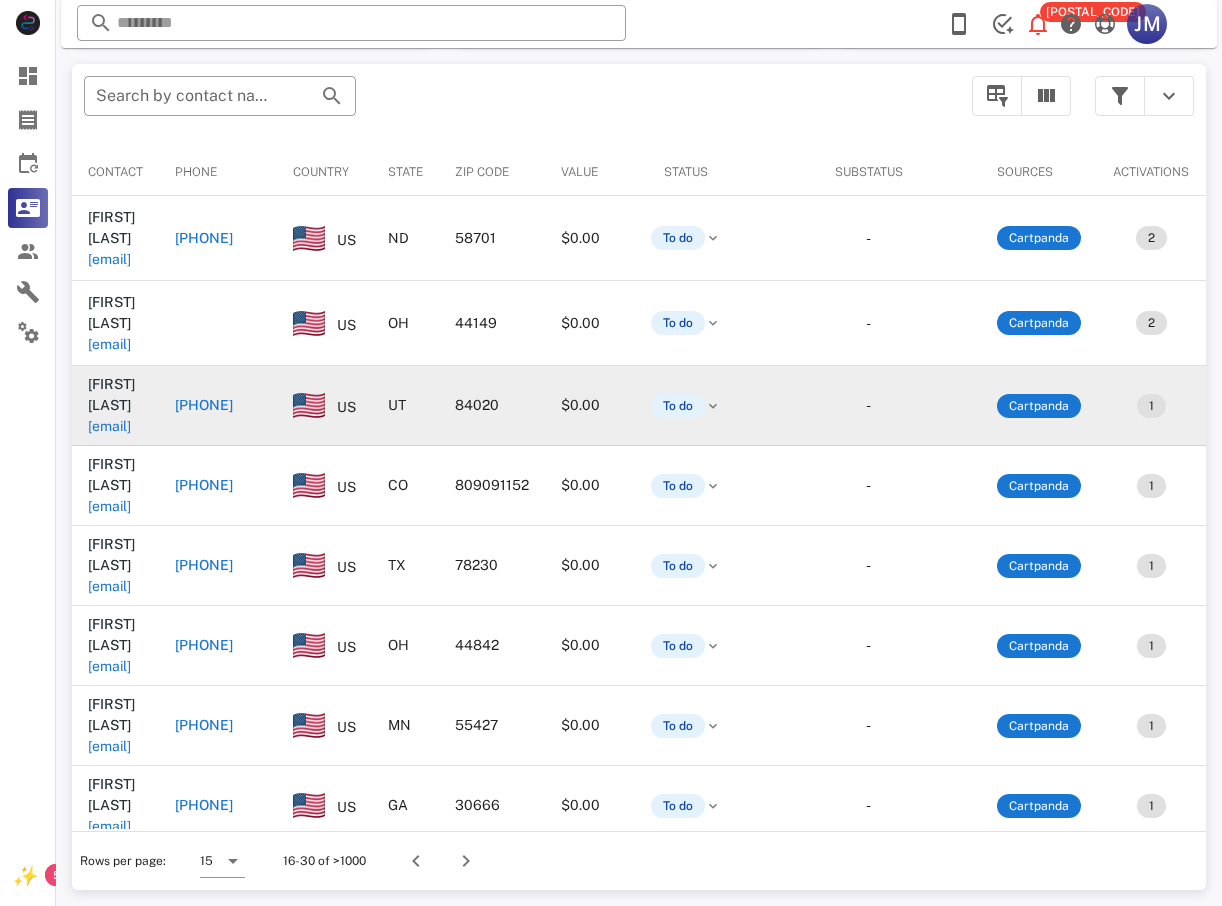 click on "[PHONE]" at bounding box center (204, 405) 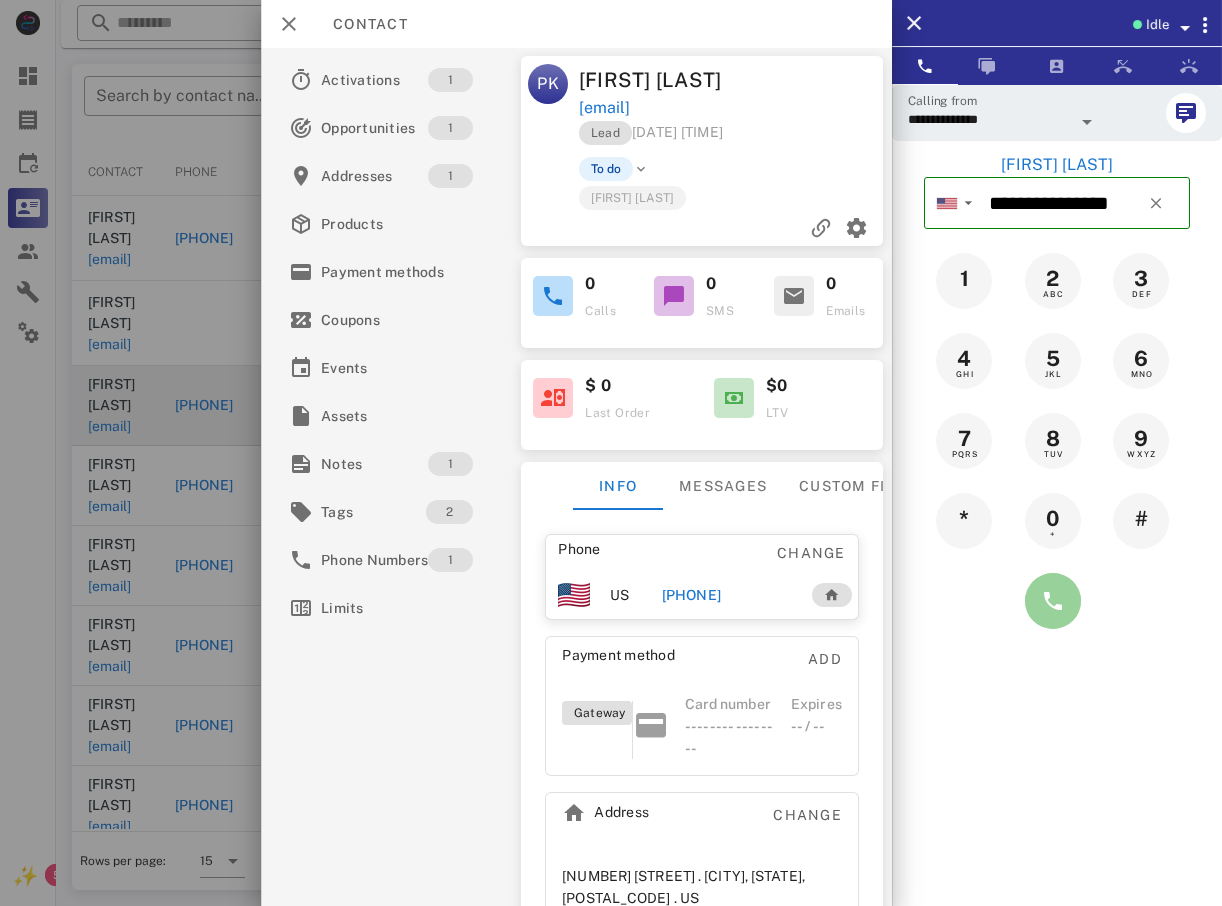 click at bounding box center [1053, 601] 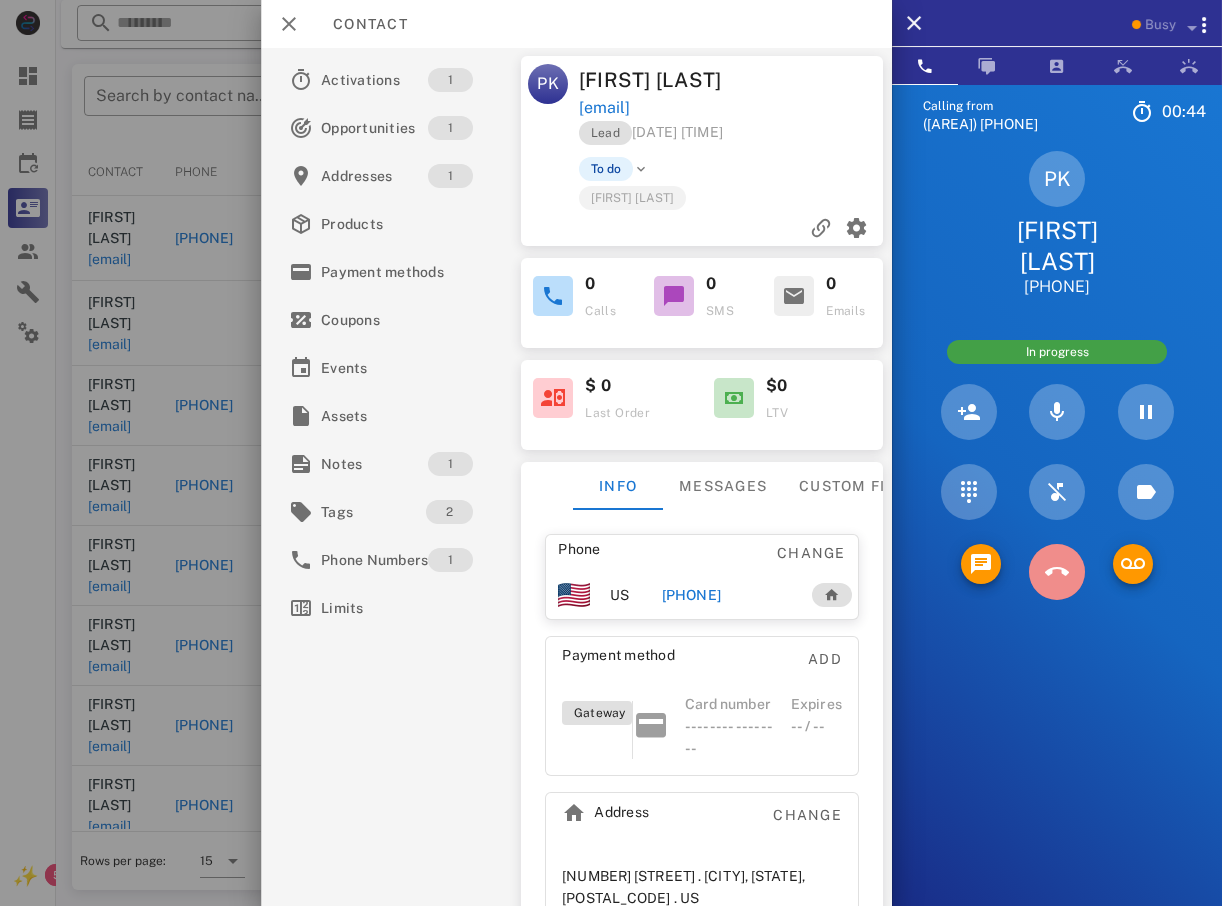 click at bounding box center (1057, 572) 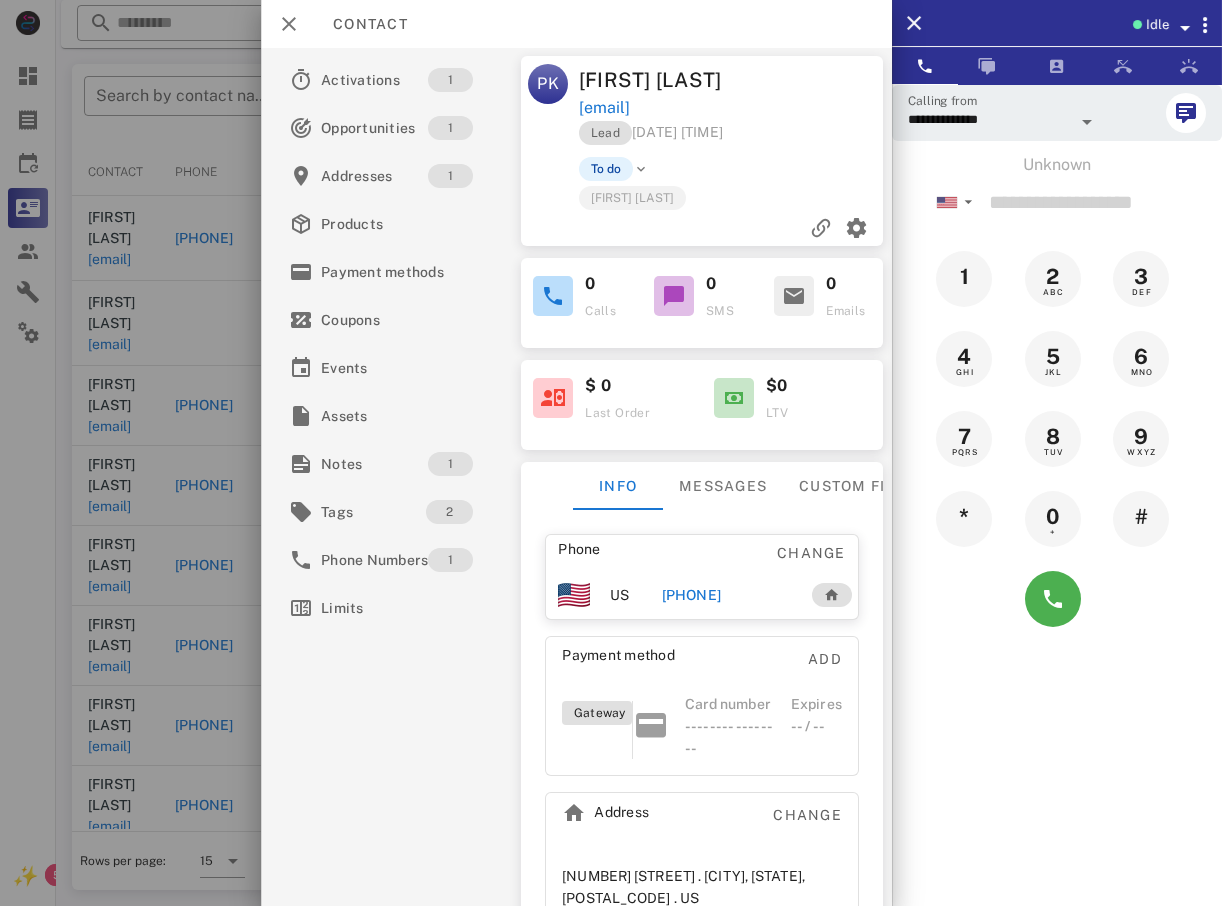click at bounding box center (611, 453) 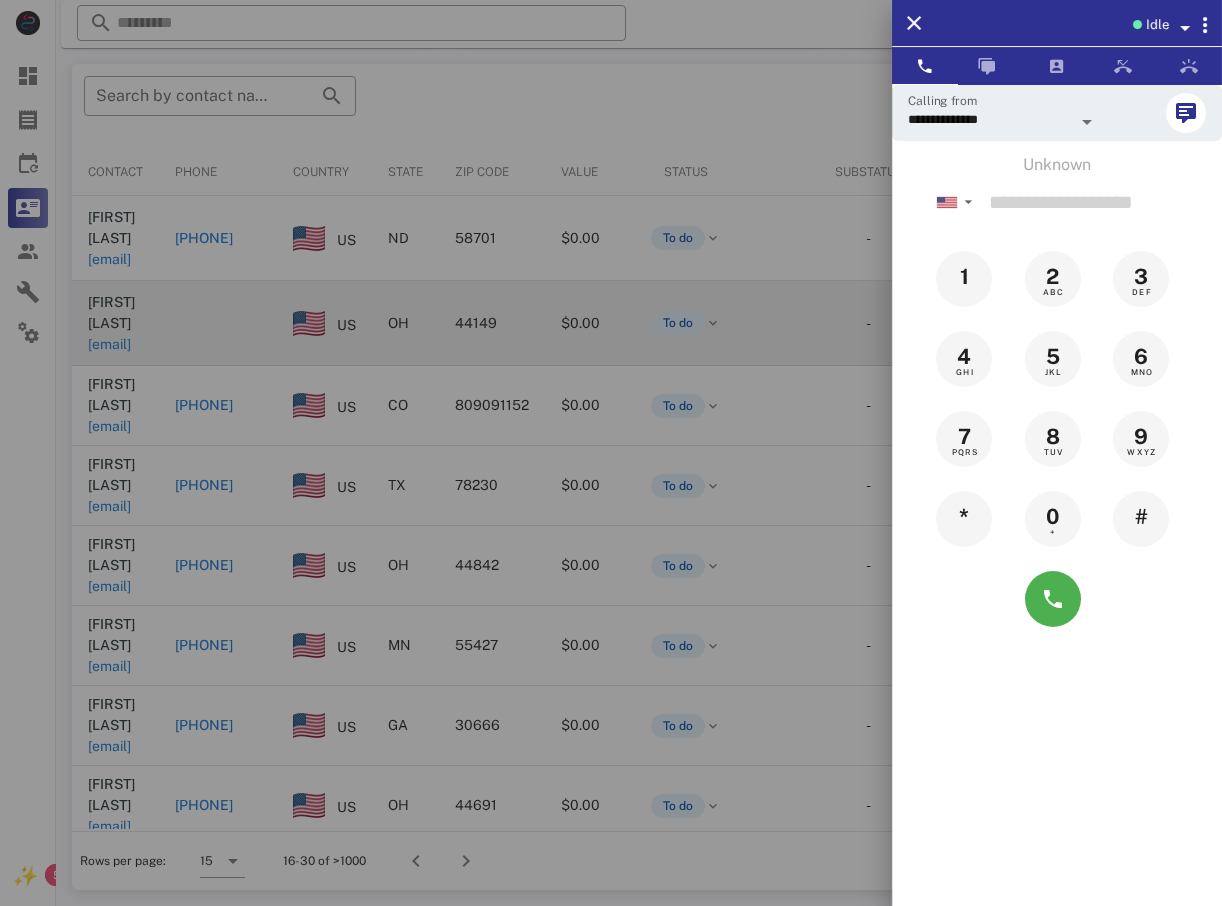 drag, startPoint x: 212, startPoint y: 307, endPoint x: 231, endPoint y: 318, distance: 21.954498 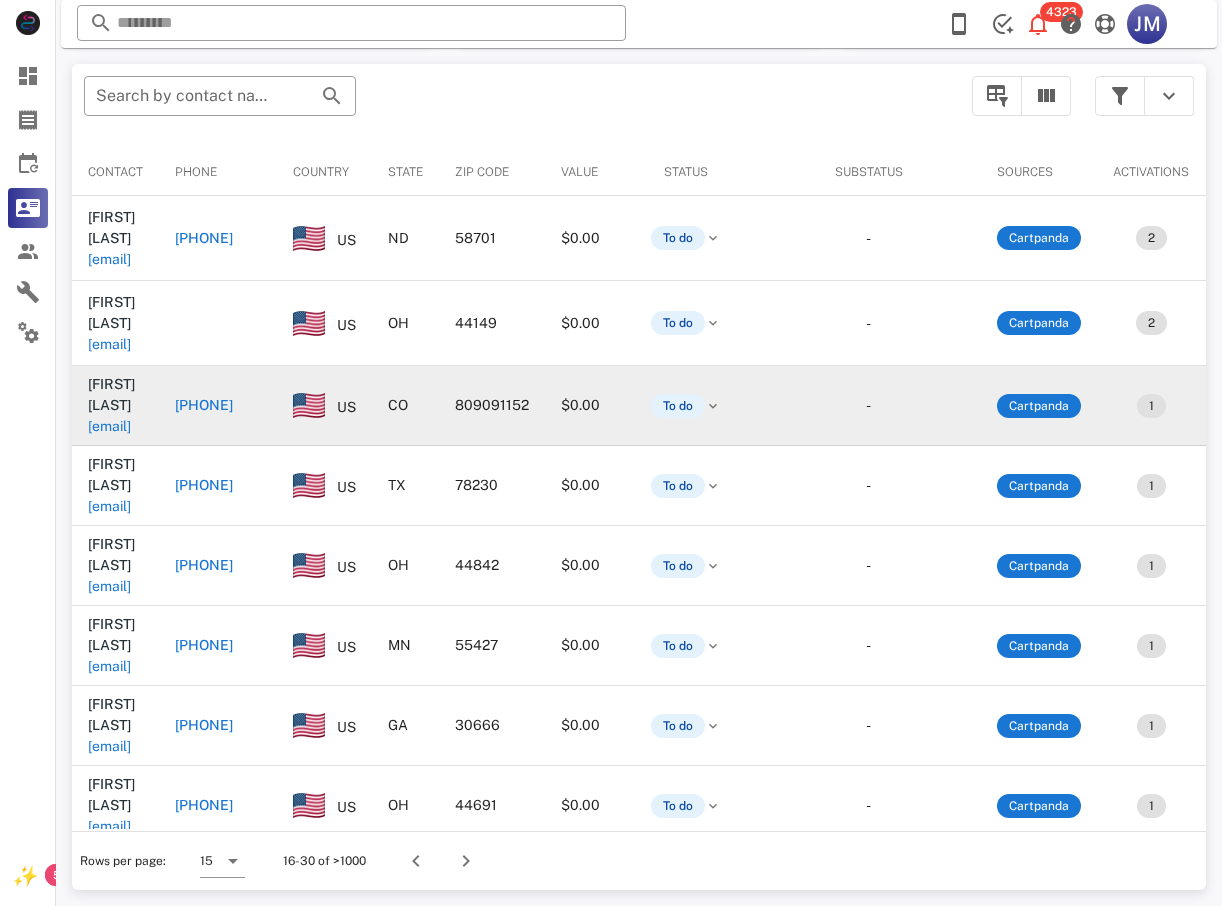 click on "[PHONE]" at bounding box center [204, 405] 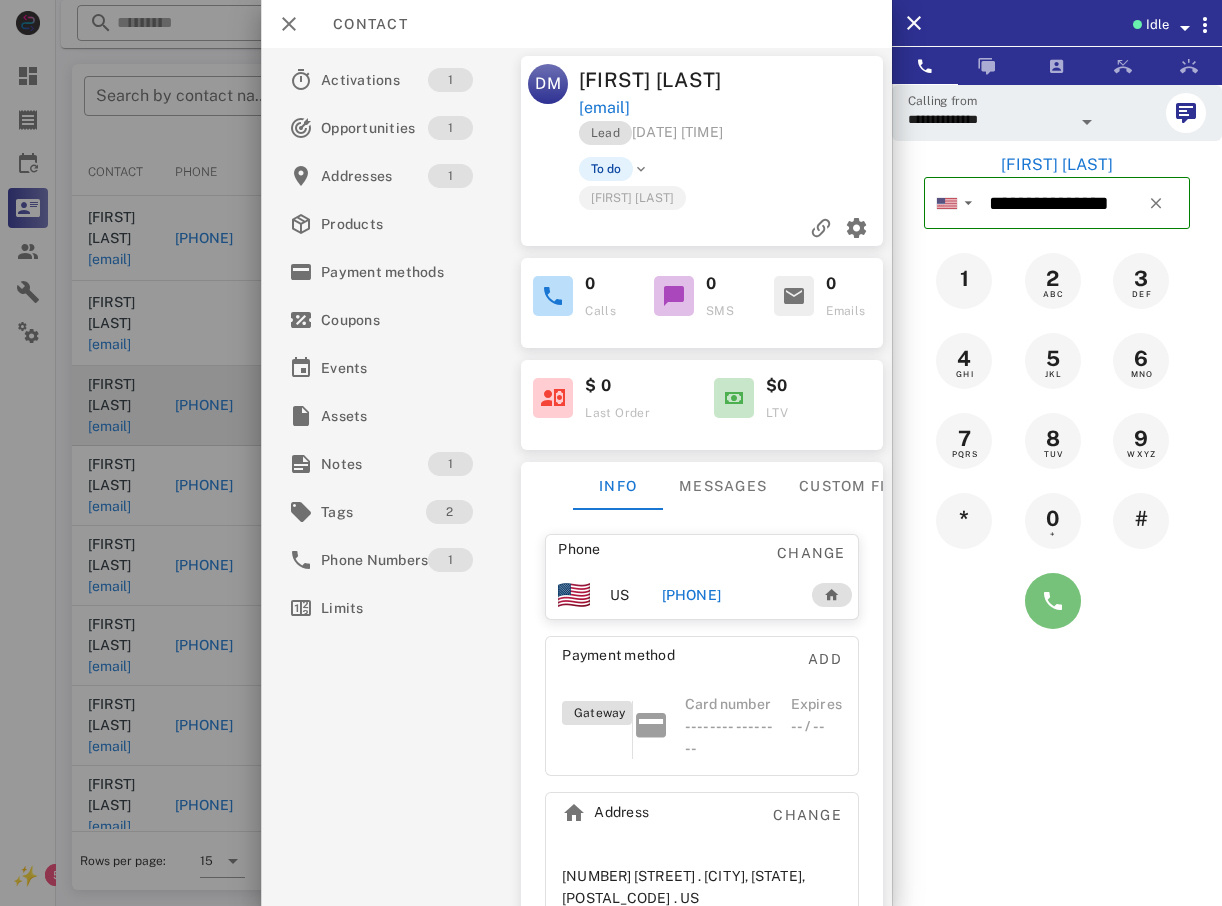 click at bounding box center (1053, 601) 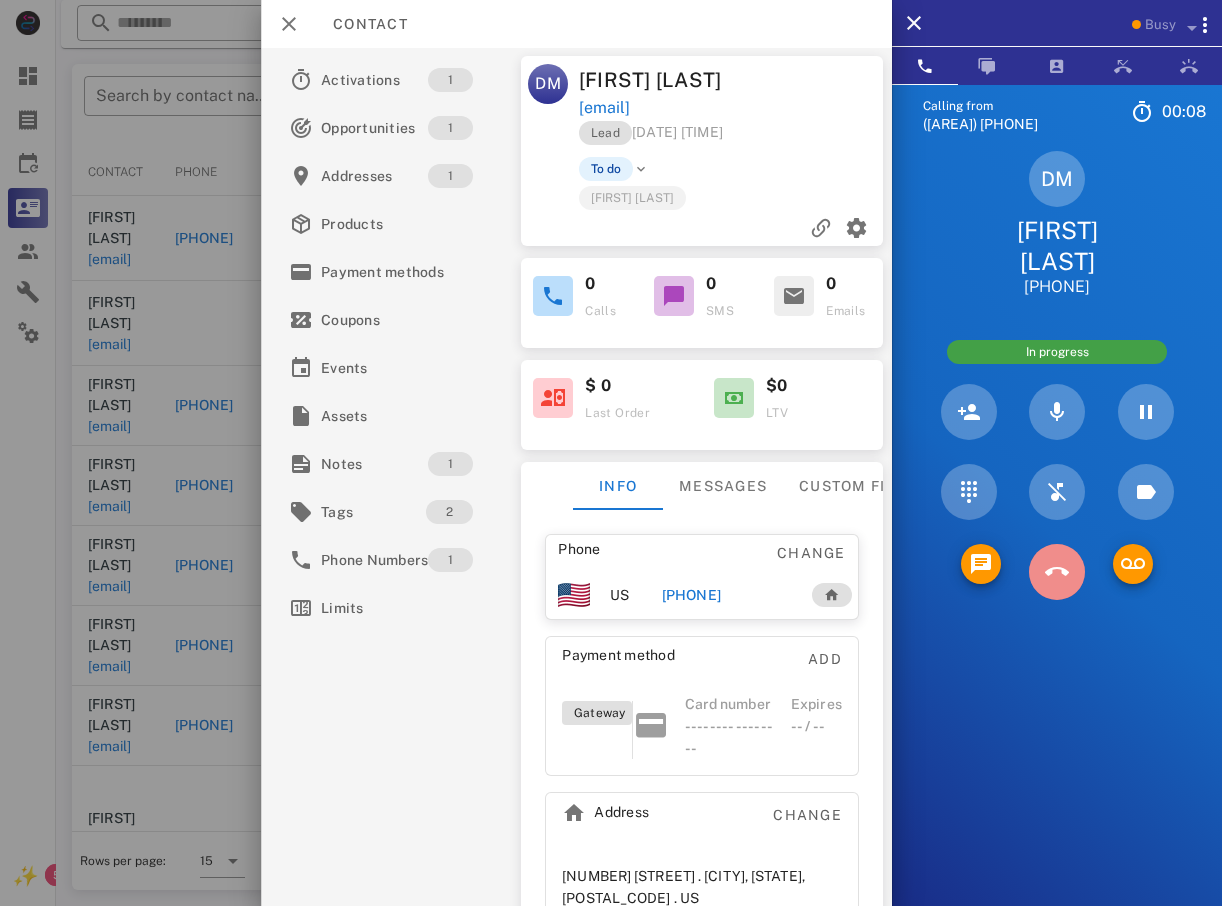 click at bounding box center [1057, 572] 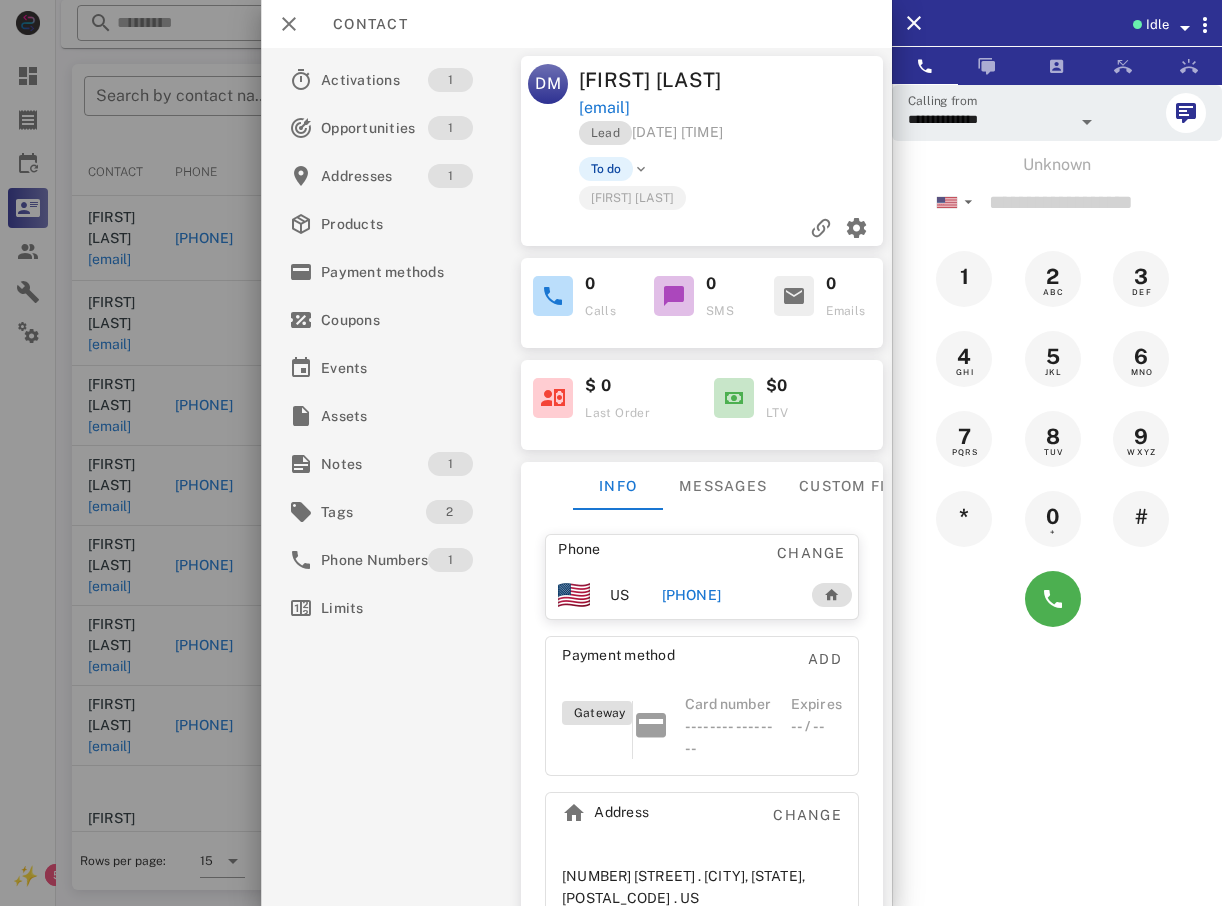 drag, startPoint x: 151, startPoint y: 323, endPoint x: 191, endPoint y: 315, distance: 40.792156 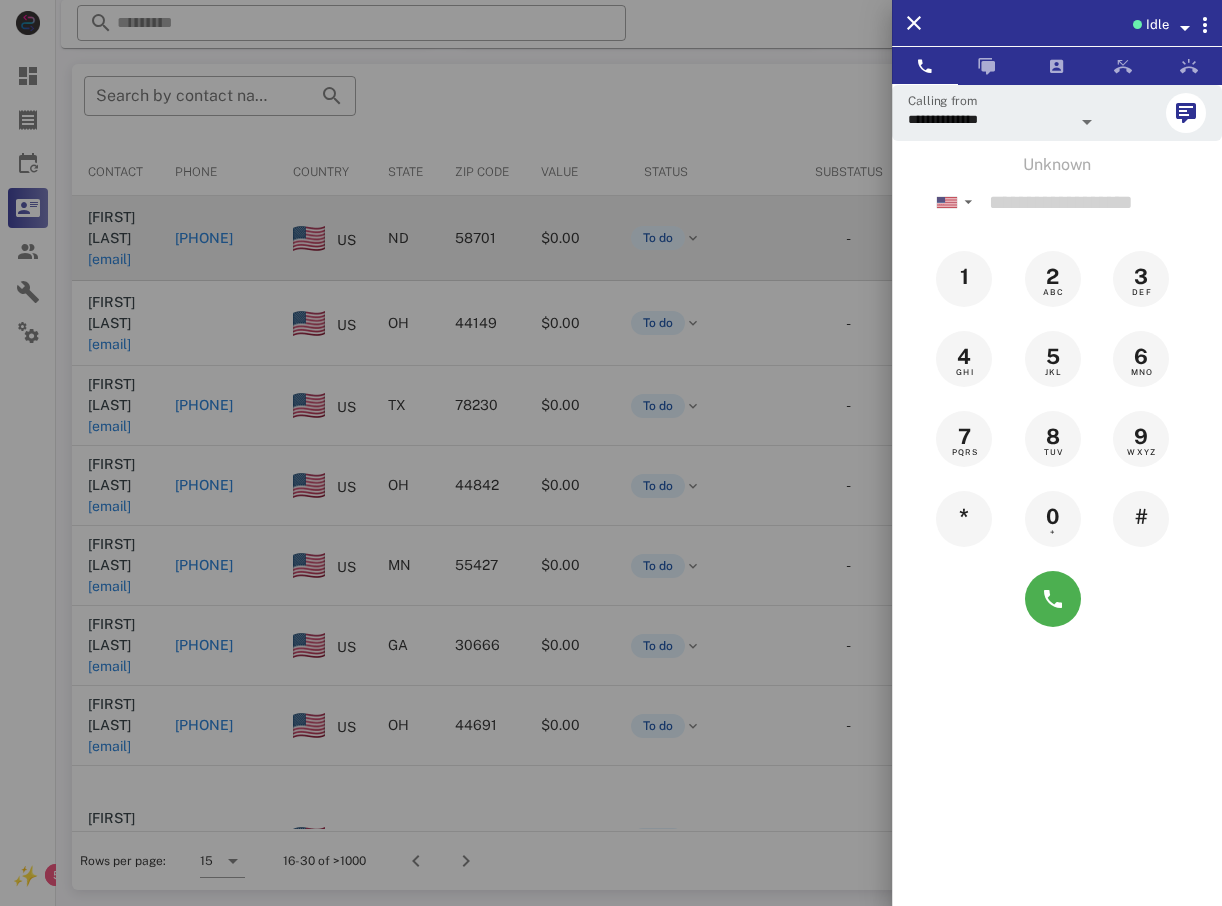 click at bounding box center (611, 453) 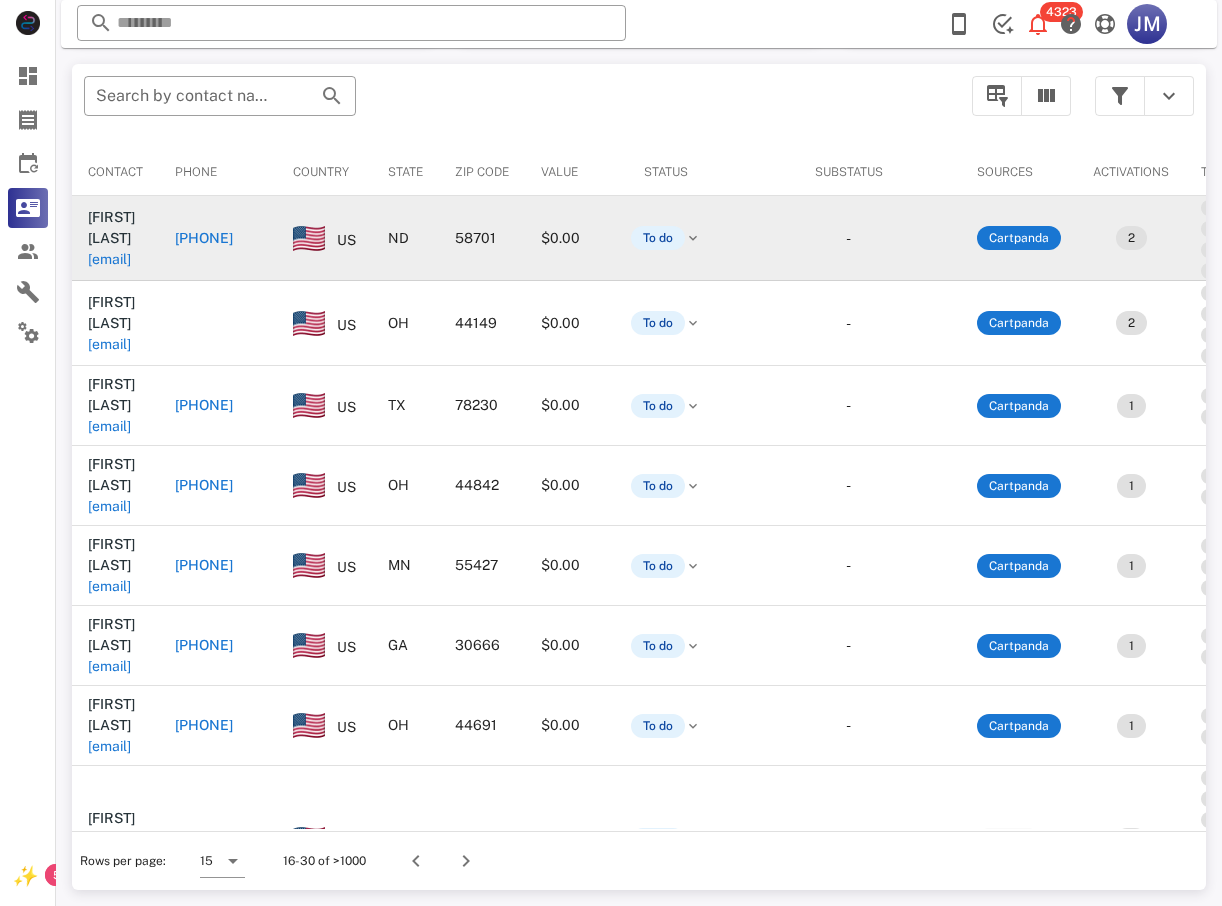 drag, startPoint x: 282, startPoint y: 271, endPoint x: 295, endPoint y: 250, distance: 24.698177 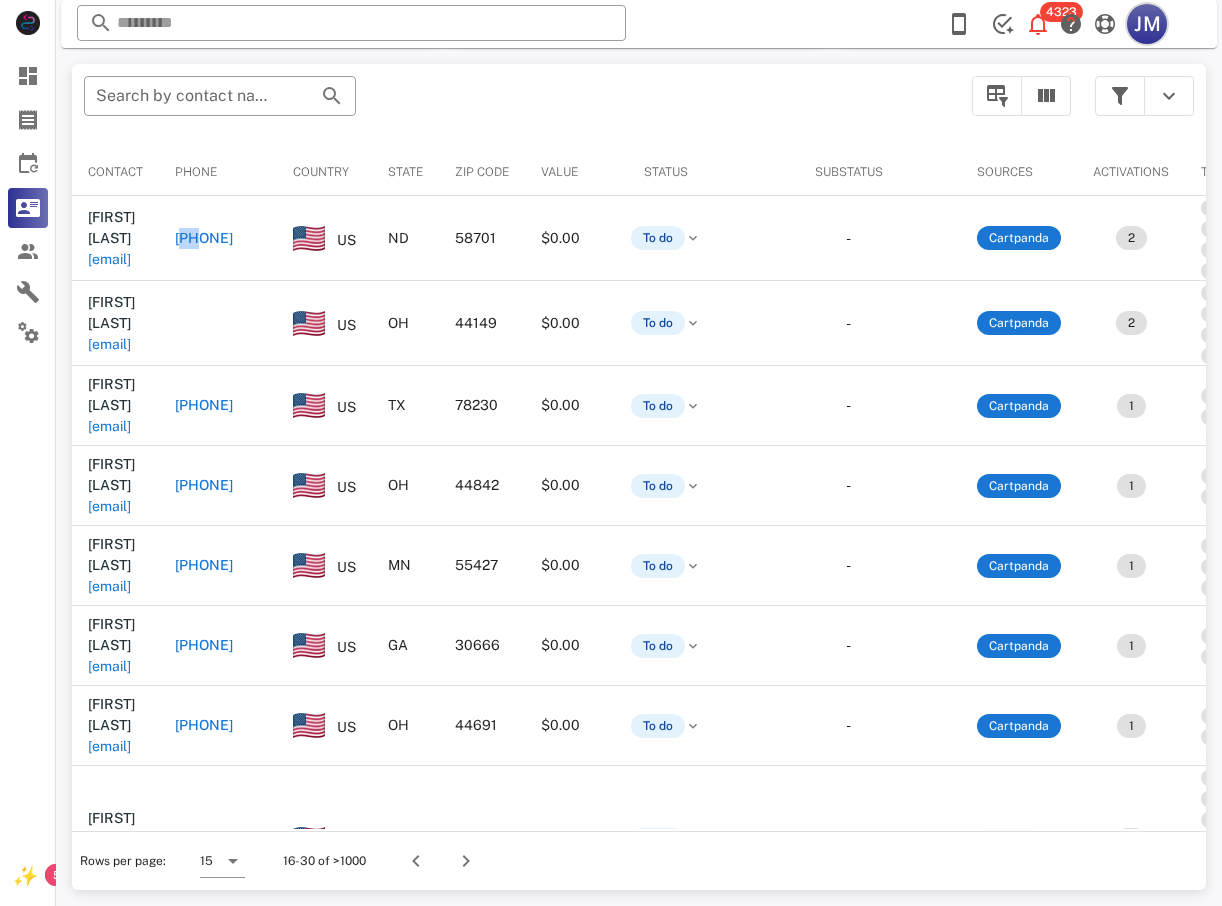 click on "JM" at bounding box center (1147, 24) 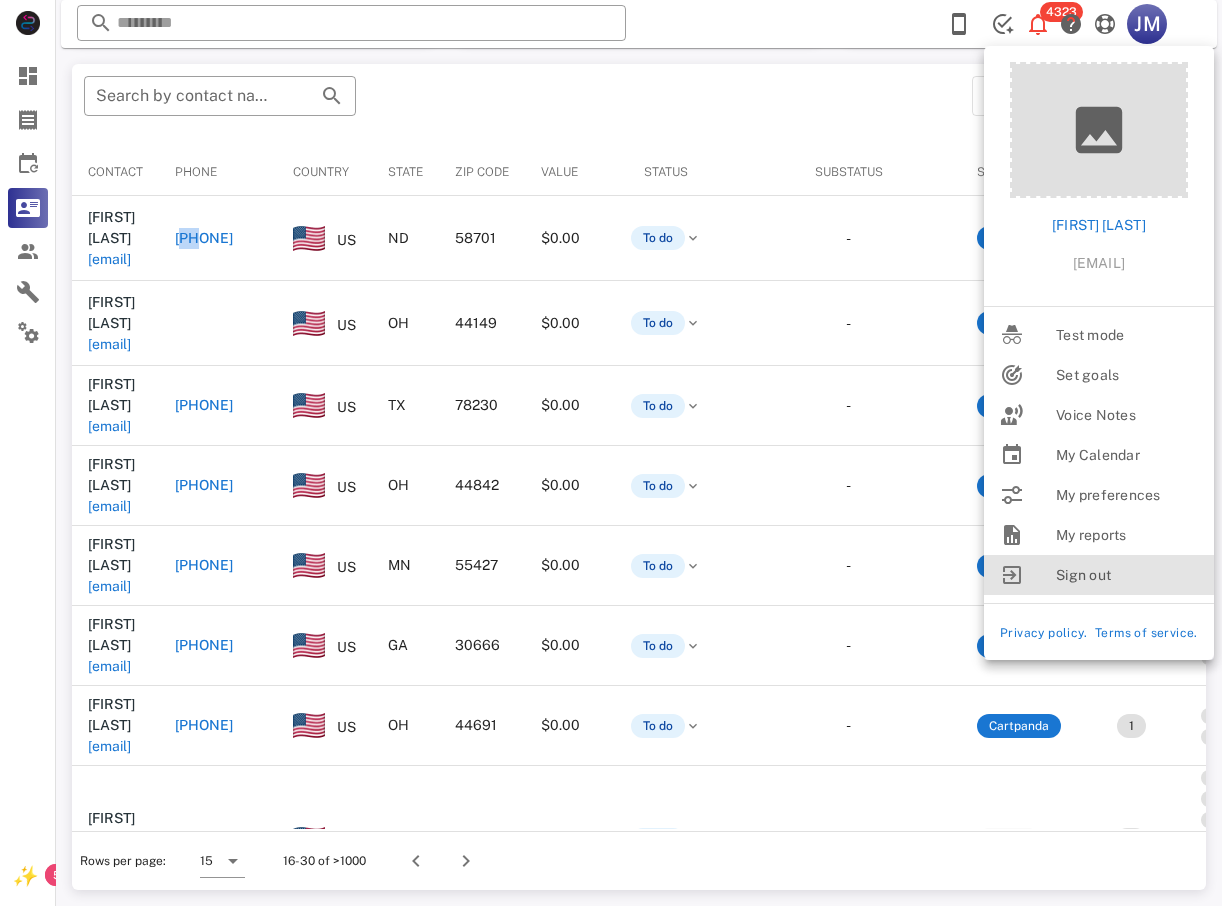 click on "Sign out" at bounding box center [1127, 575] 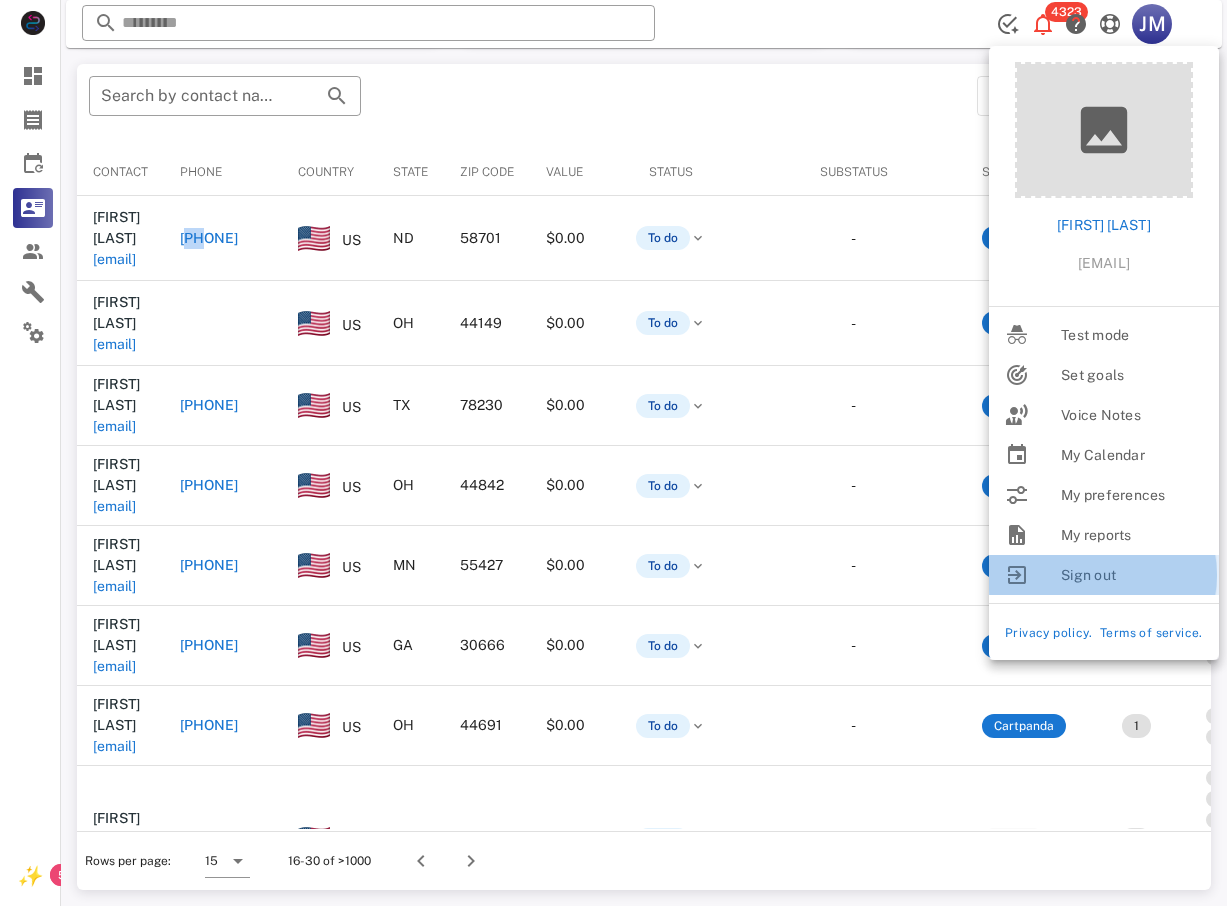 scroll, scrollTop: 0, scrollLeft: 0, axis: both 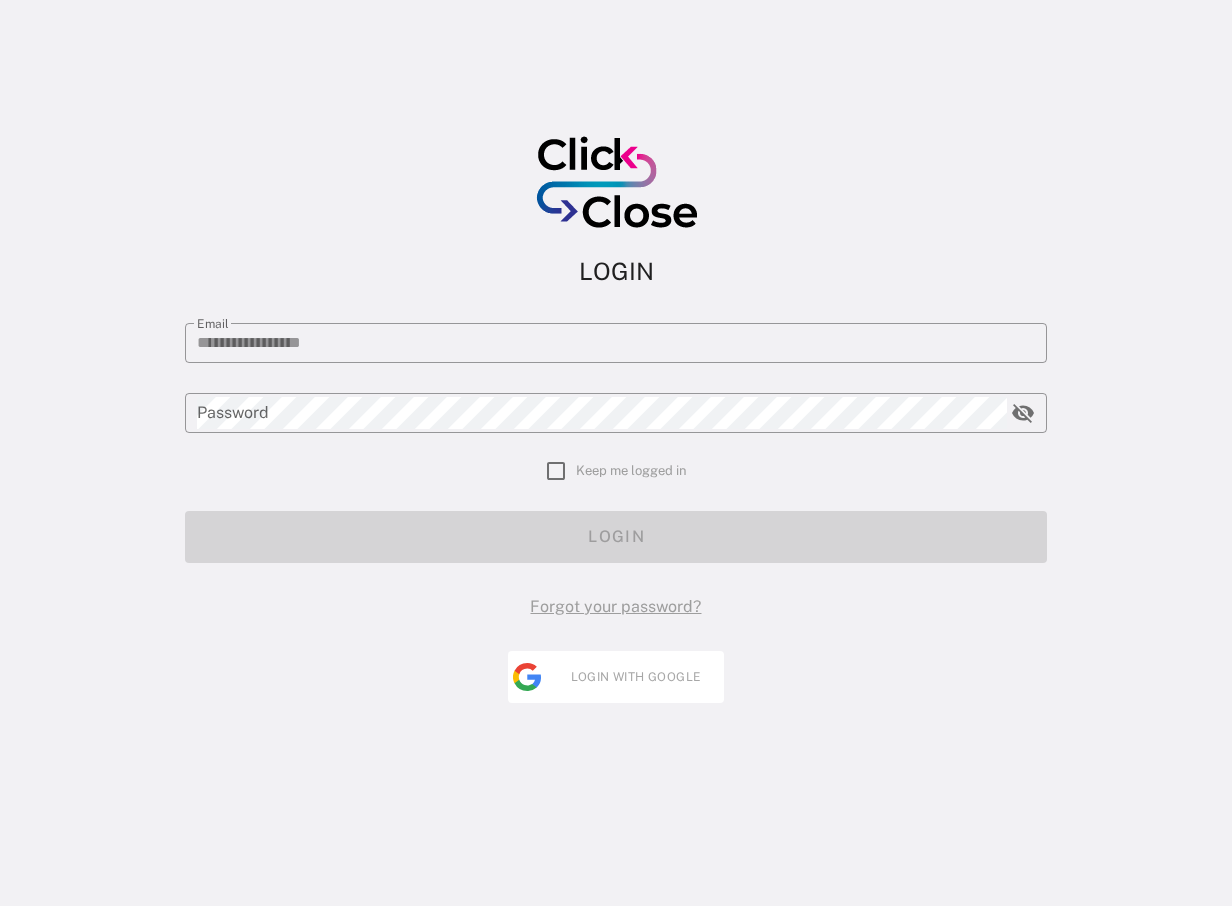 type on "**********" 